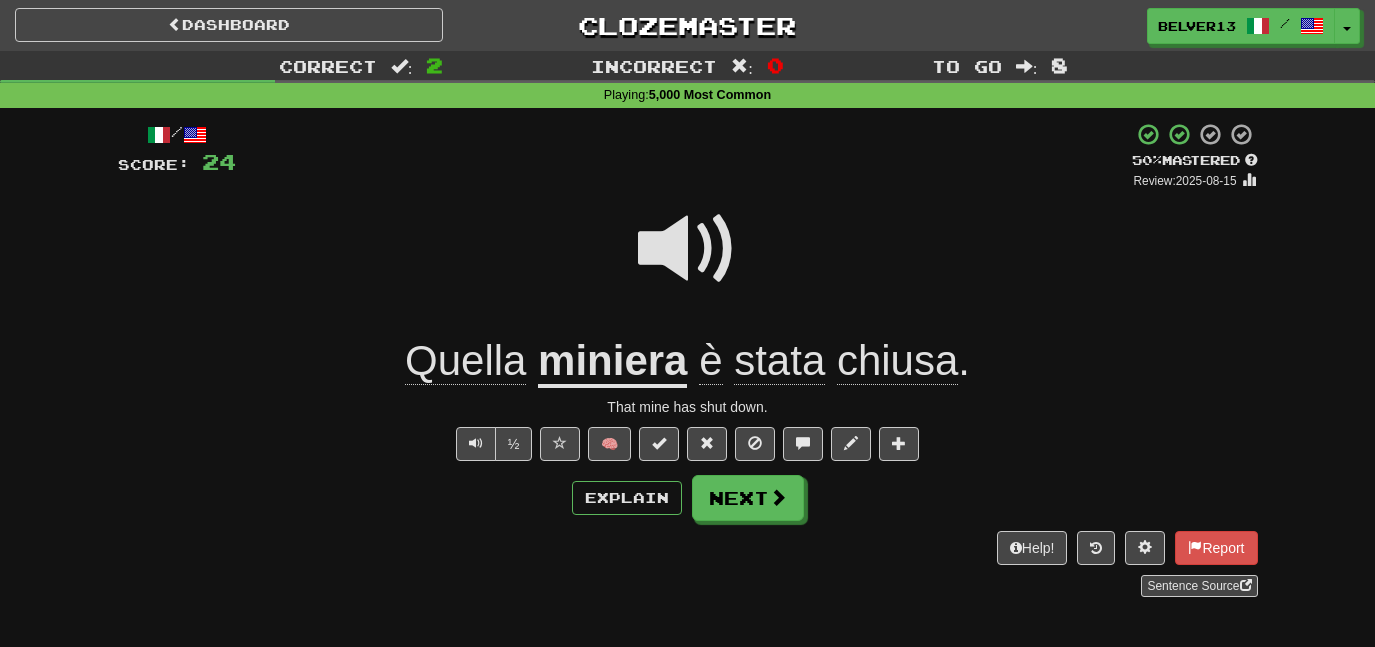scroll, scrollTop: 0, scrollLeft: 0, axis: both 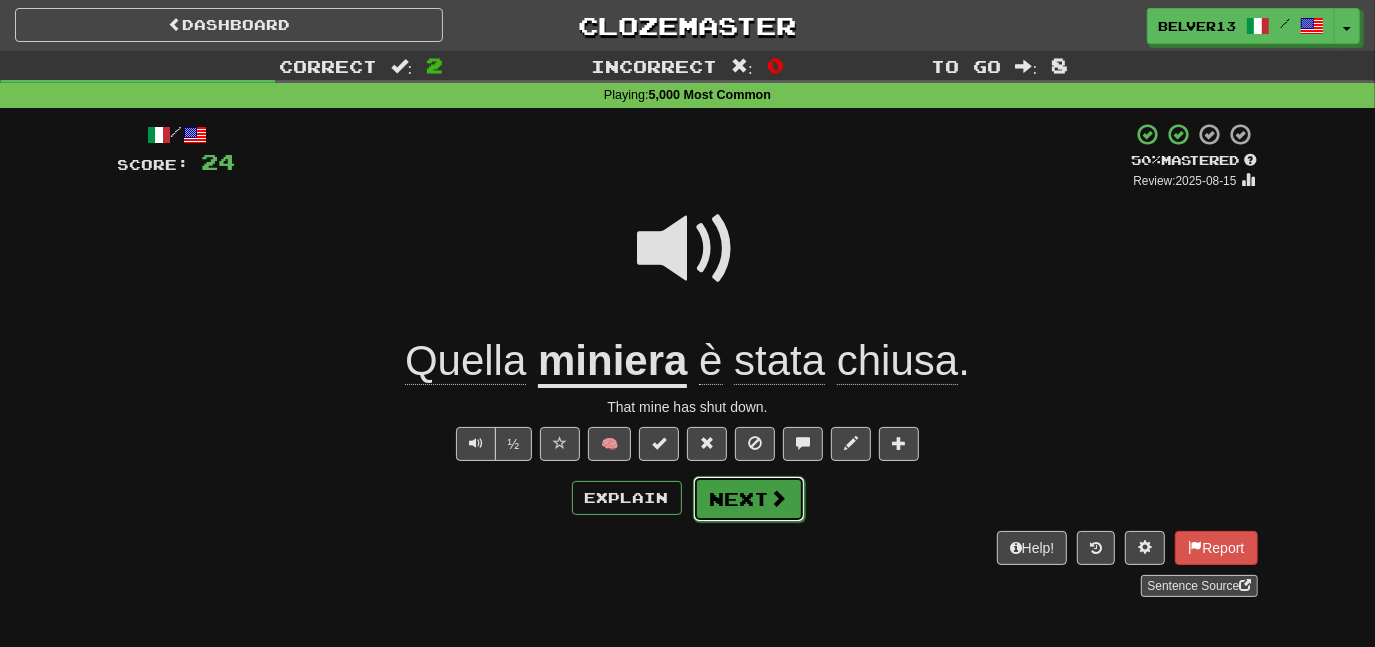click on "Next" at bounding box center (749, 499) 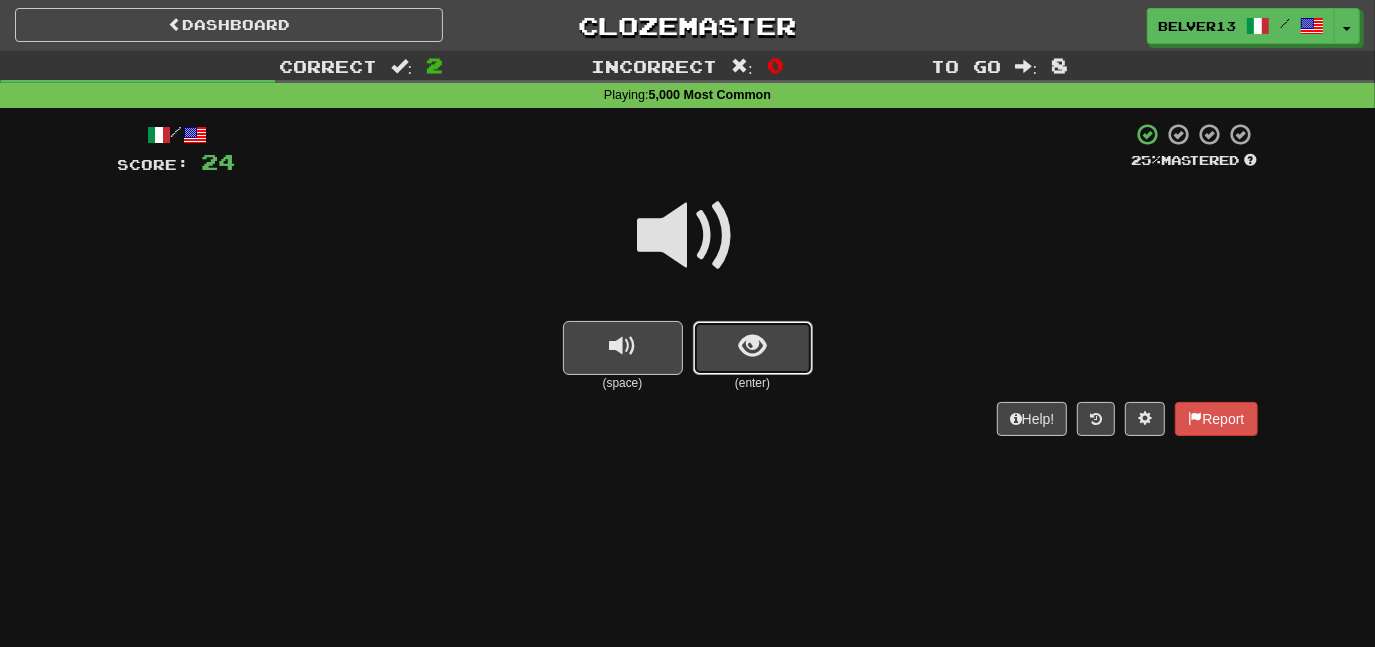 click at bounding box center (753, 348) 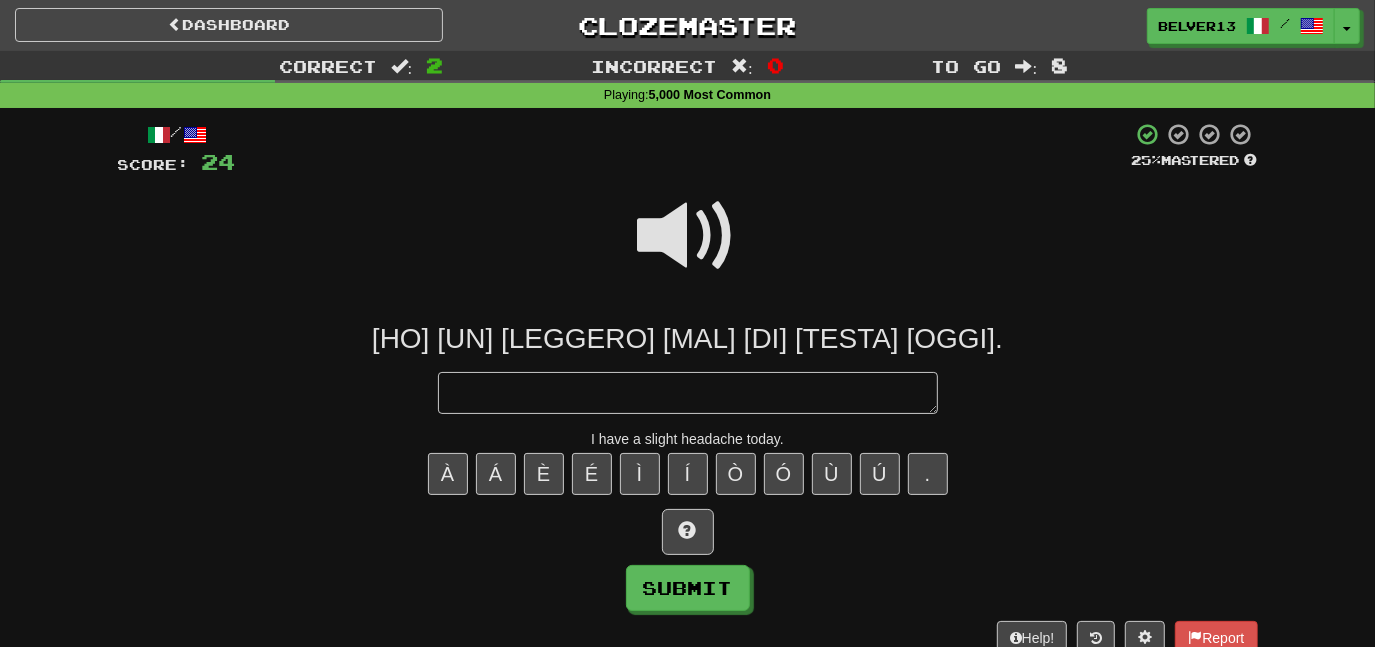 type on "*" 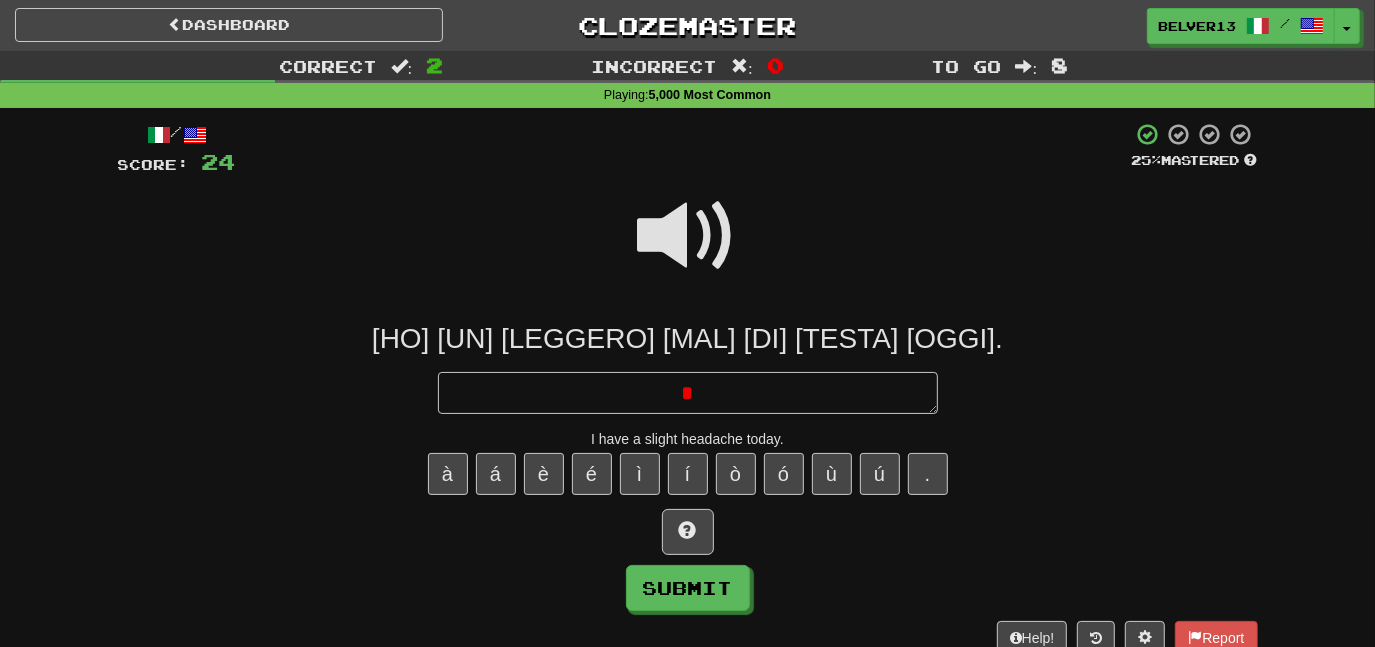 type on "*" 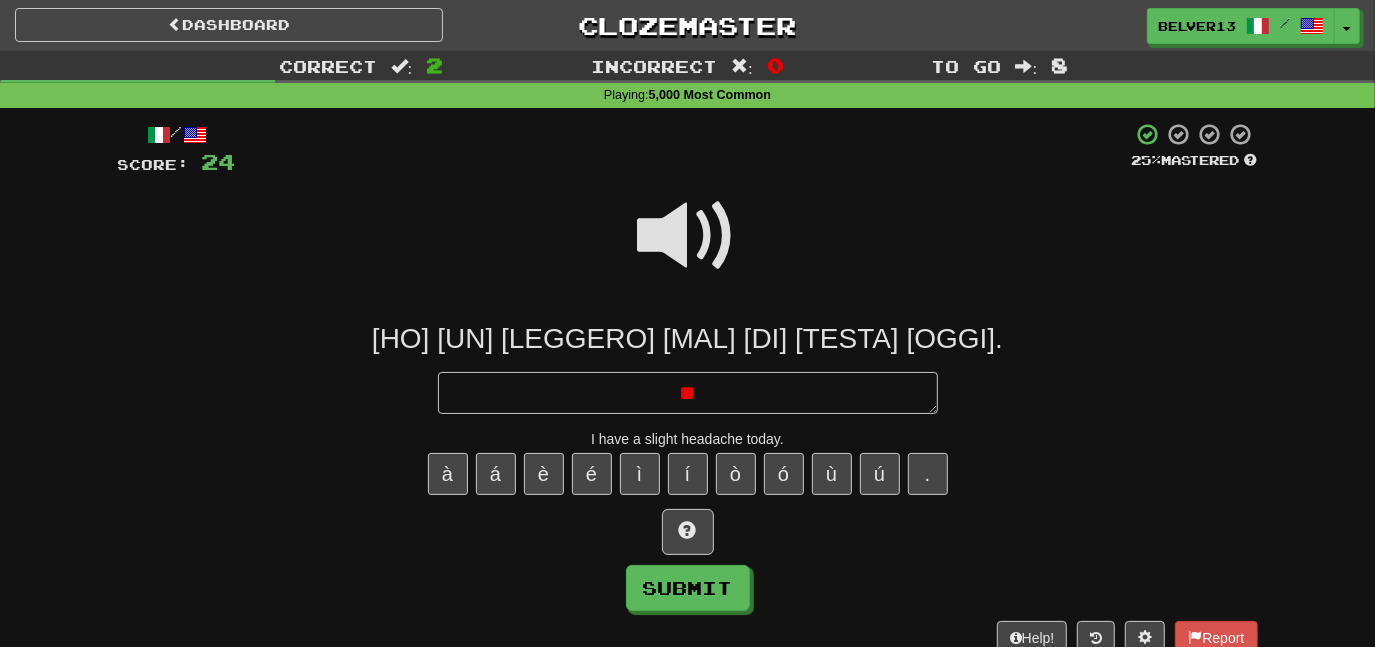 type on "*" 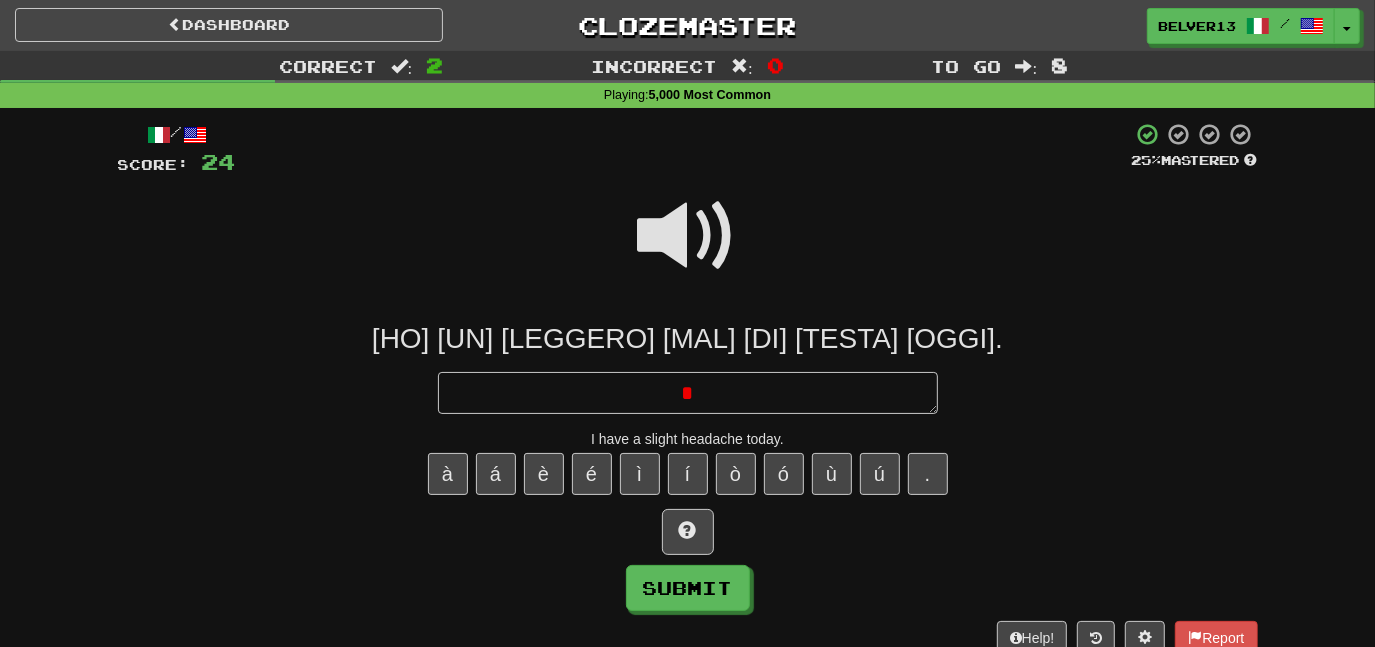 type 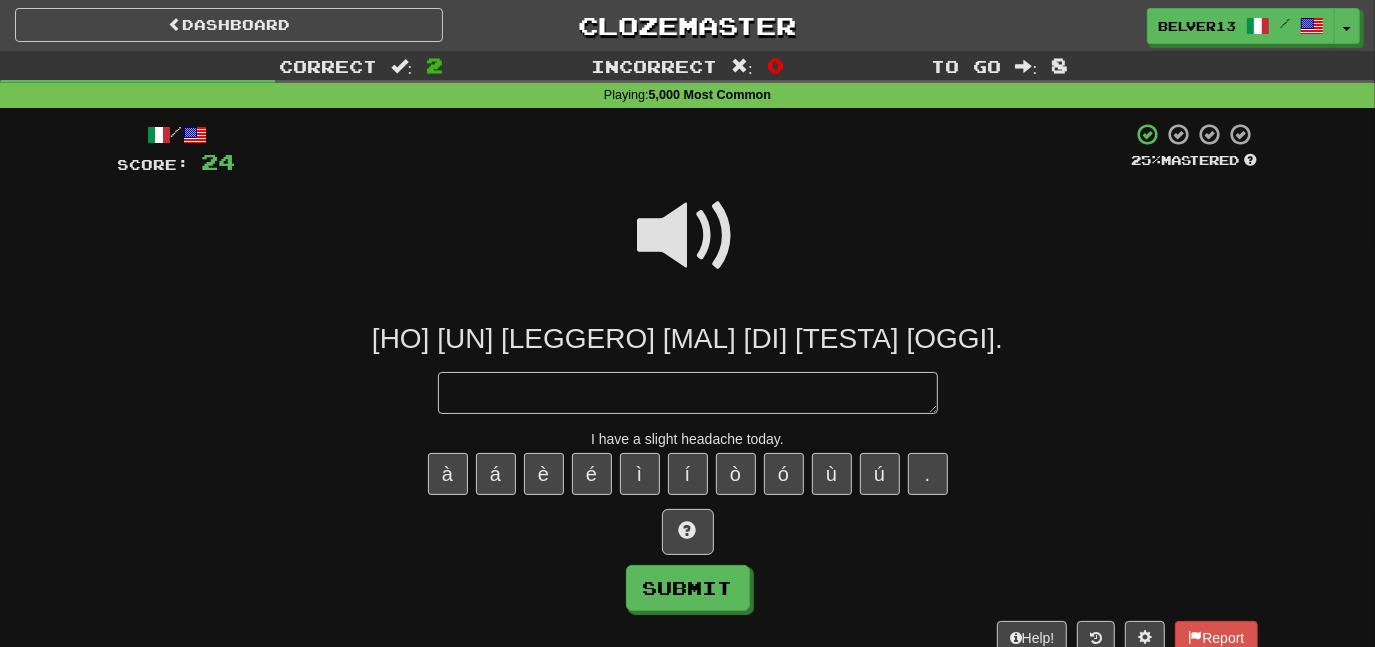 type on "*" 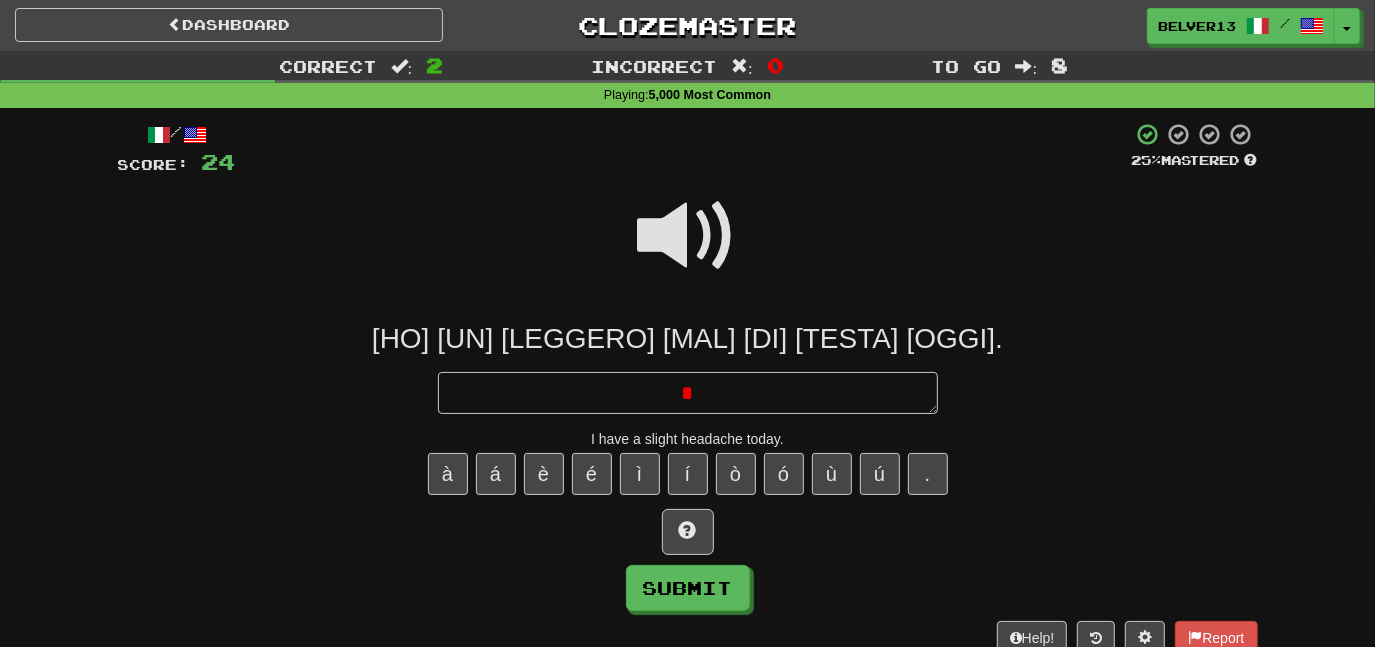 type 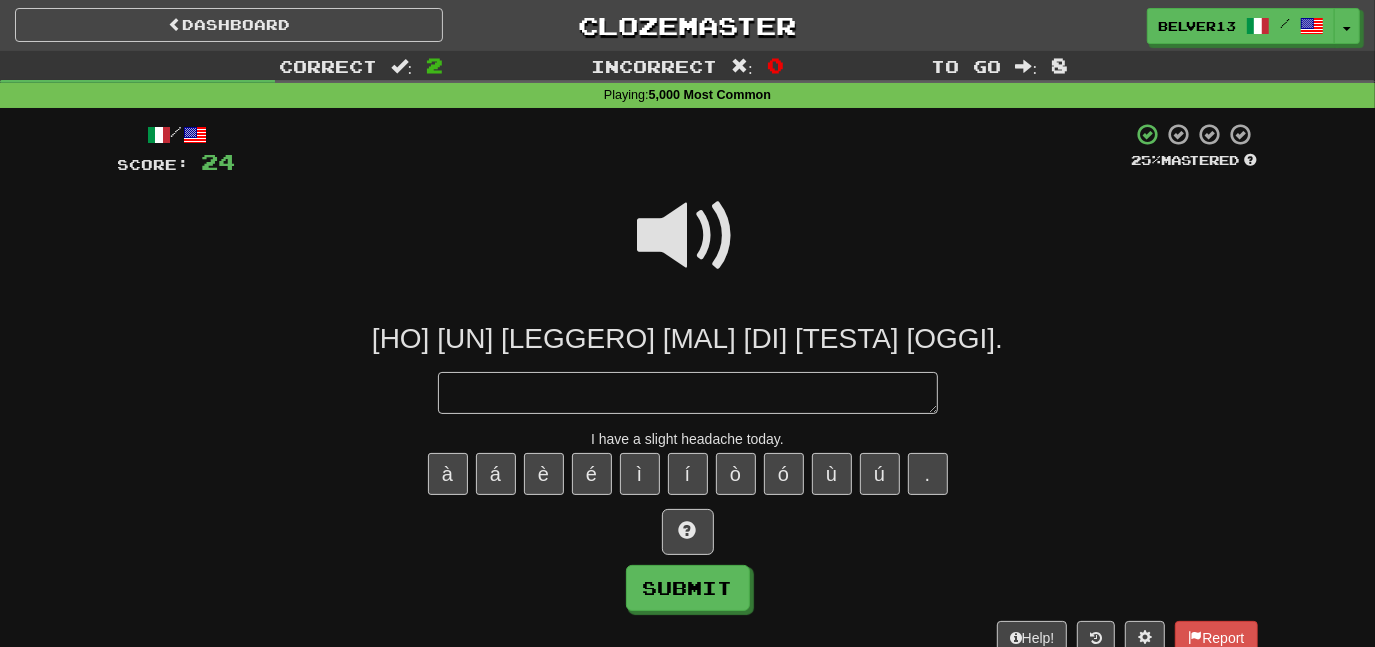 type on "*" 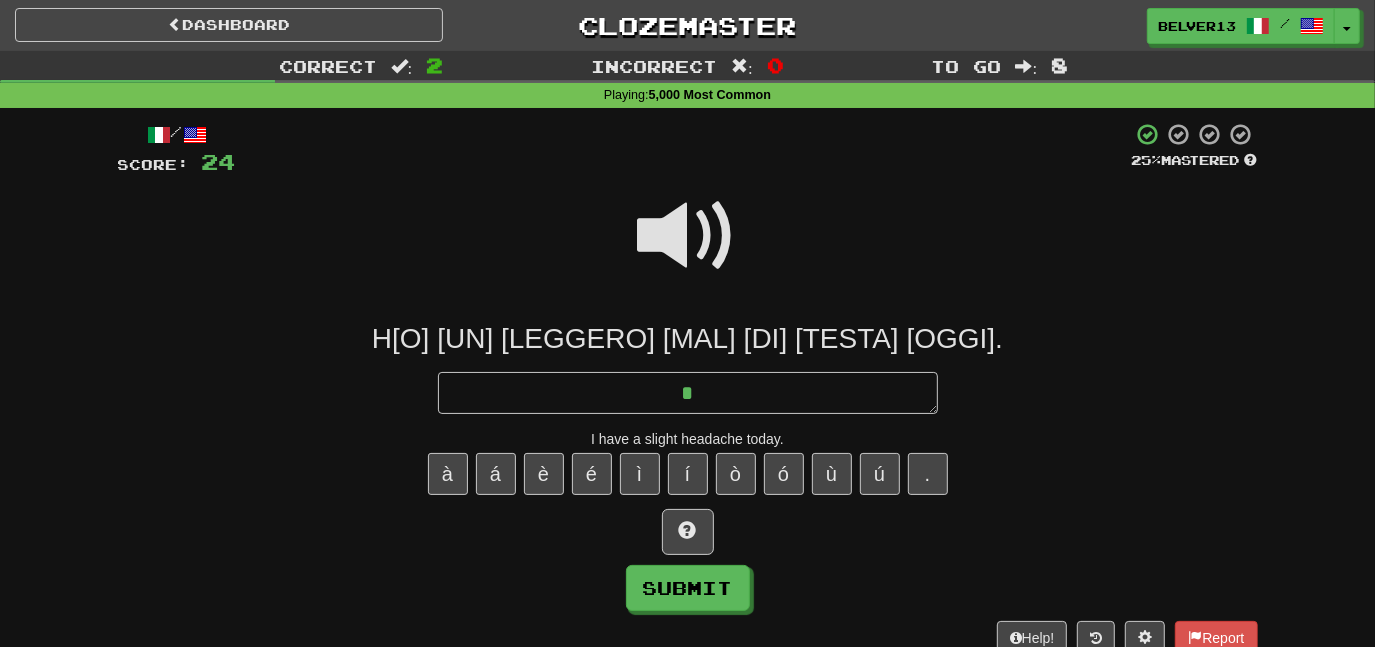 type on "*" 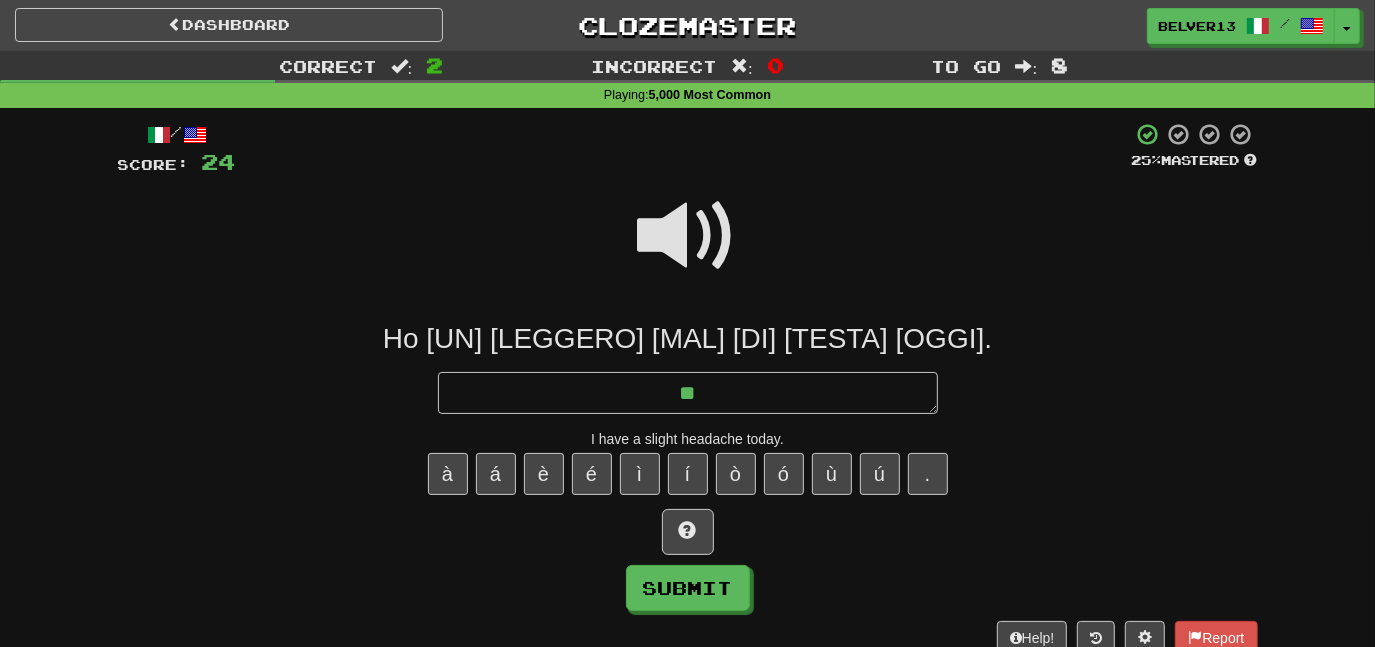 type on "*" 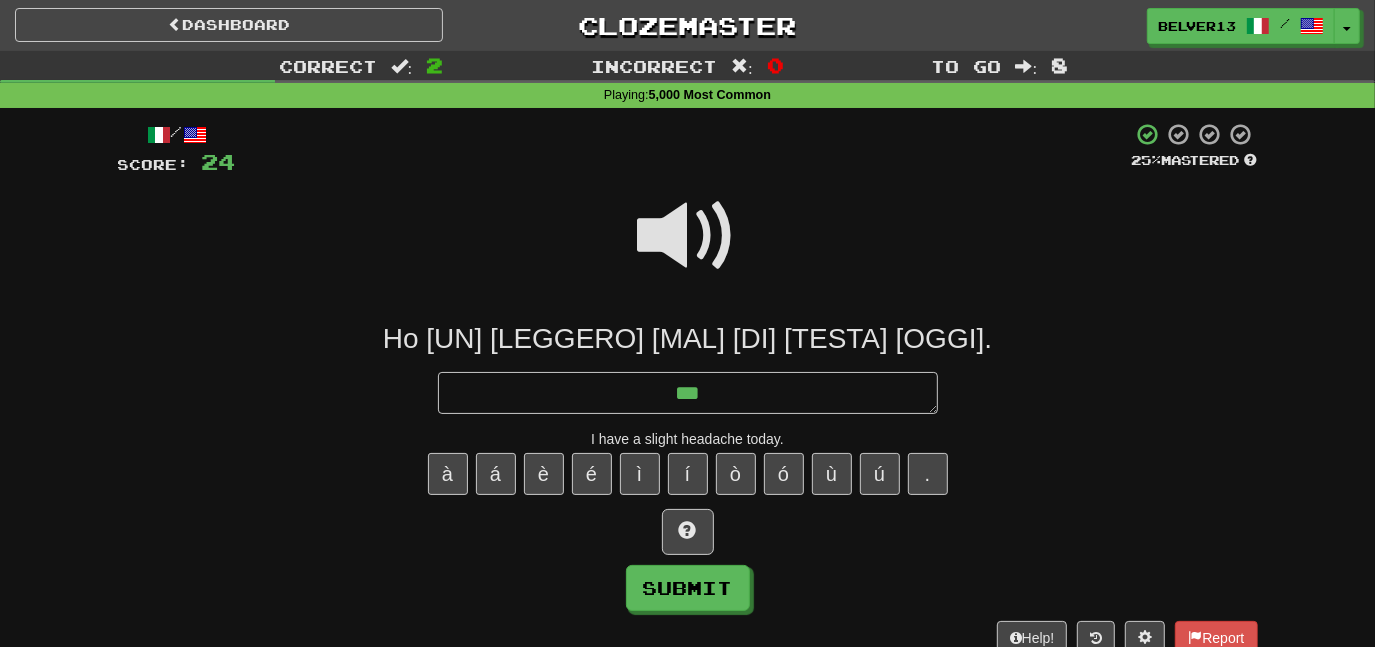 type on "*" 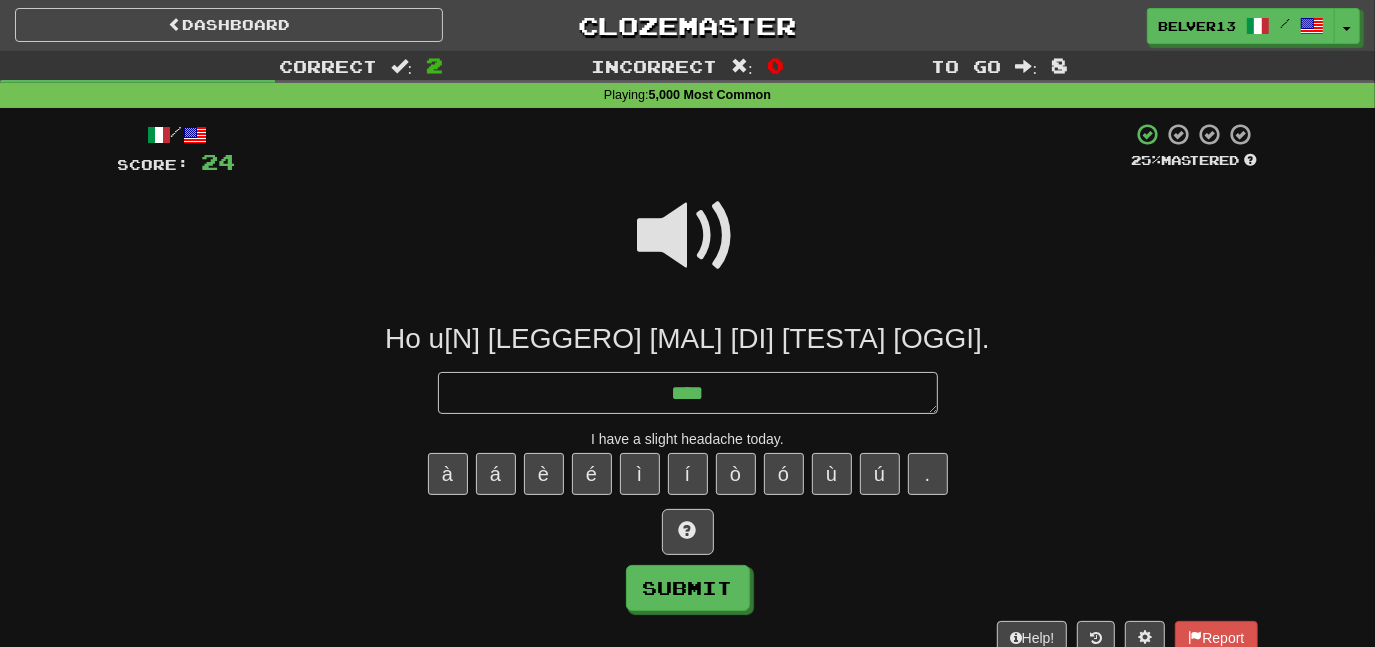 type on "*" 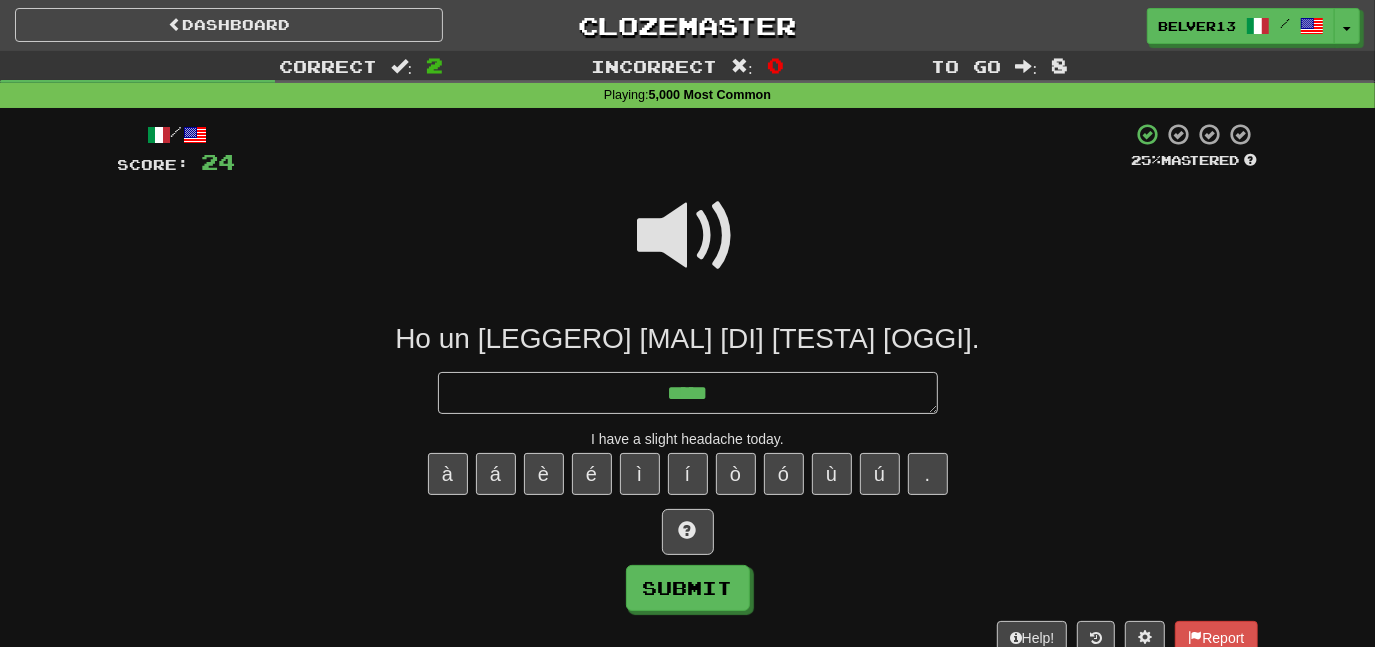 type on "*" 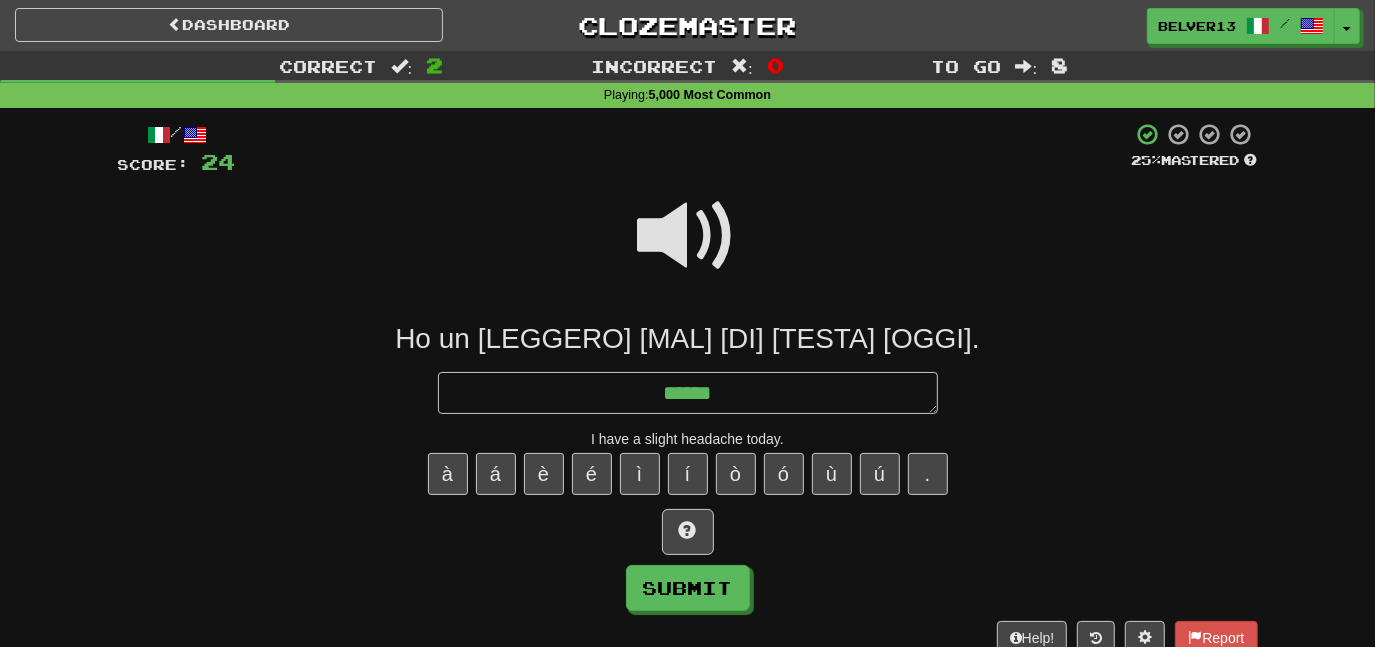 type on "*" 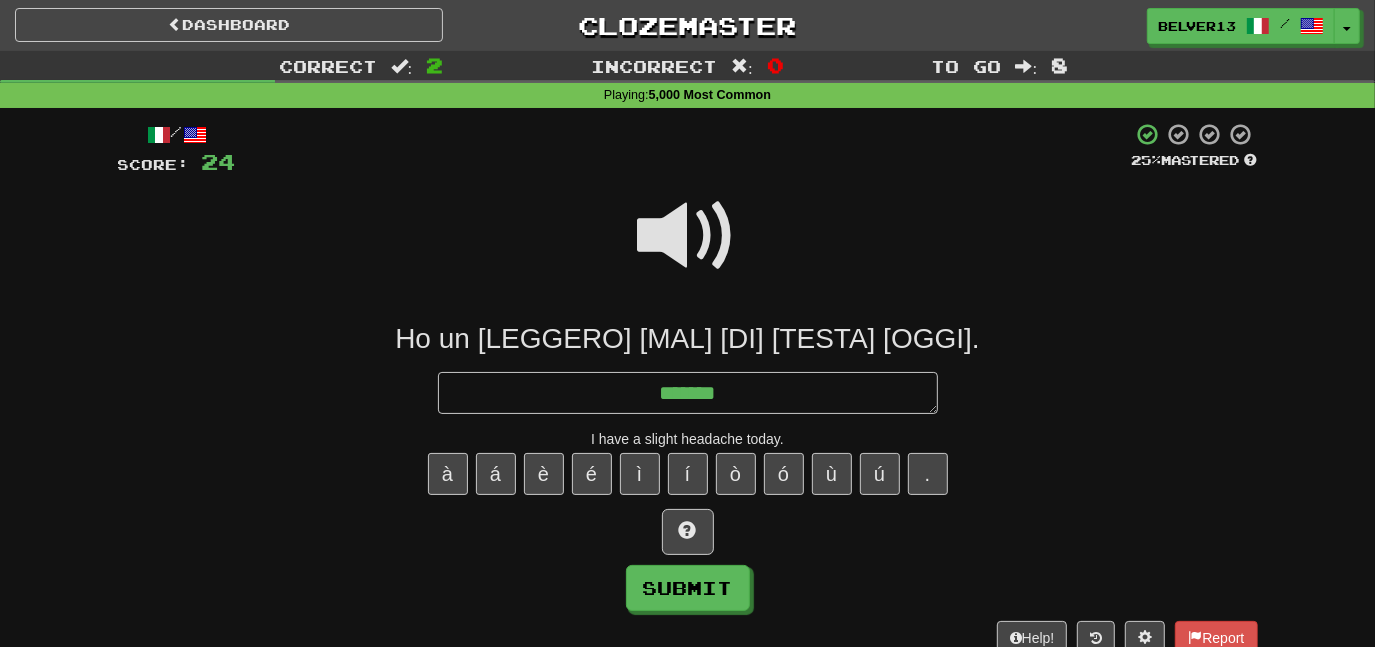 type on "*" 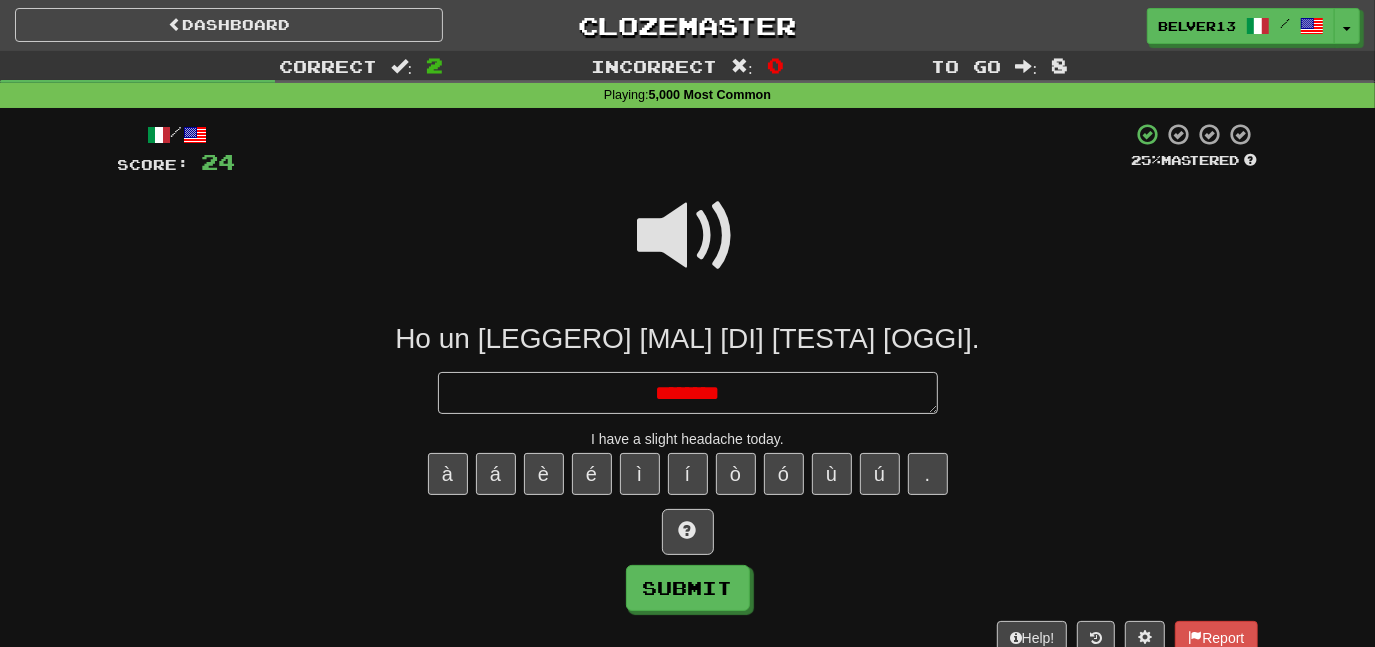 type on "*" 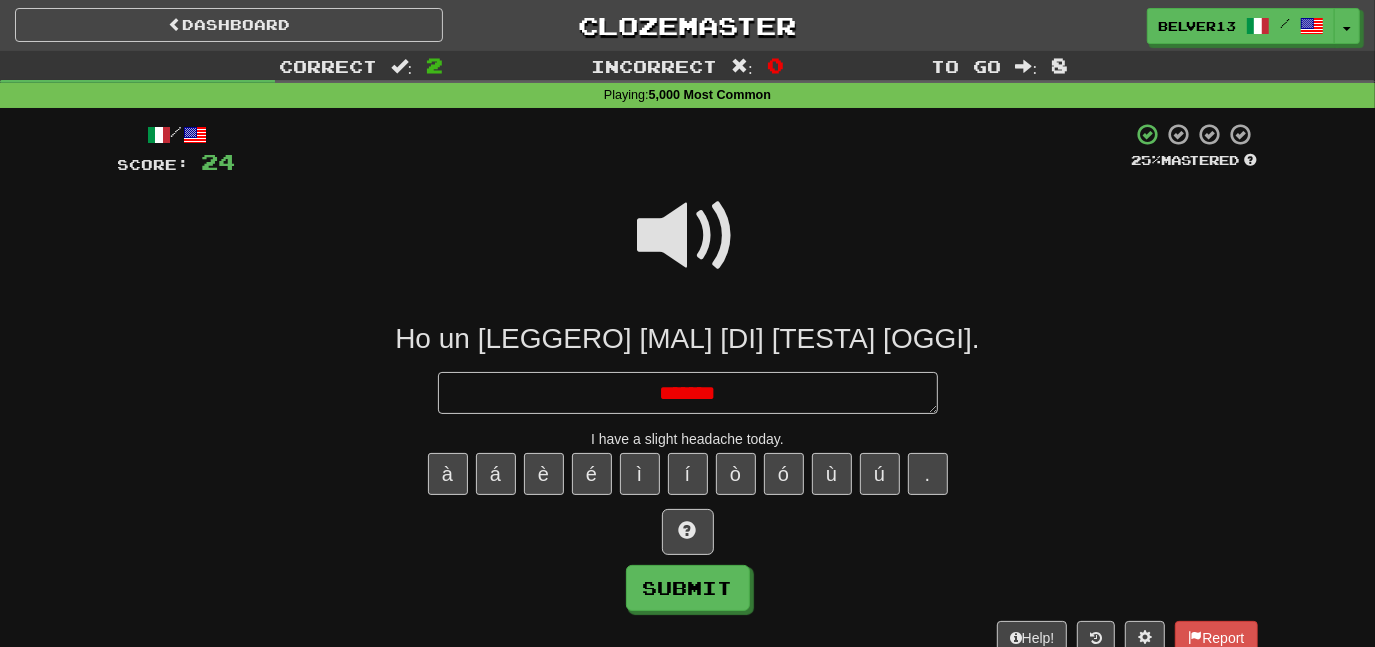 type on "*" 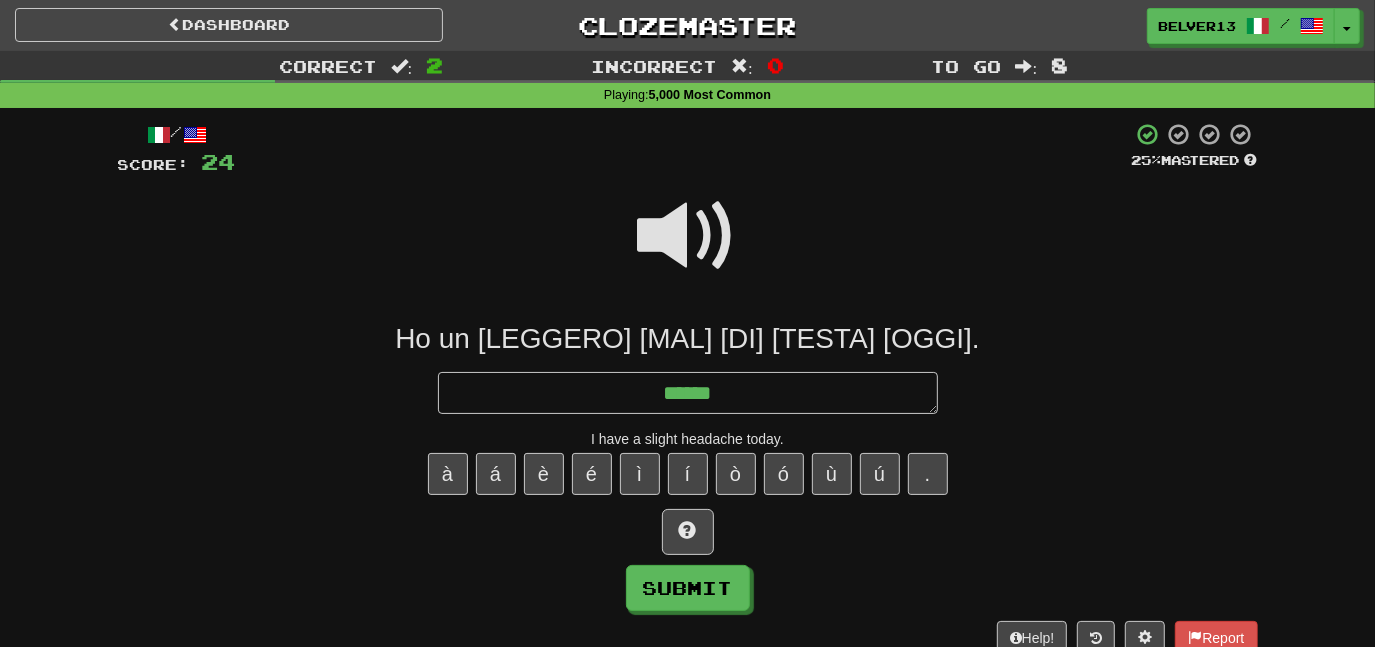 type on "*" 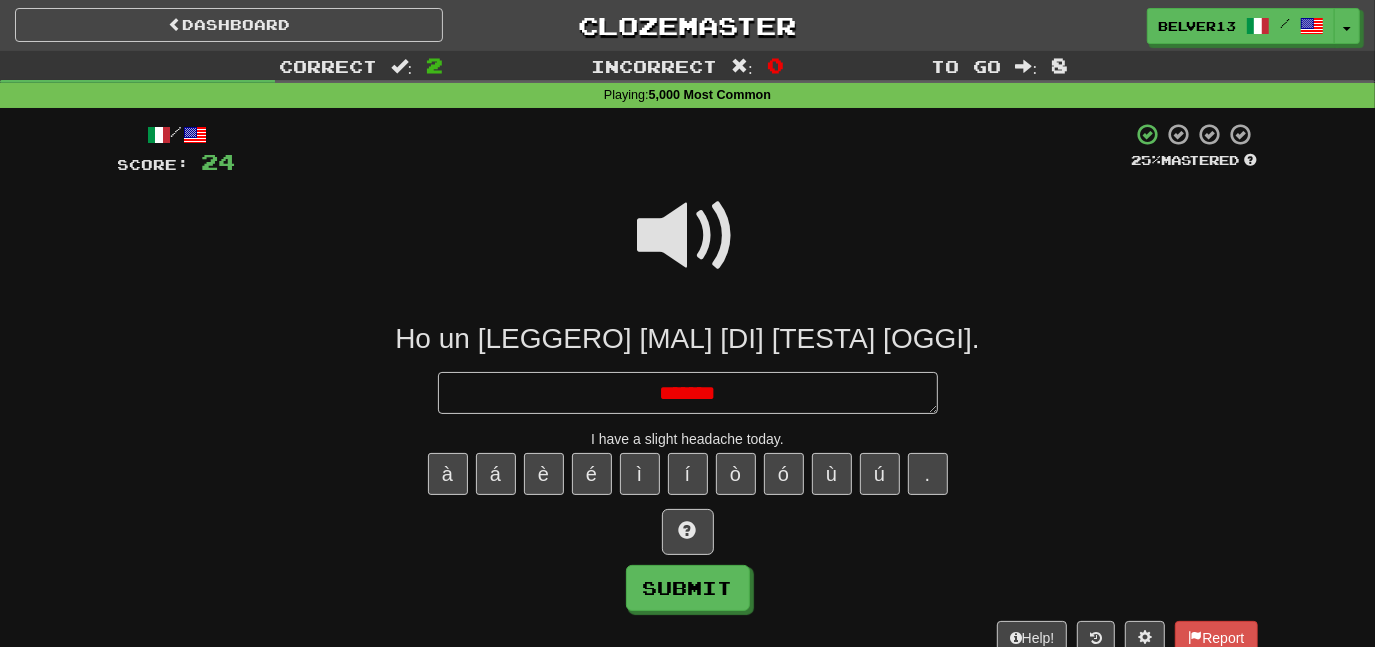 type on "*" 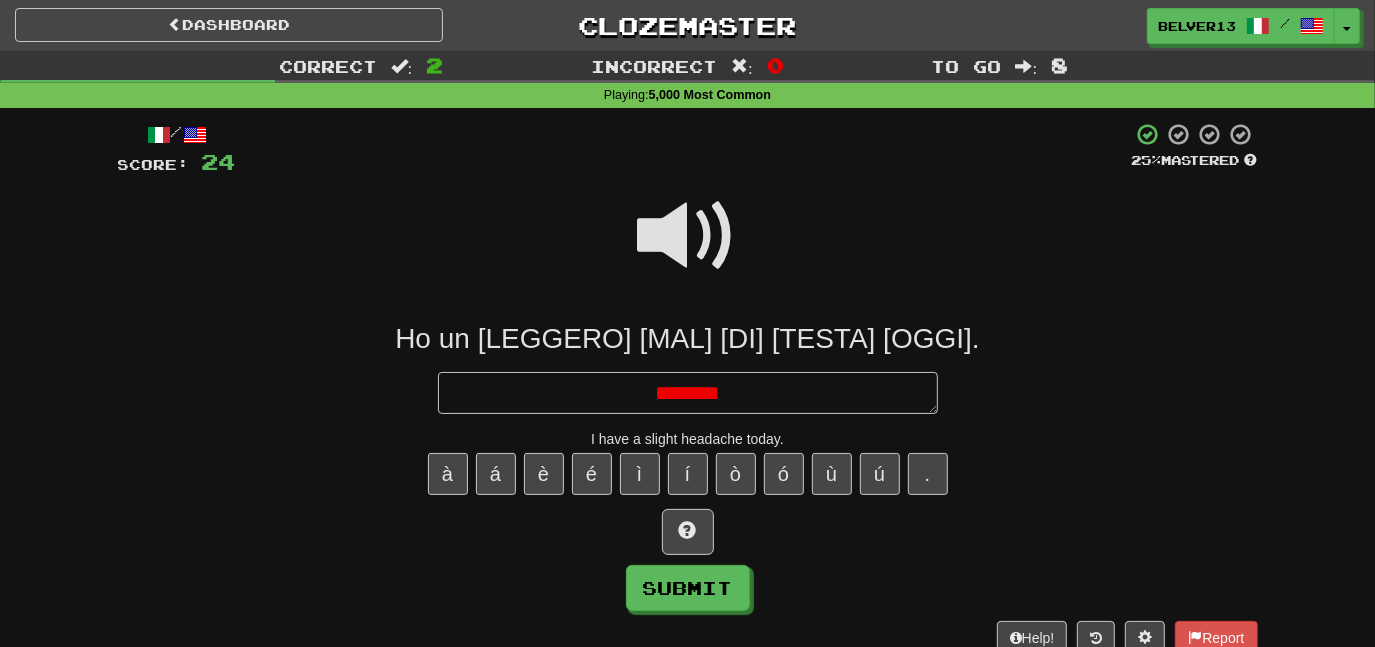 type on "*" 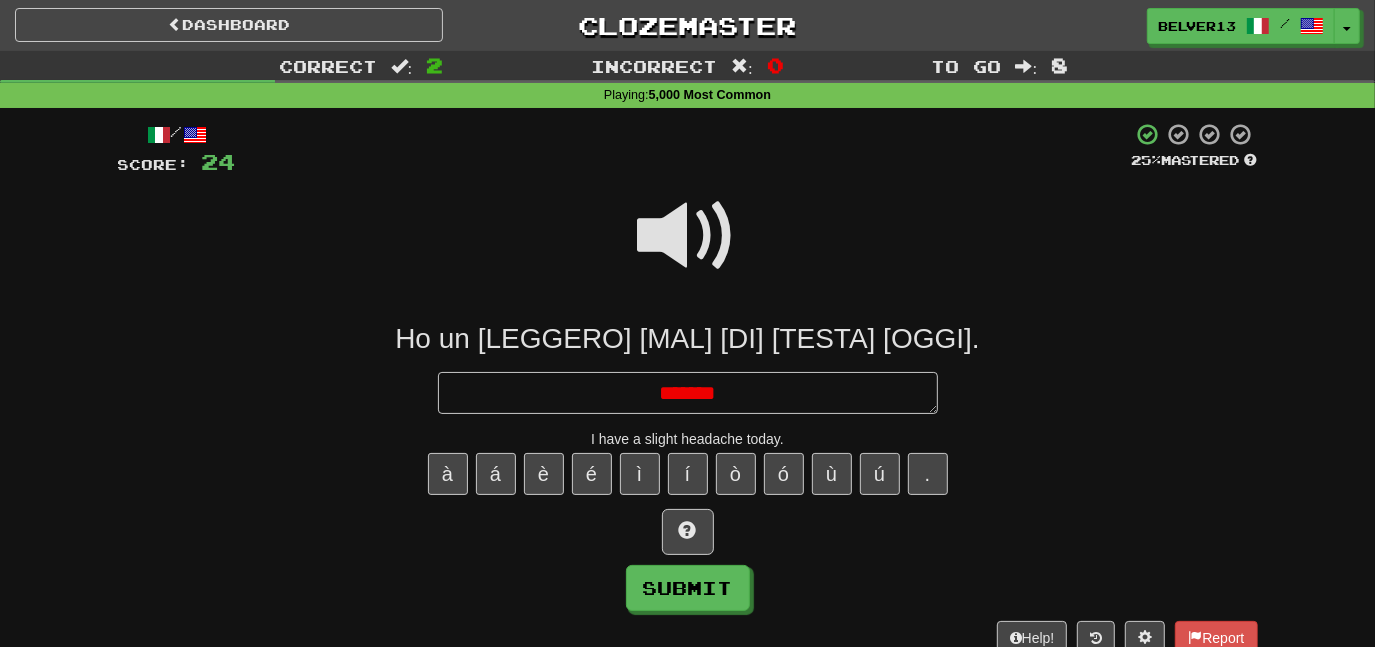 type on "*" 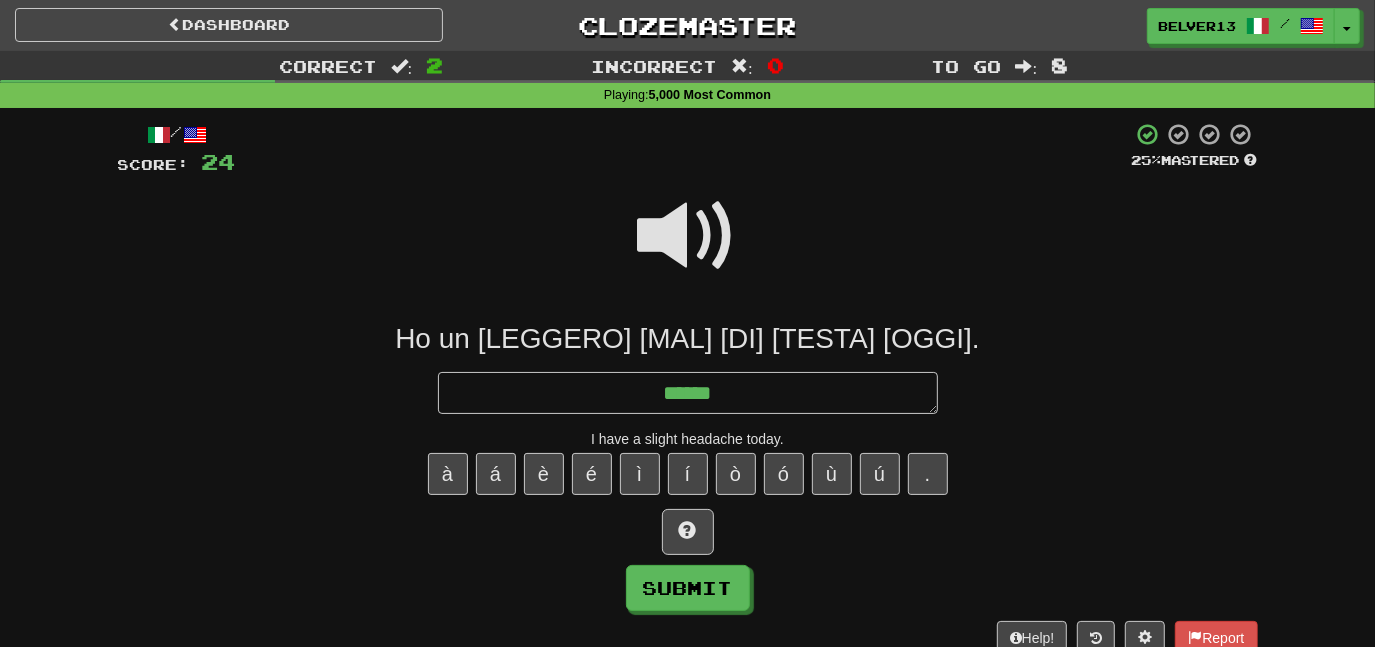 type on "*" 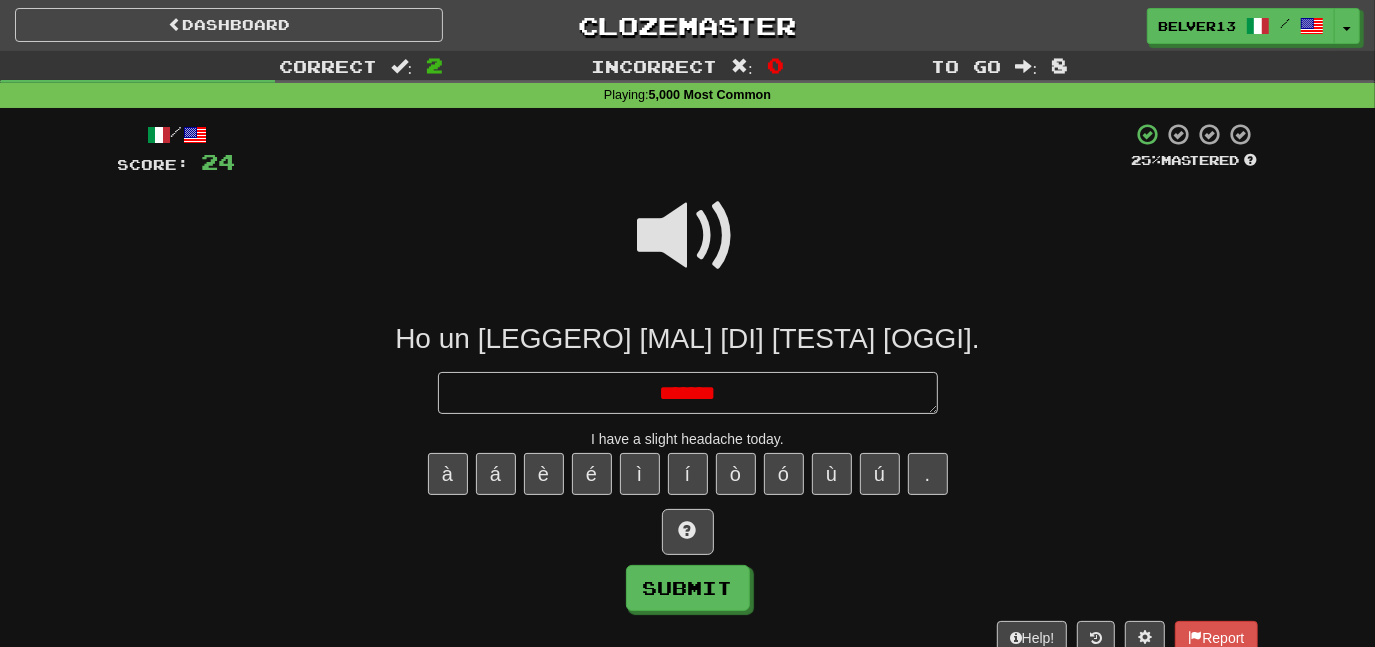 type on "*" 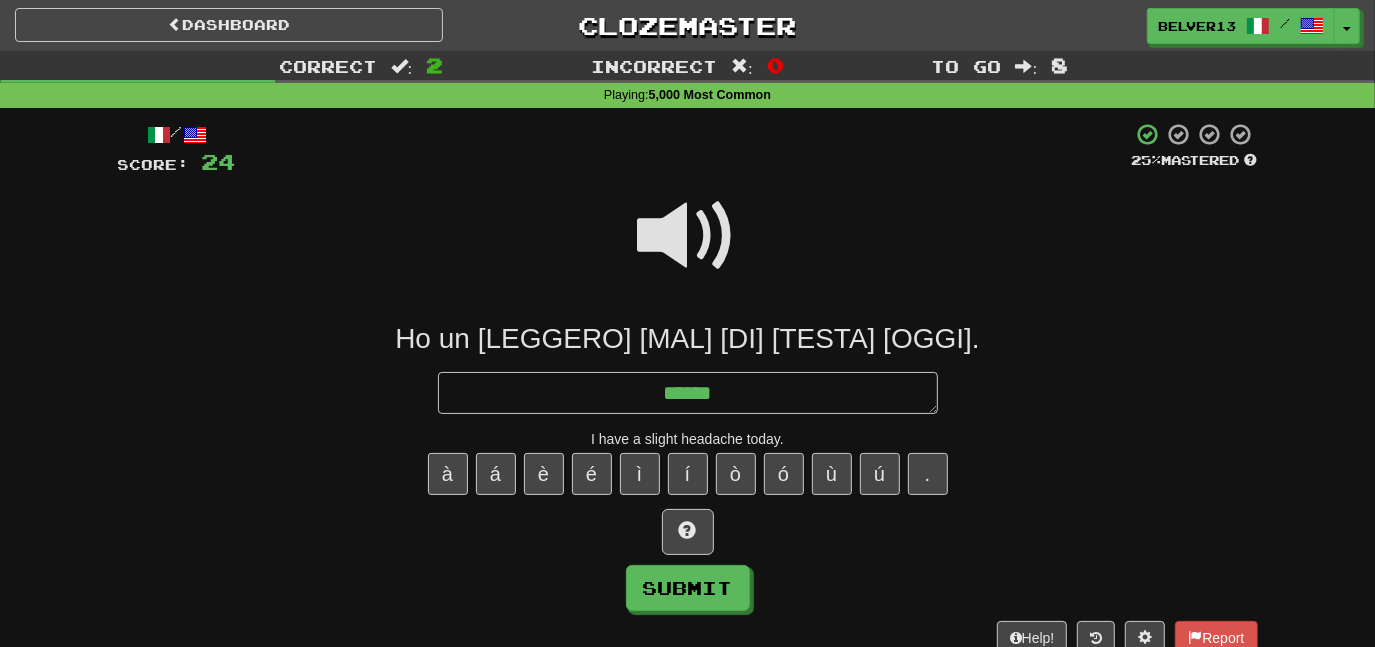 type on "*" 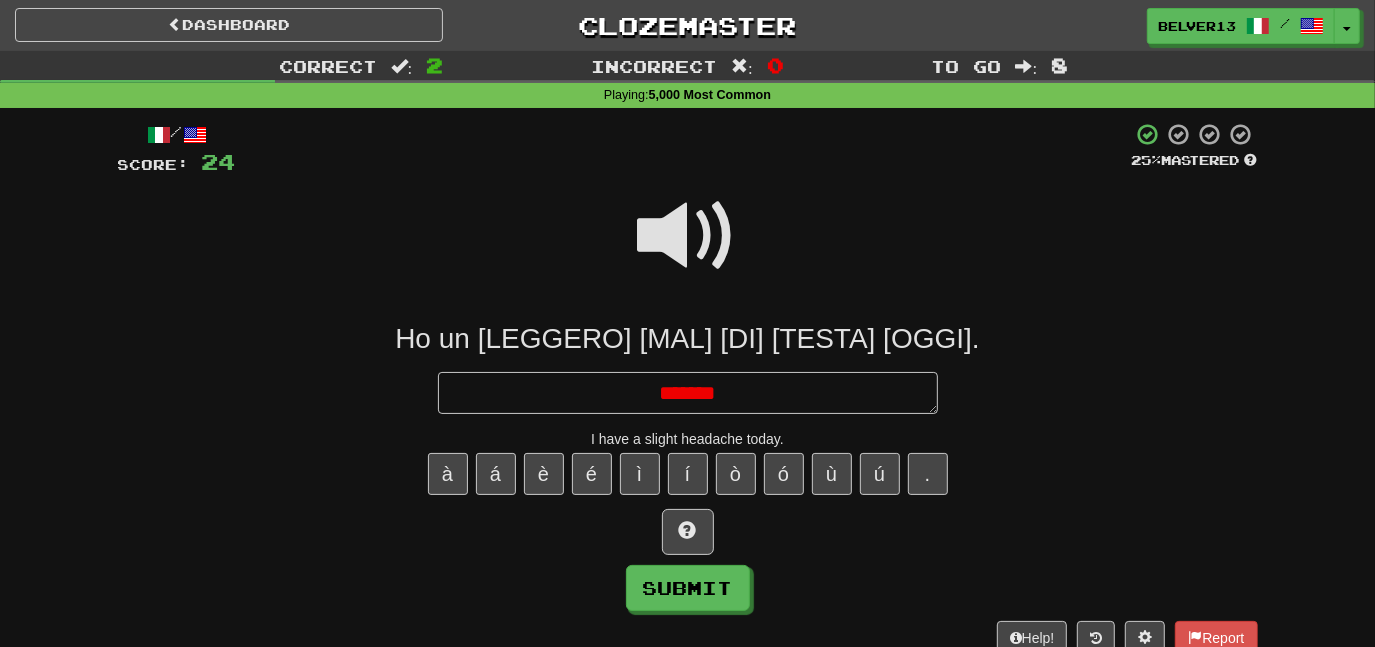 type on "*" 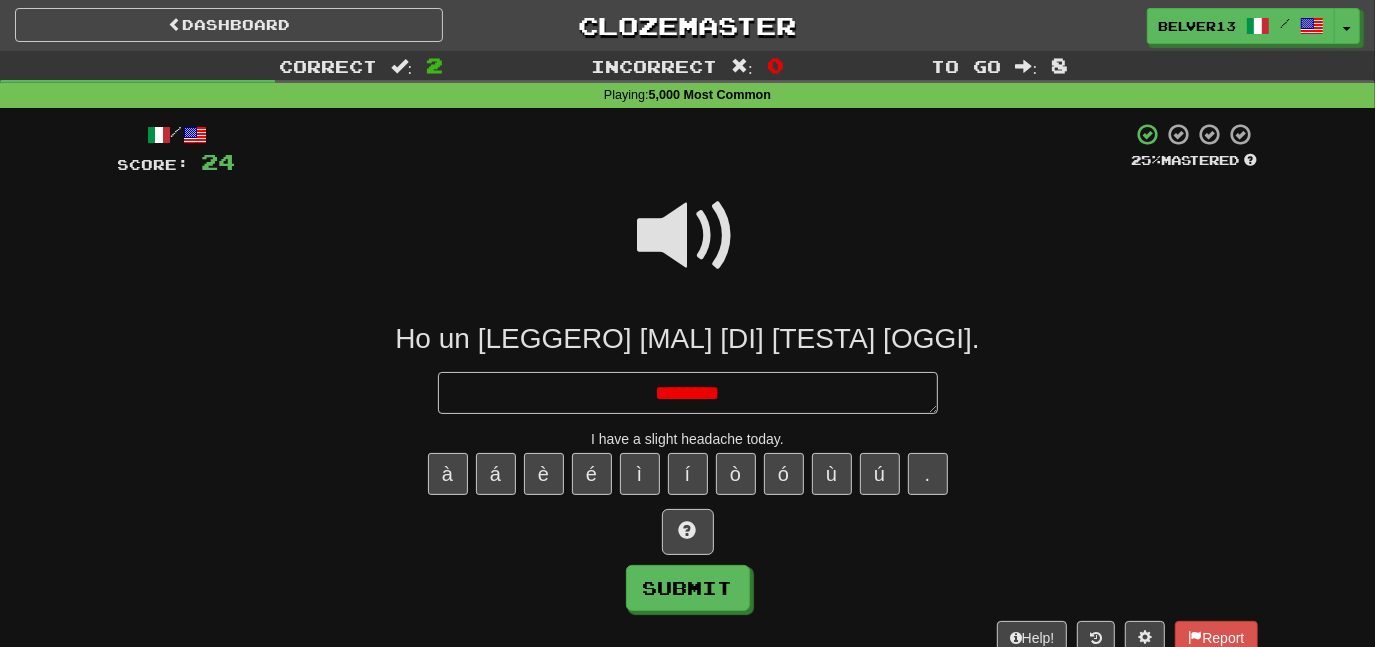 type on "*" 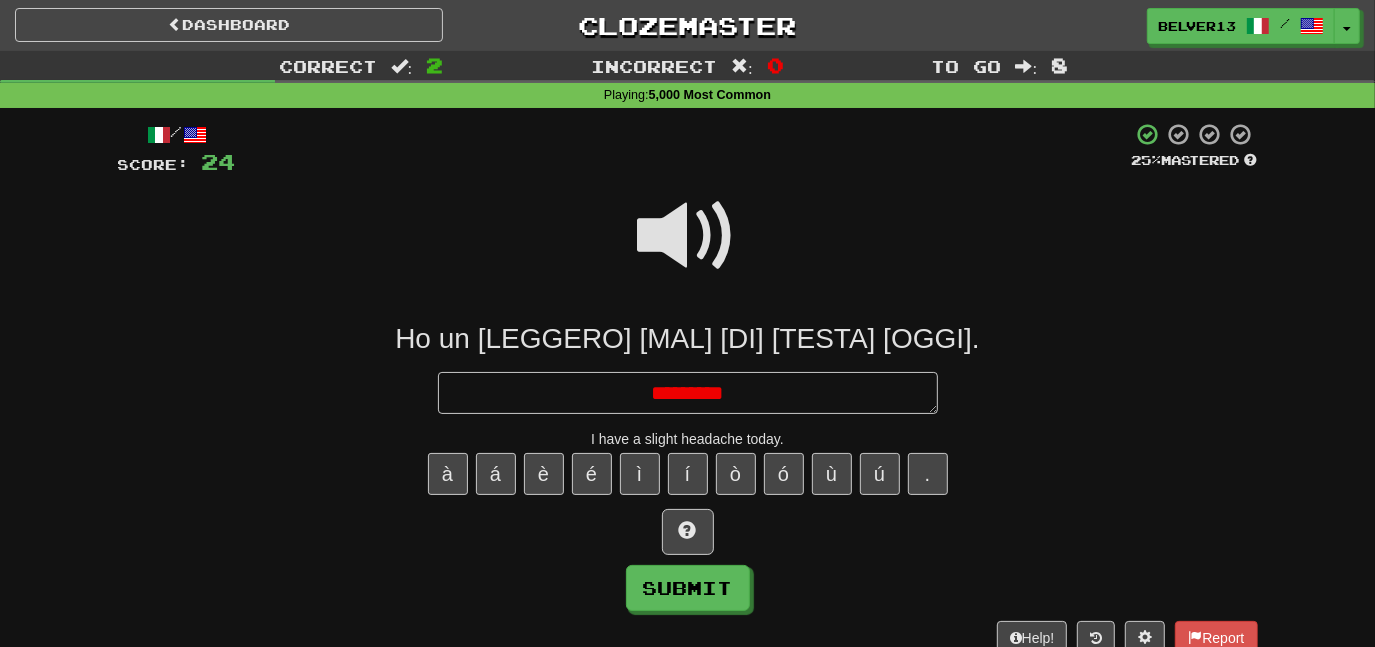 type on "*" 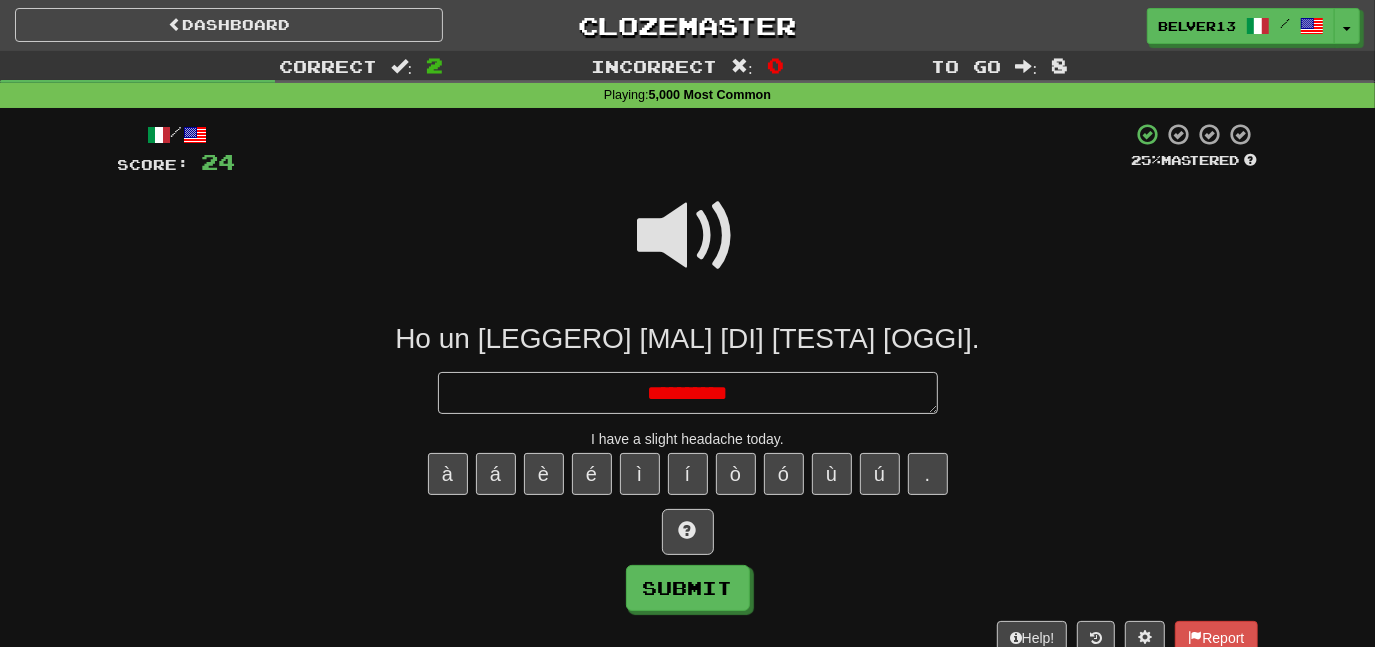 type on "*" 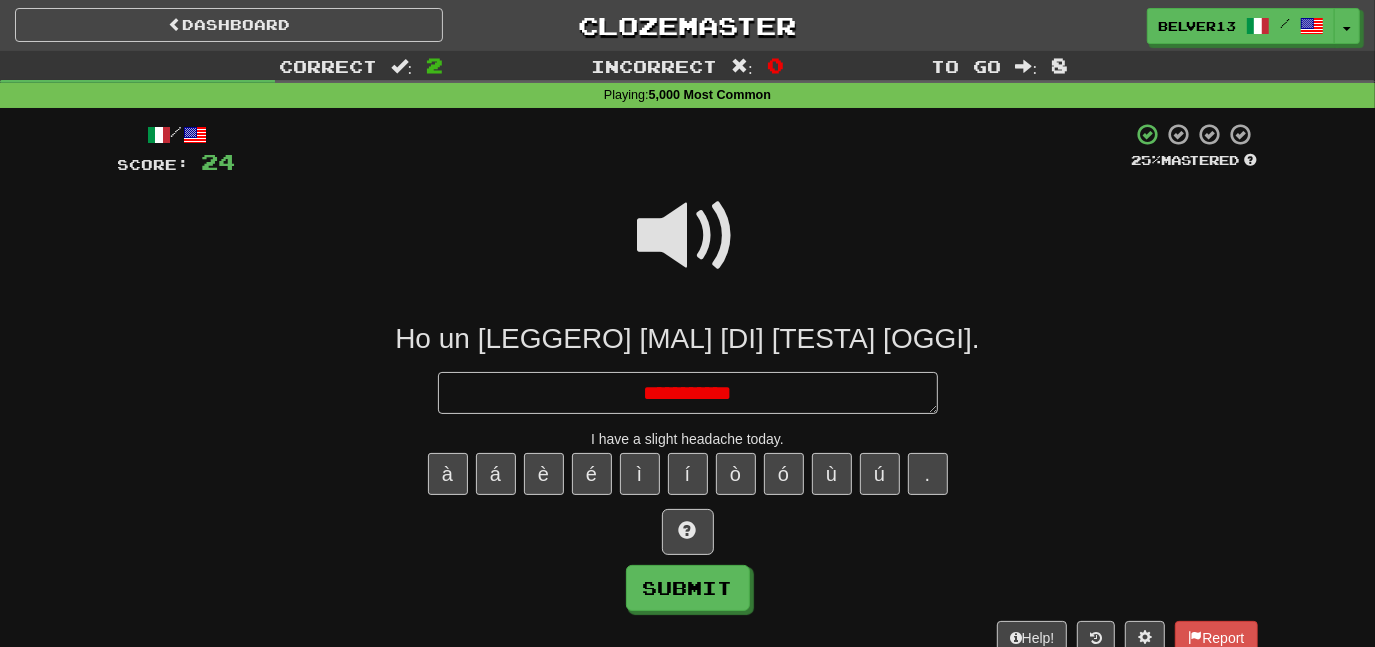 type on "*" 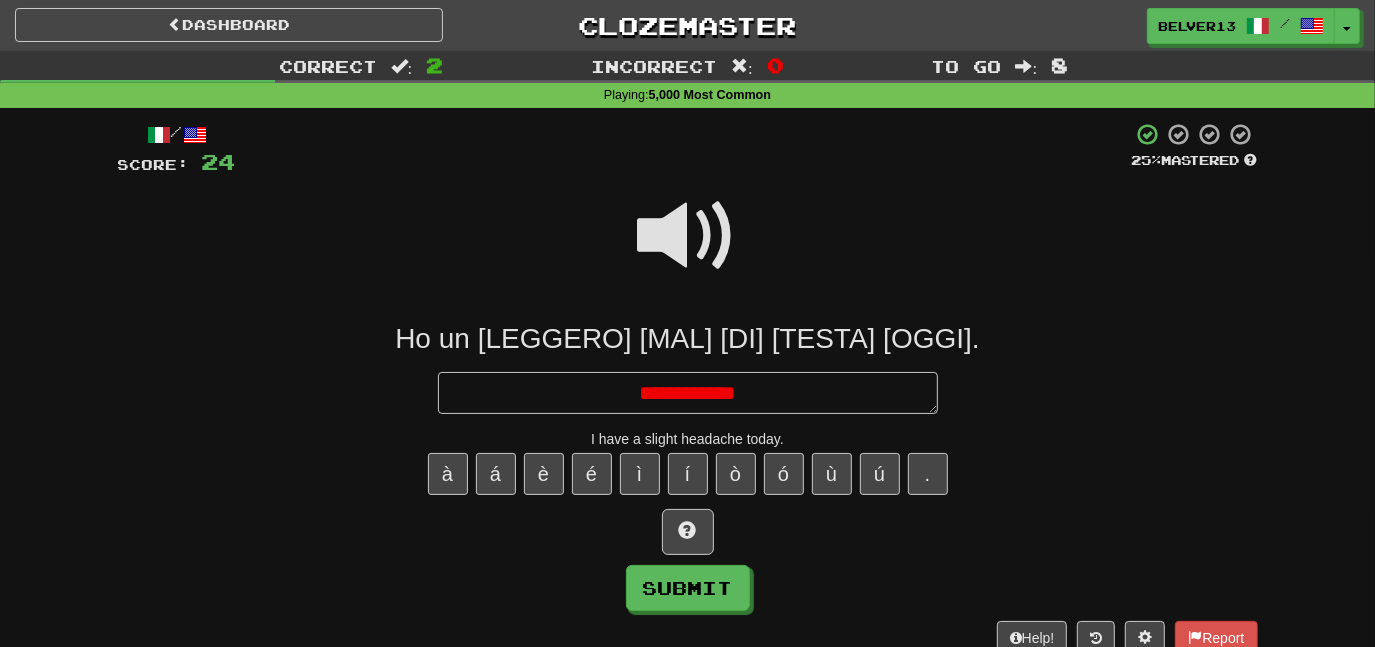 type on "*" 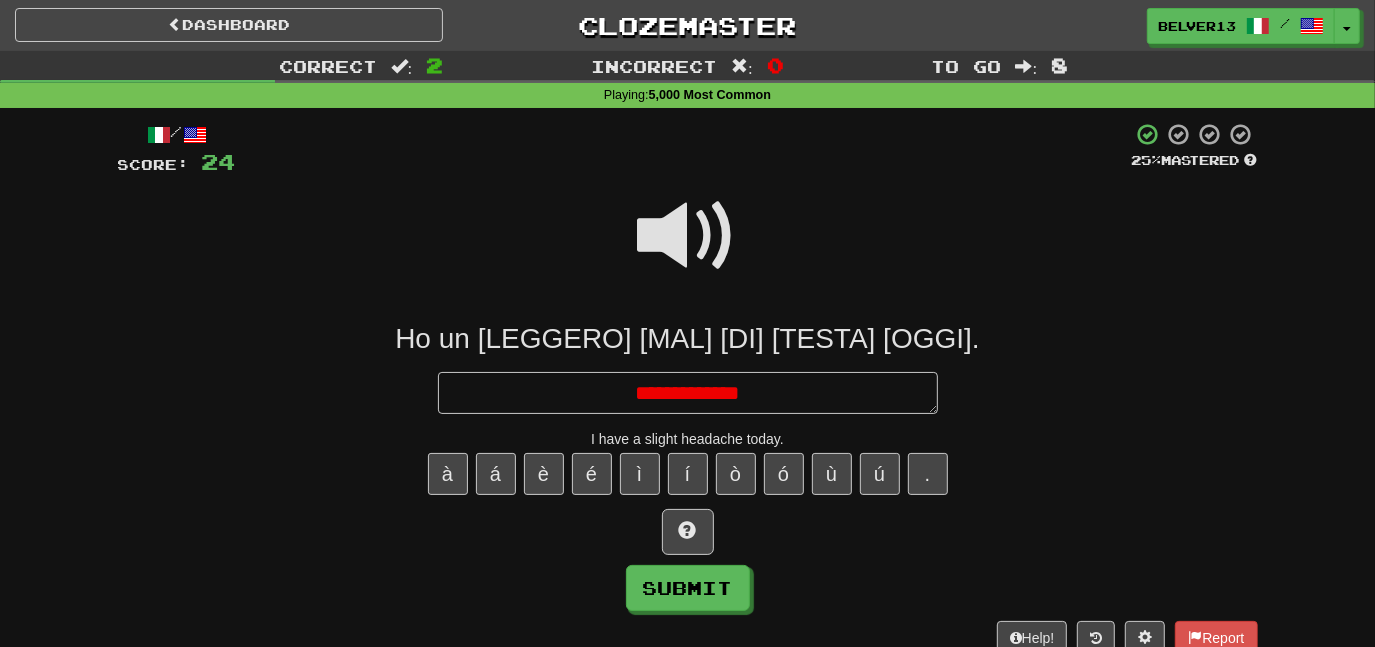 type on "*" 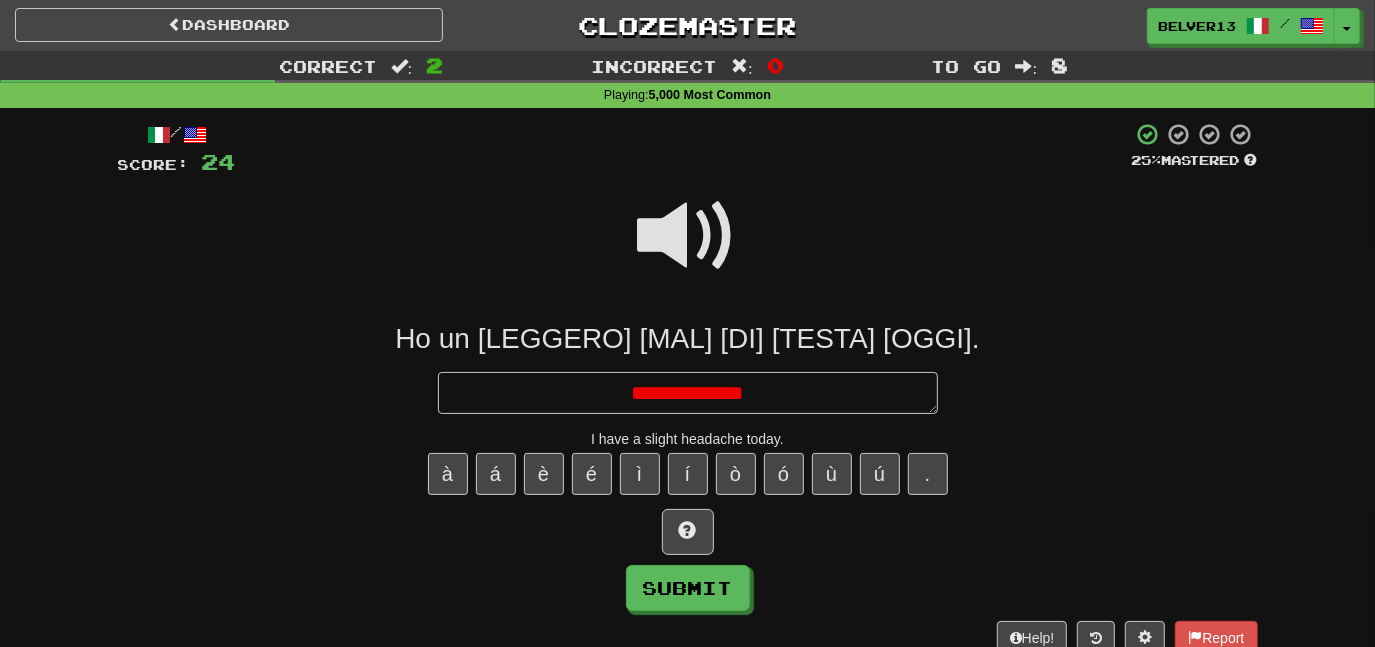 type on "*" 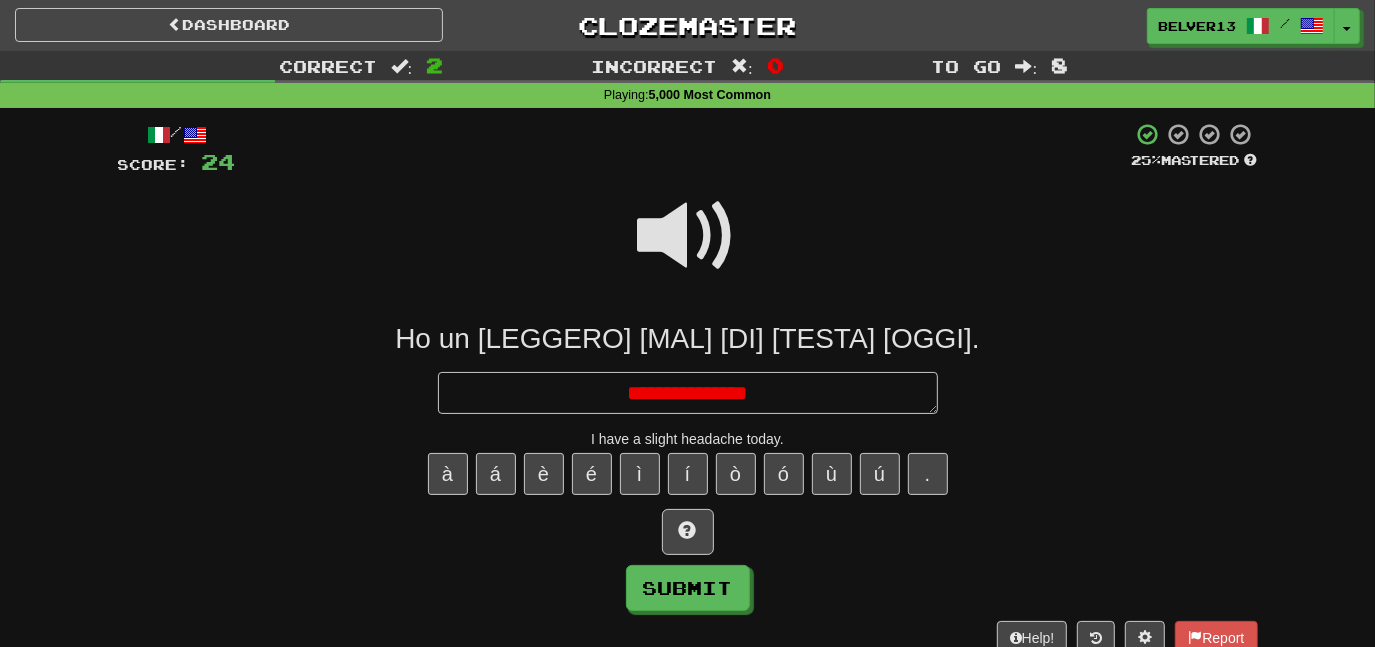 type on "*" 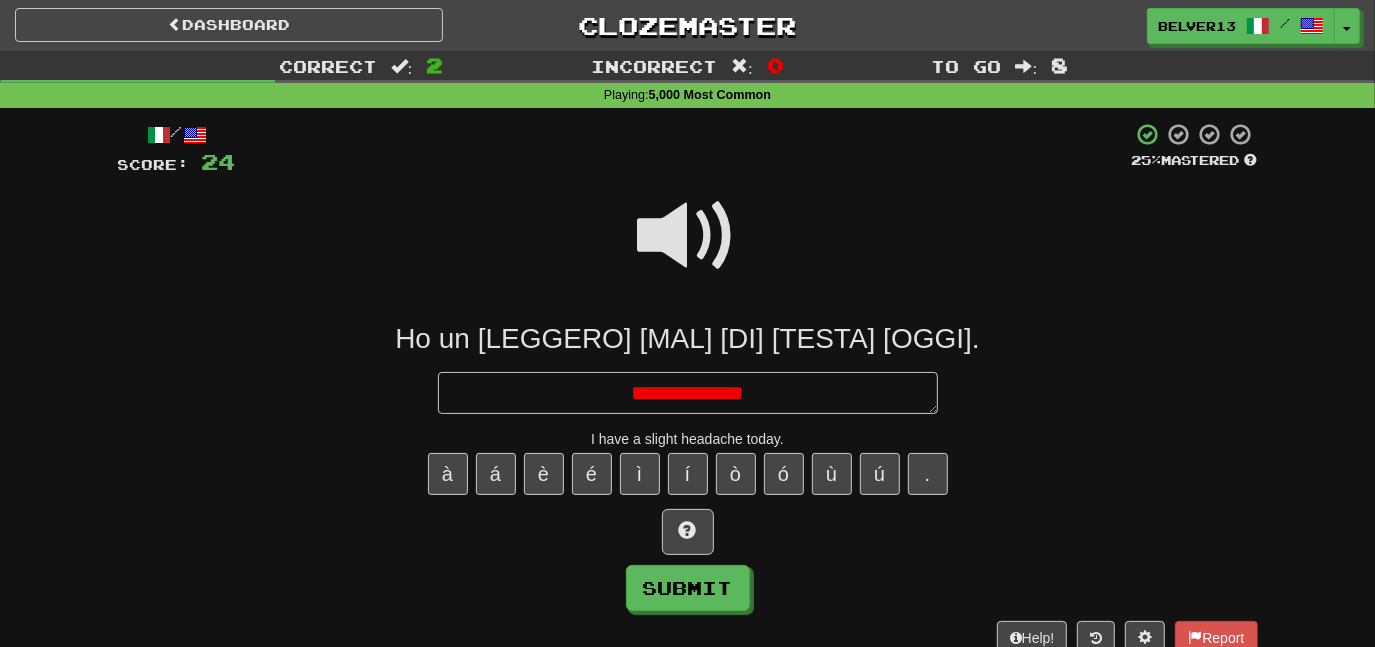 type on "*" 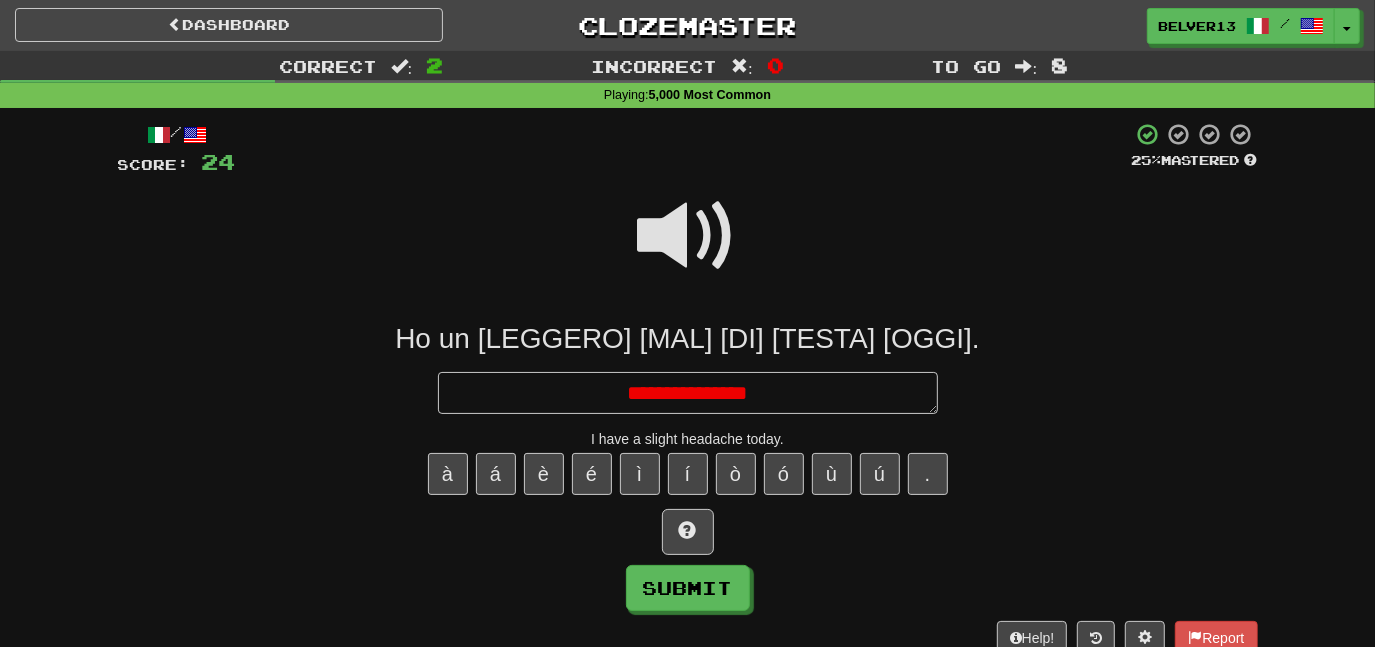 type on "*" 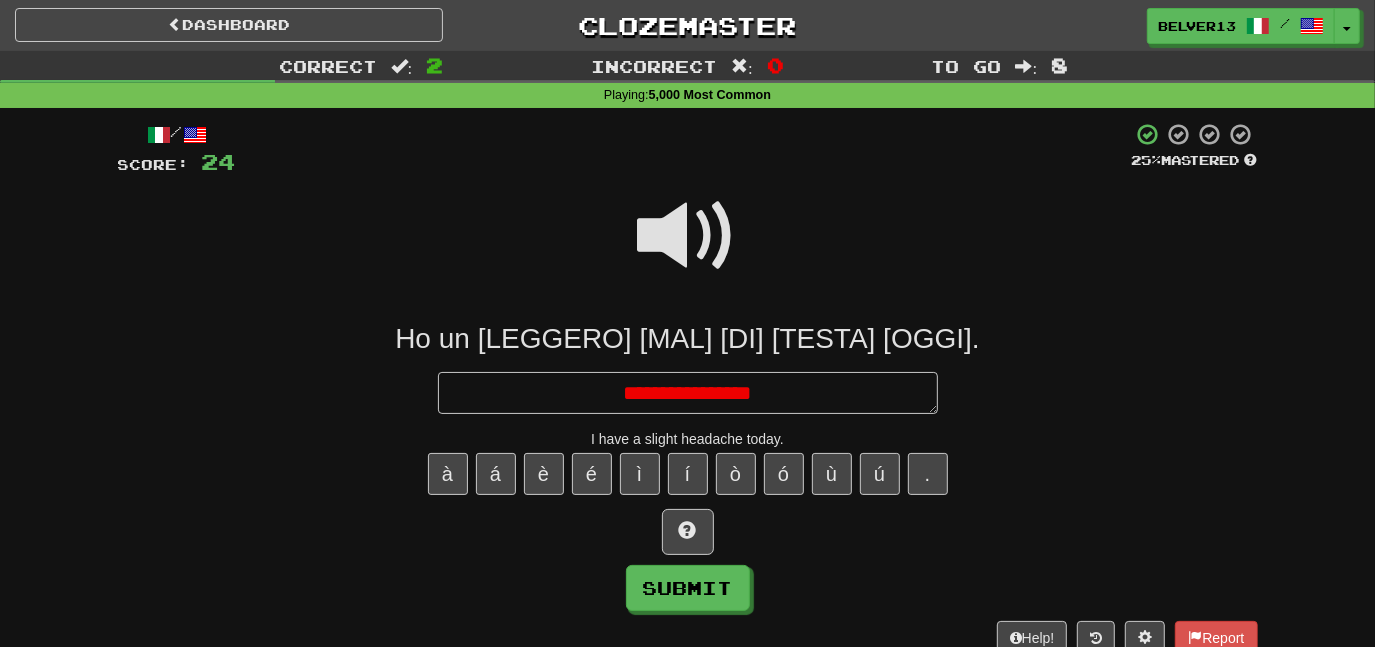 type on "*" 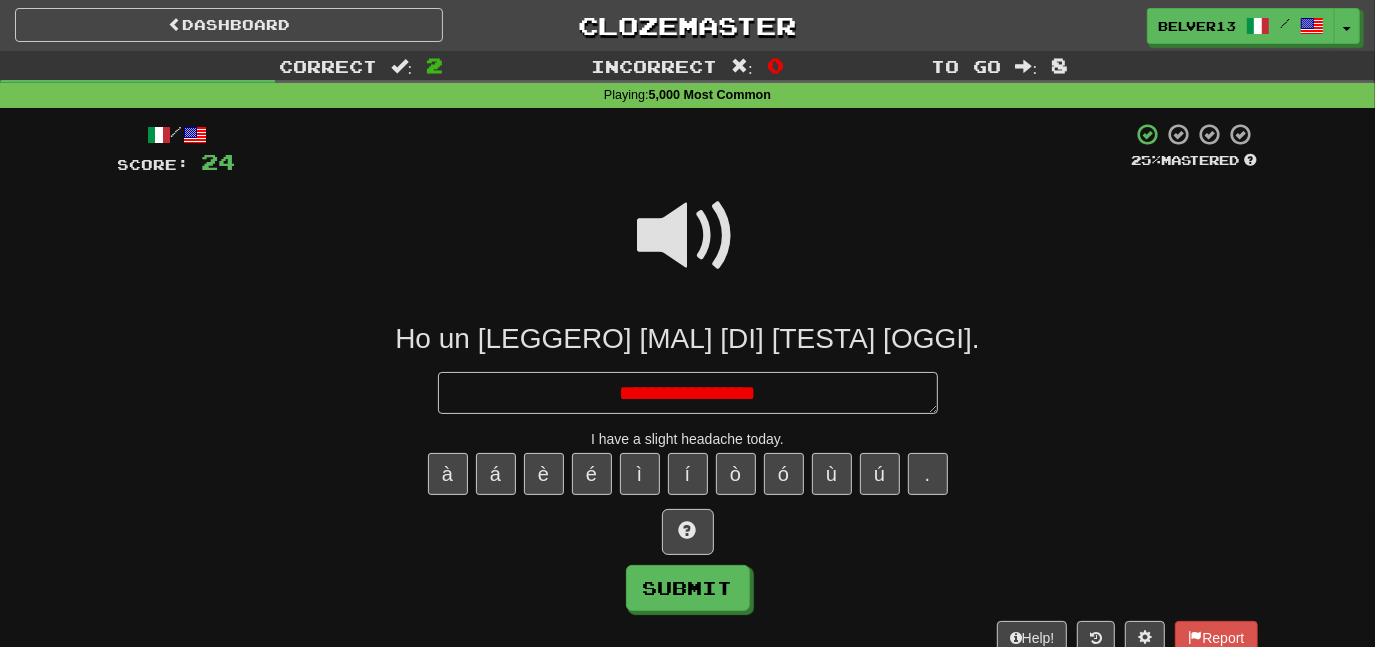 type on "*" 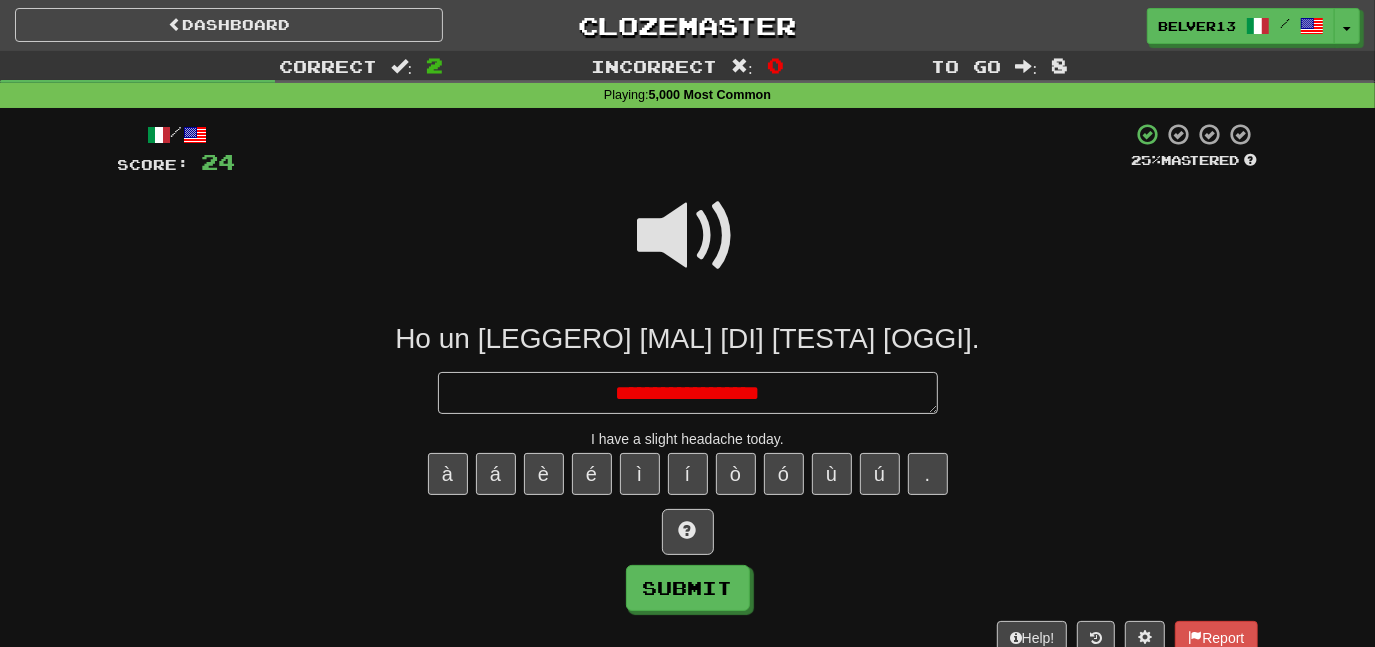 type on "*" 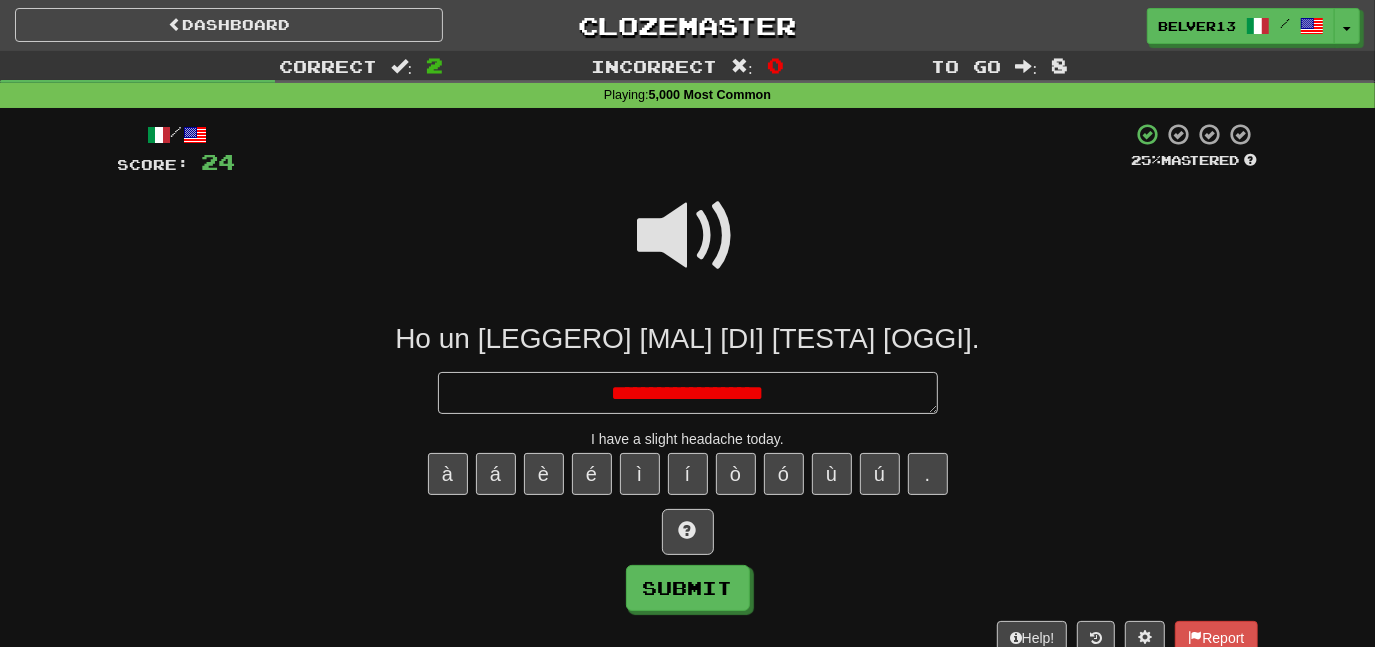 type on "*" 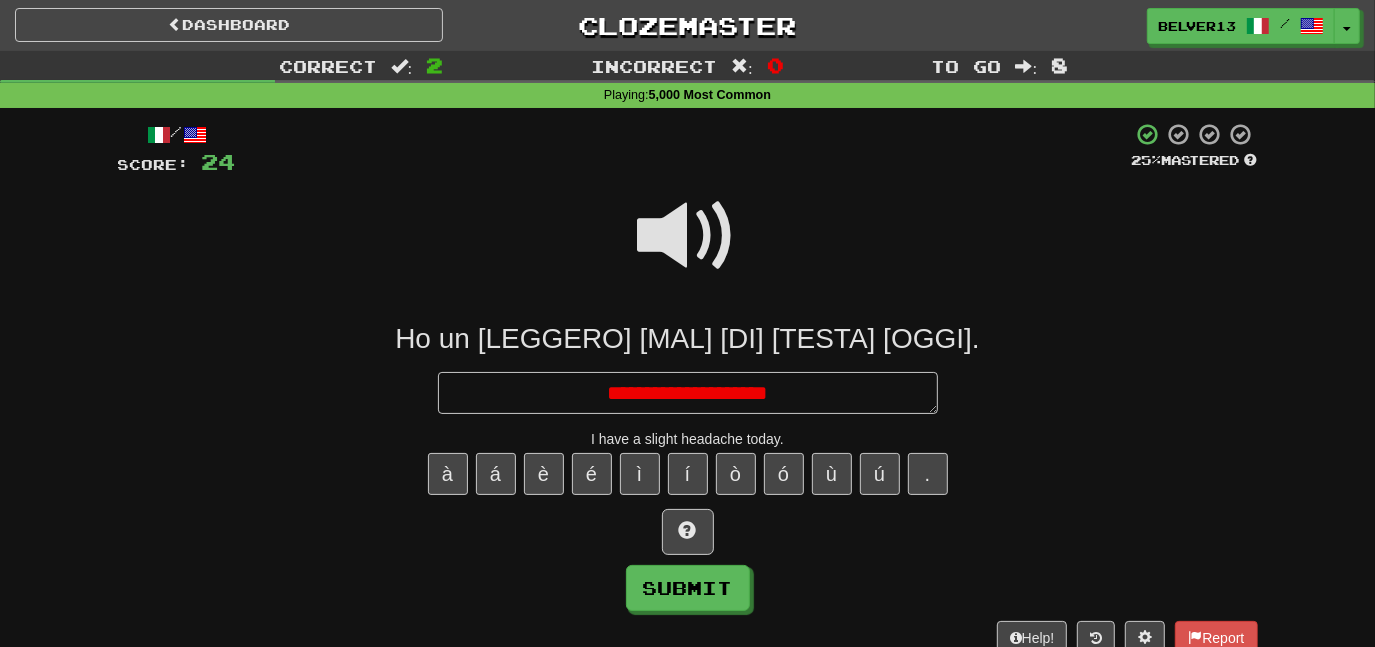 type on "*" 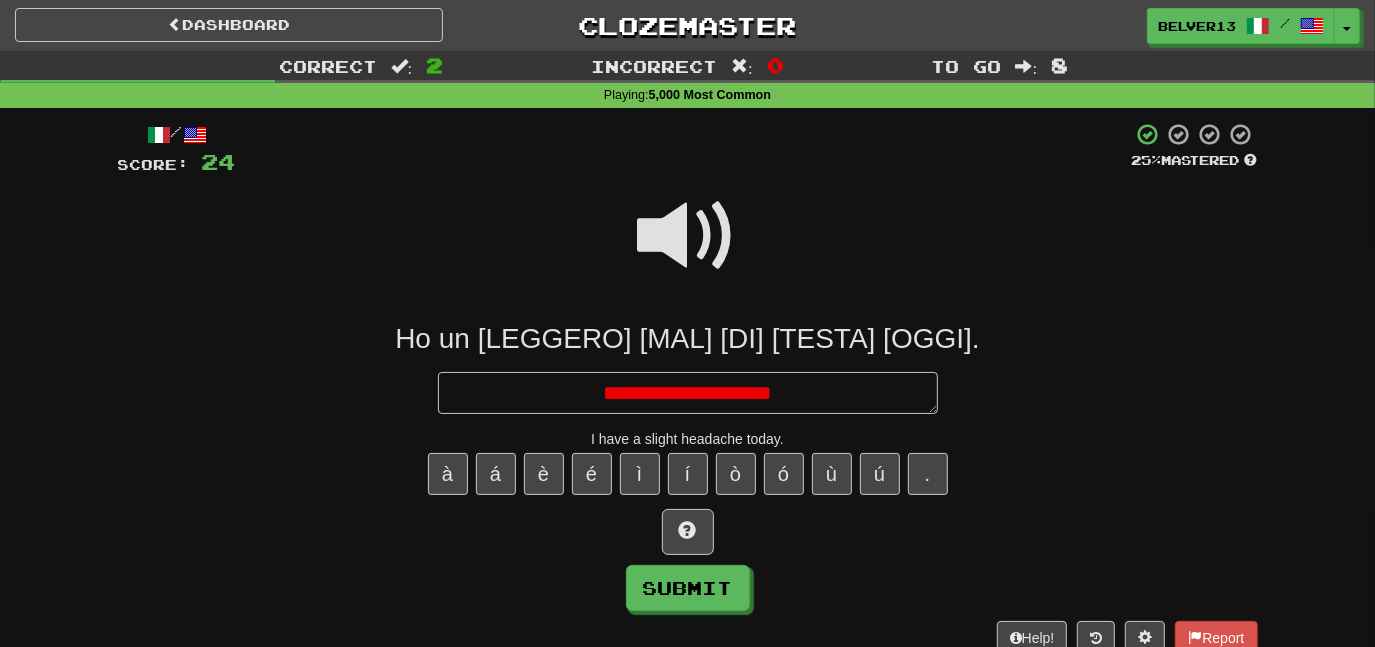 type on "*" 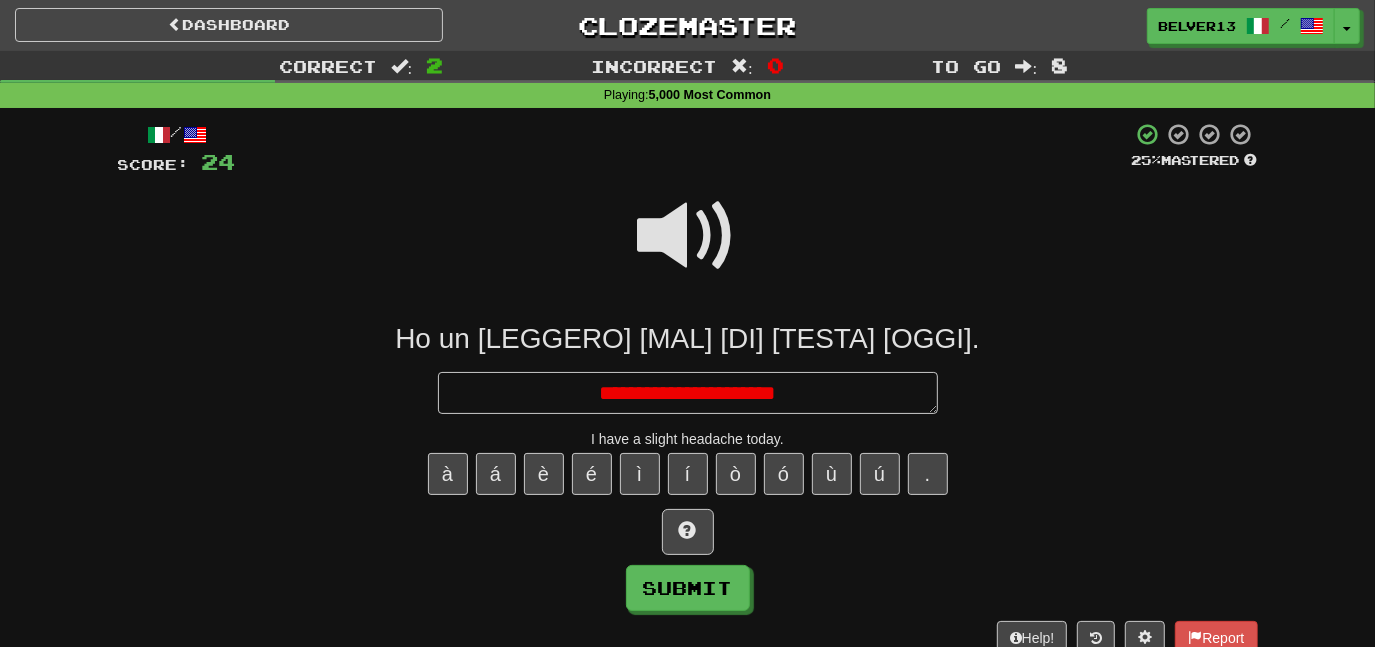 type on "*" 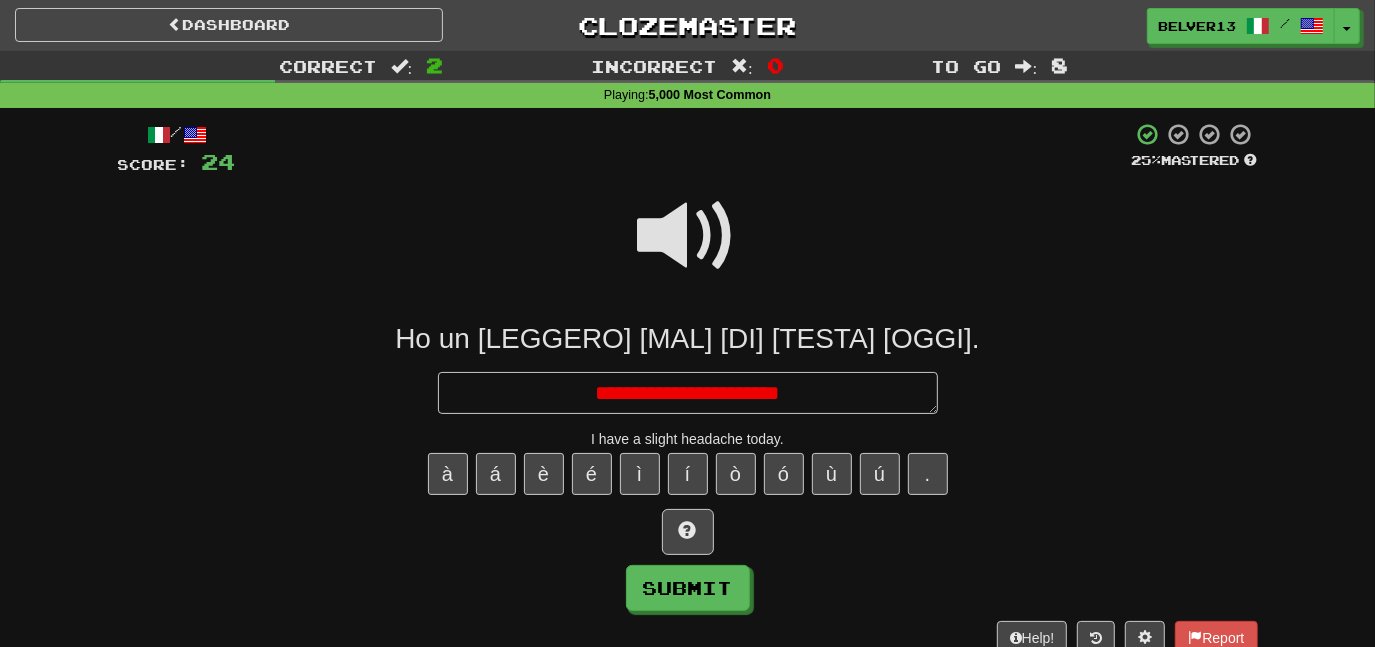 type on "*" 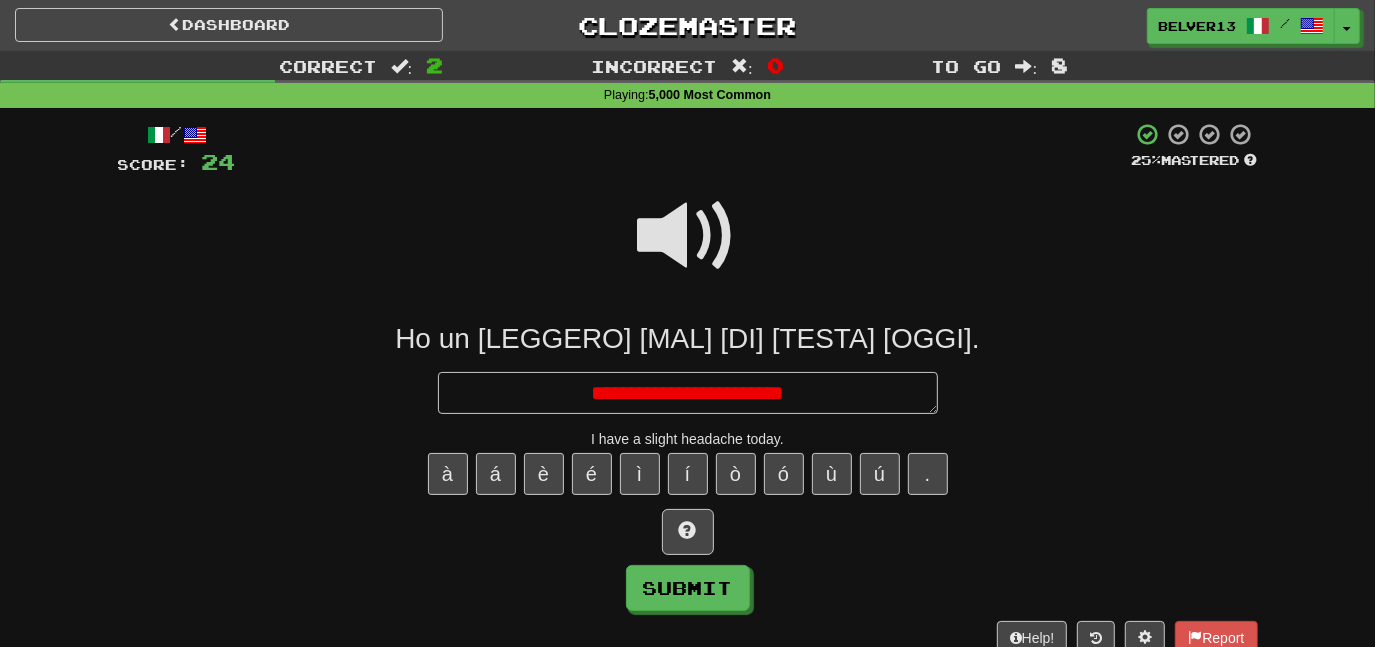 type on "*" 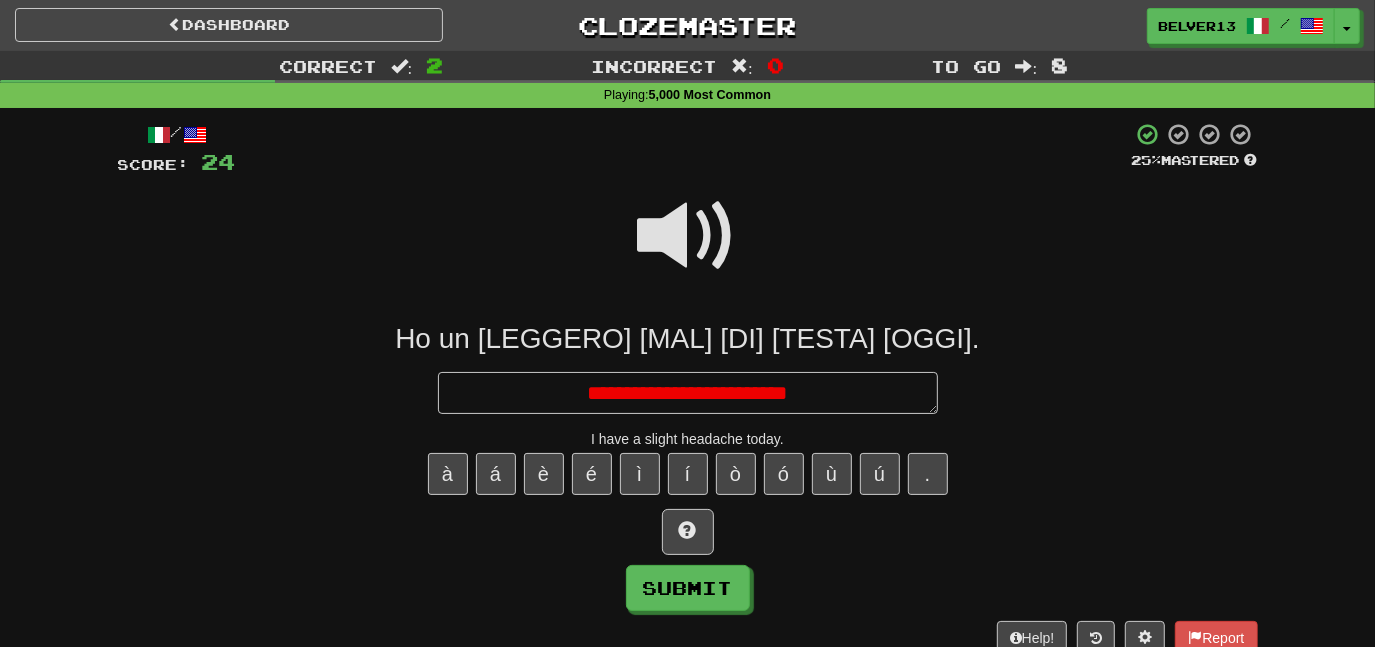 type on "*" 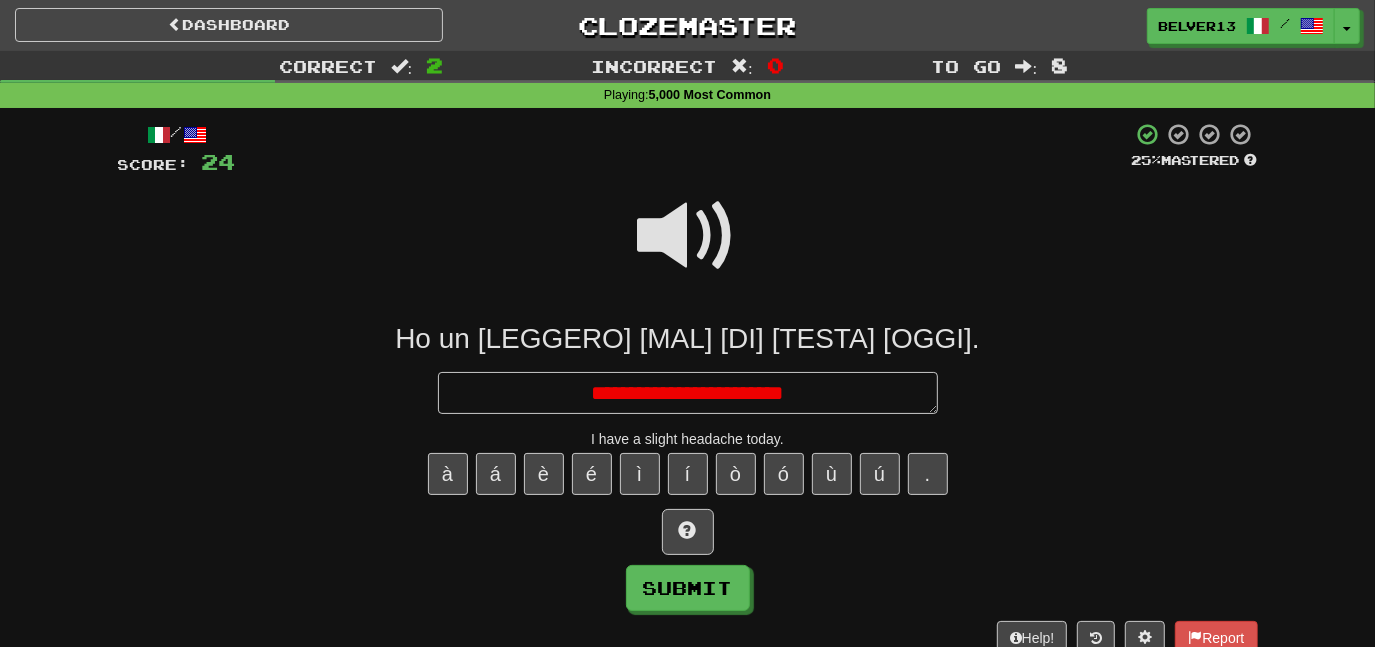 type on "**********" 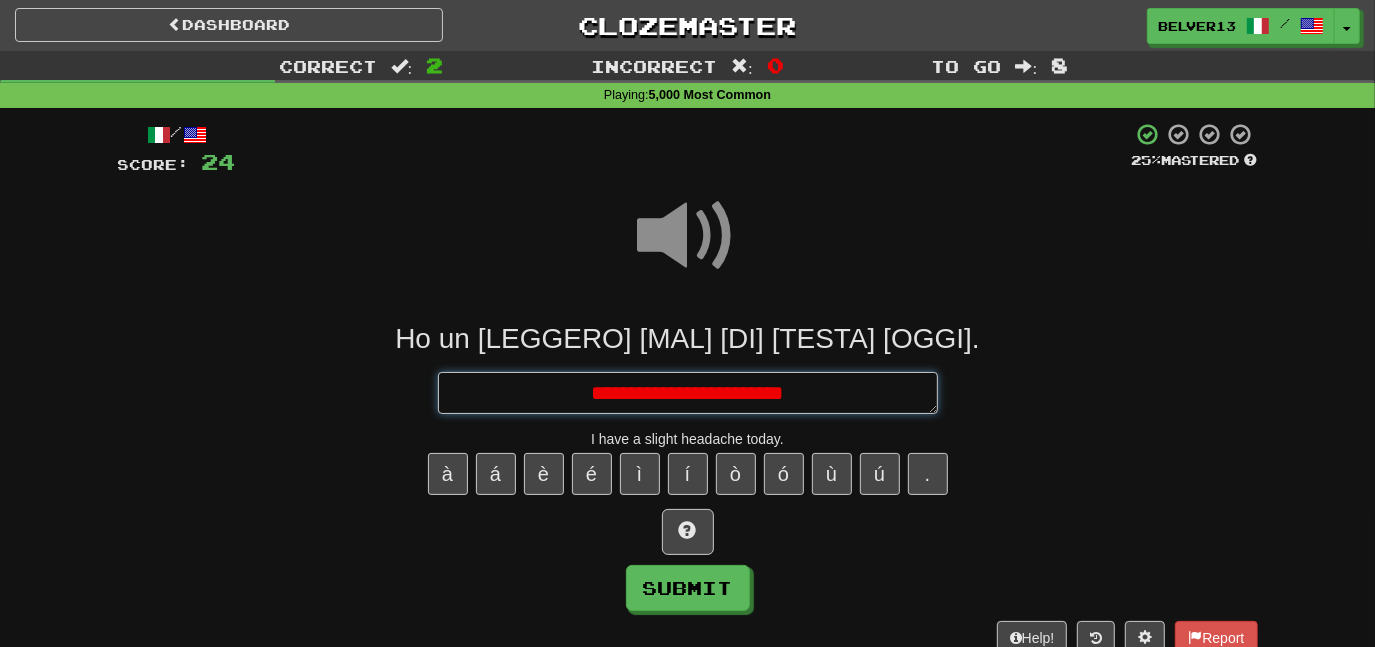 click on "**********" at bounding box center (688, 392) 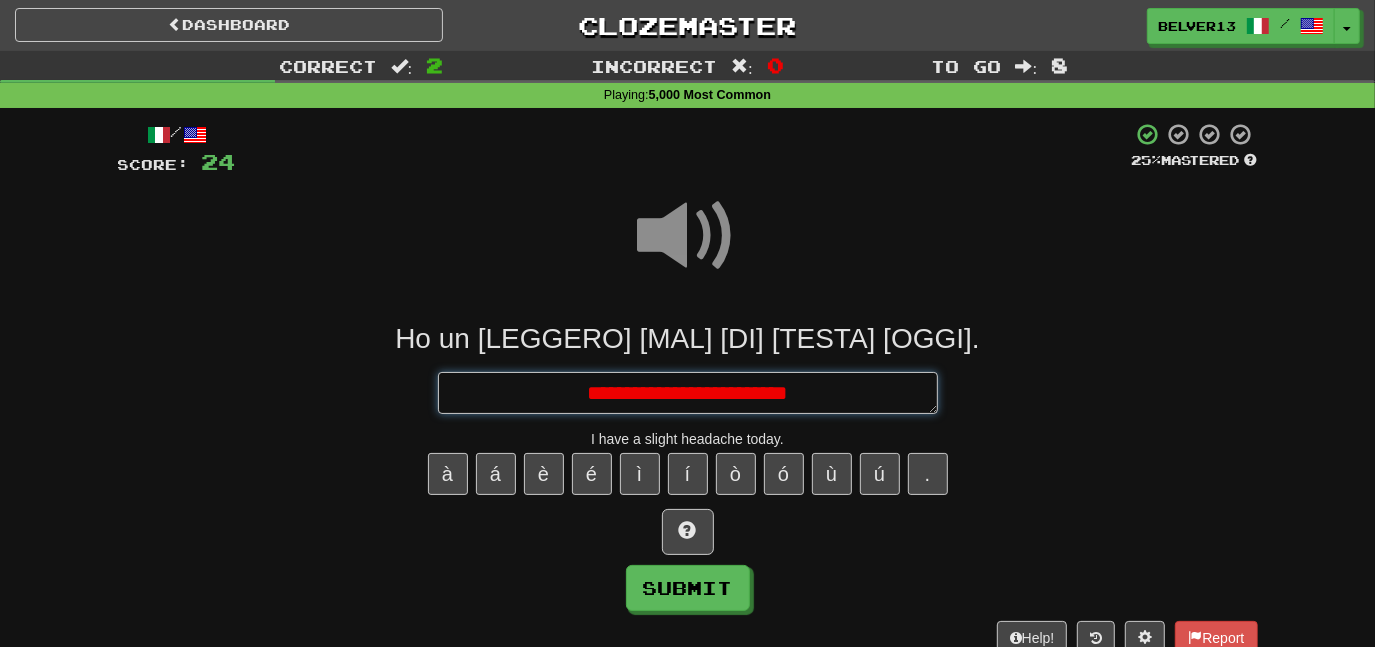 type on "*" 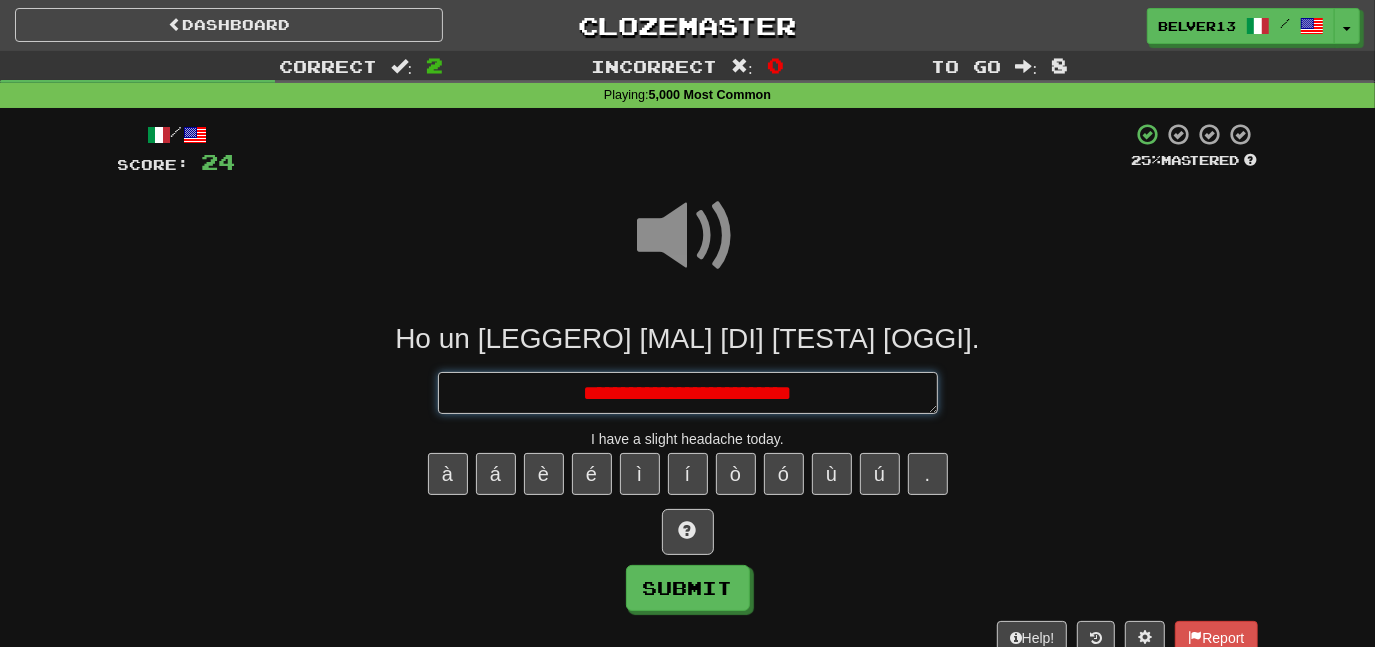 type on "*" 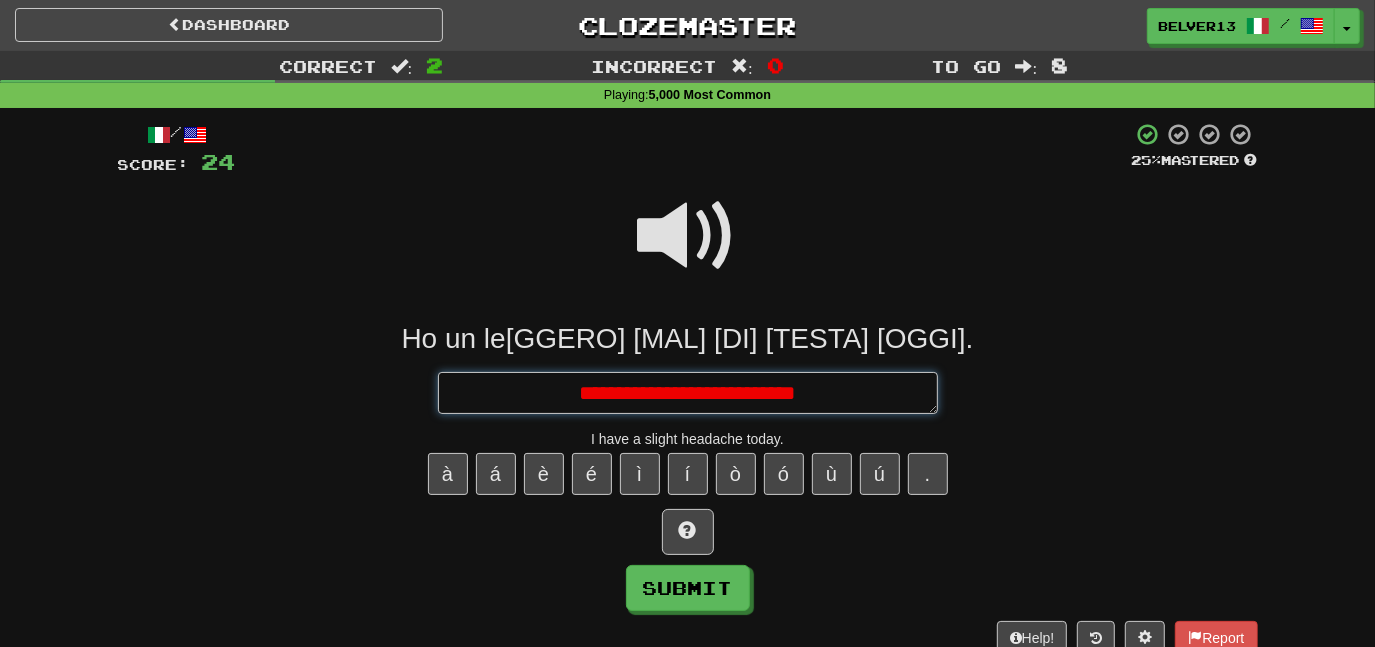 type on "*" 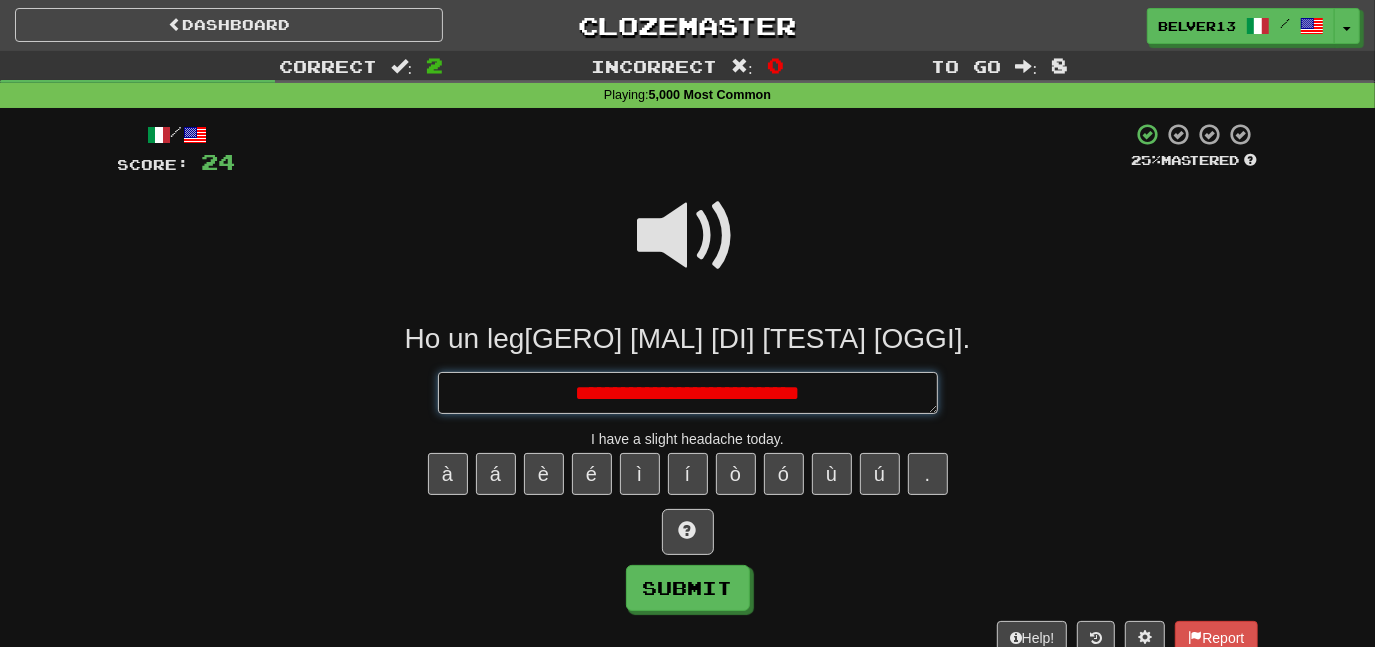 type on "*" 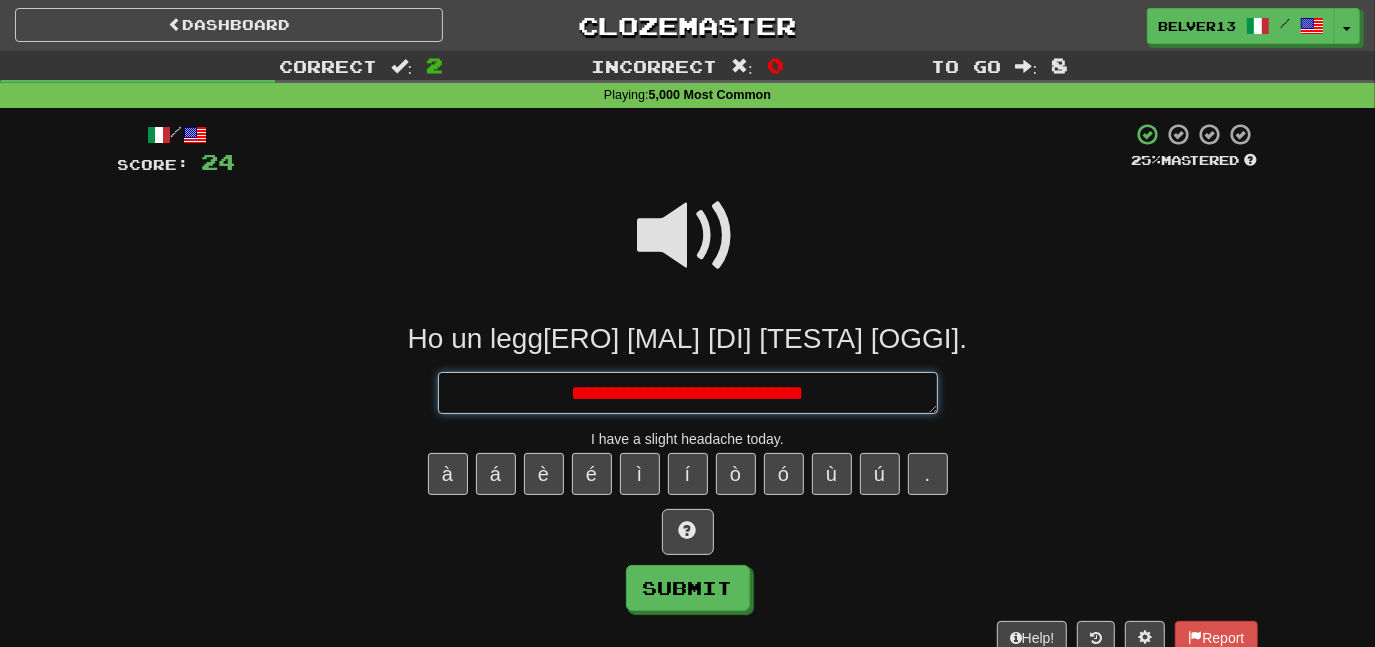type on "*" 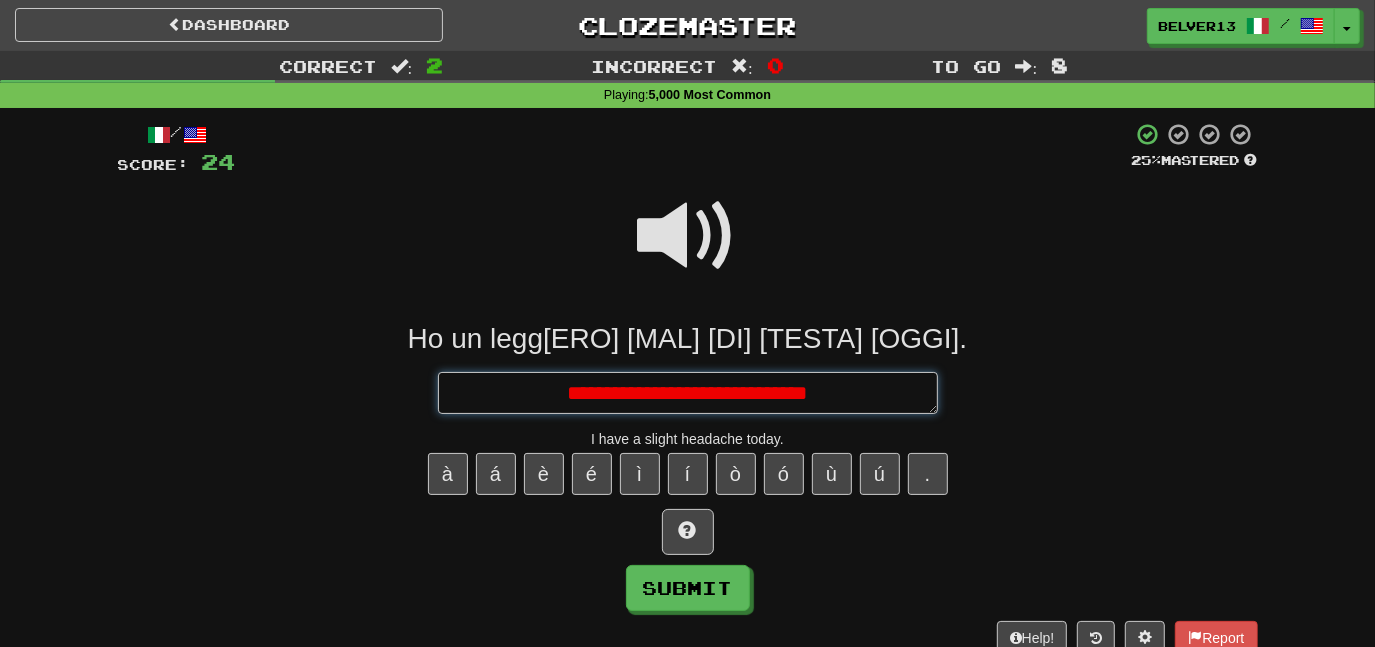 type on "*" 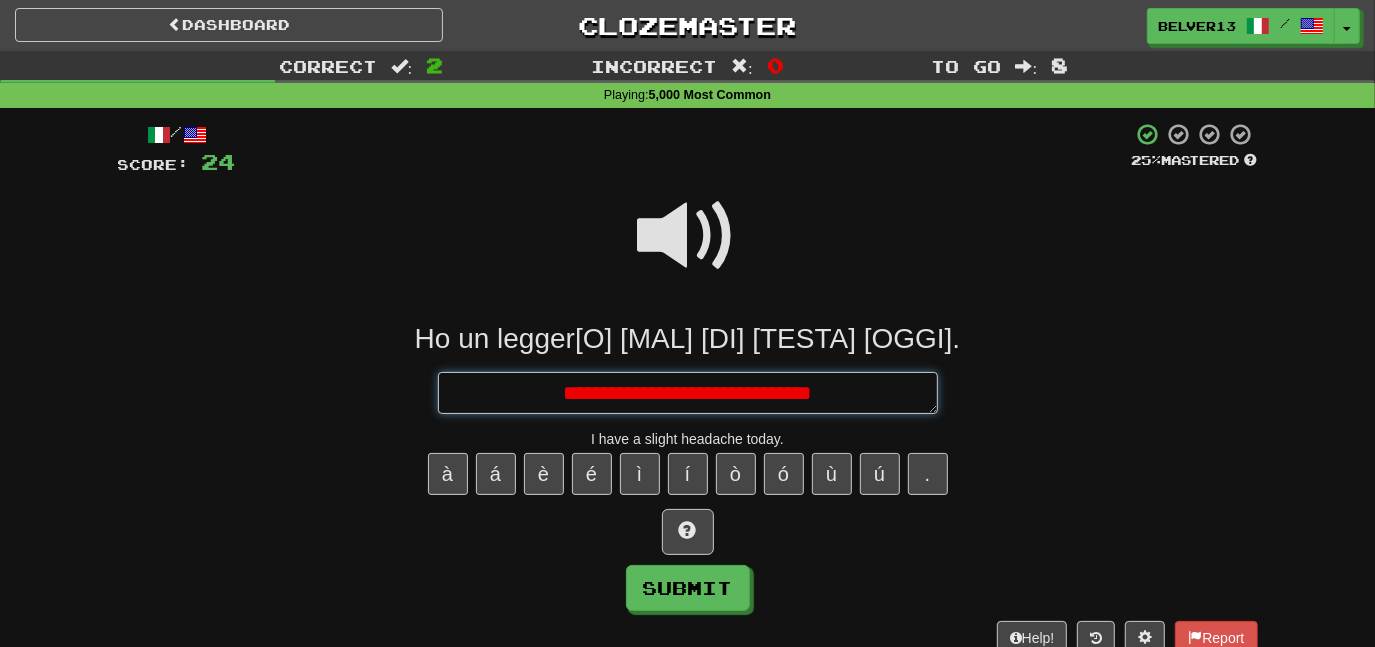 type on "*" 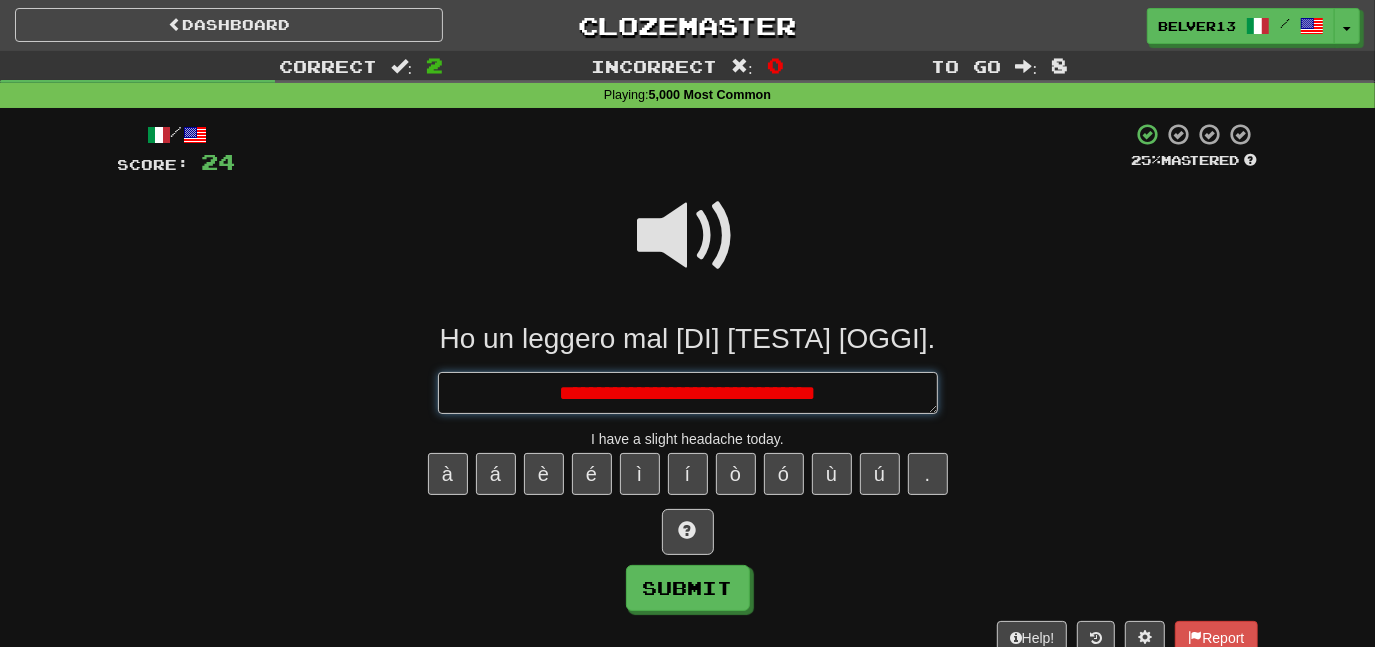 click on "**********" at bounding box center [688, 392] 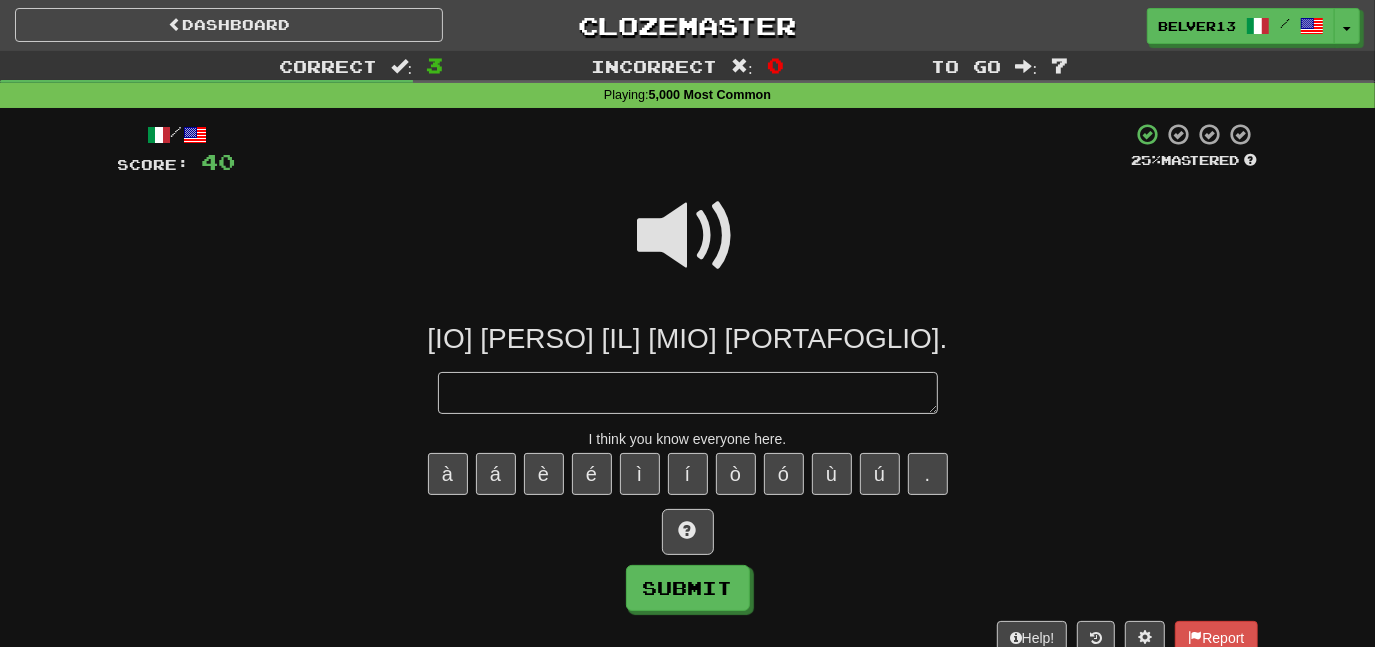 type on "*" 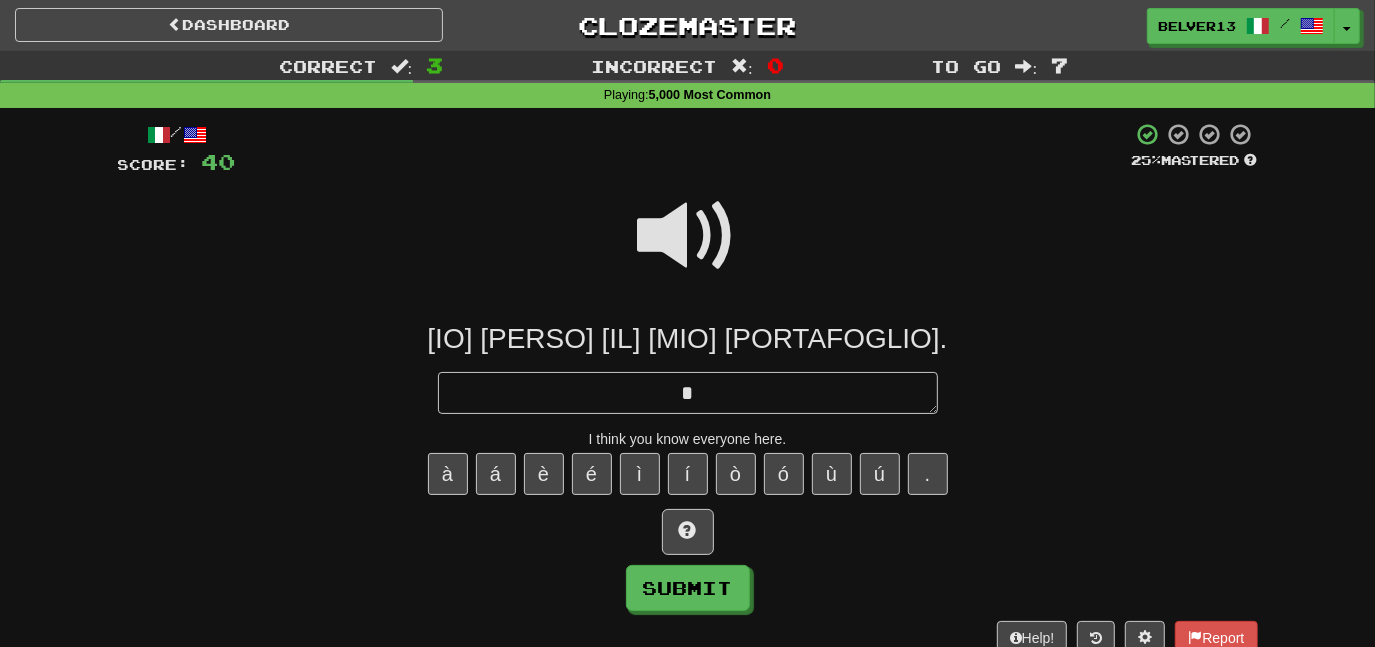 type on "*" 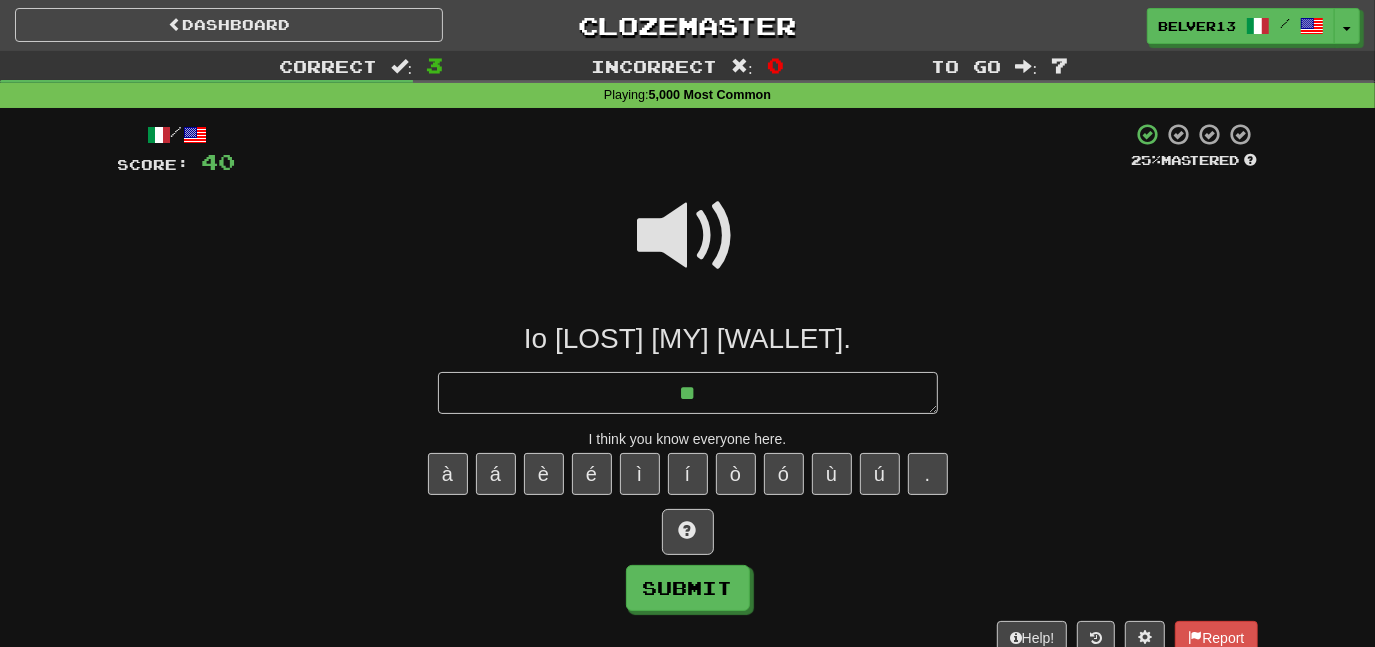 type on "*" 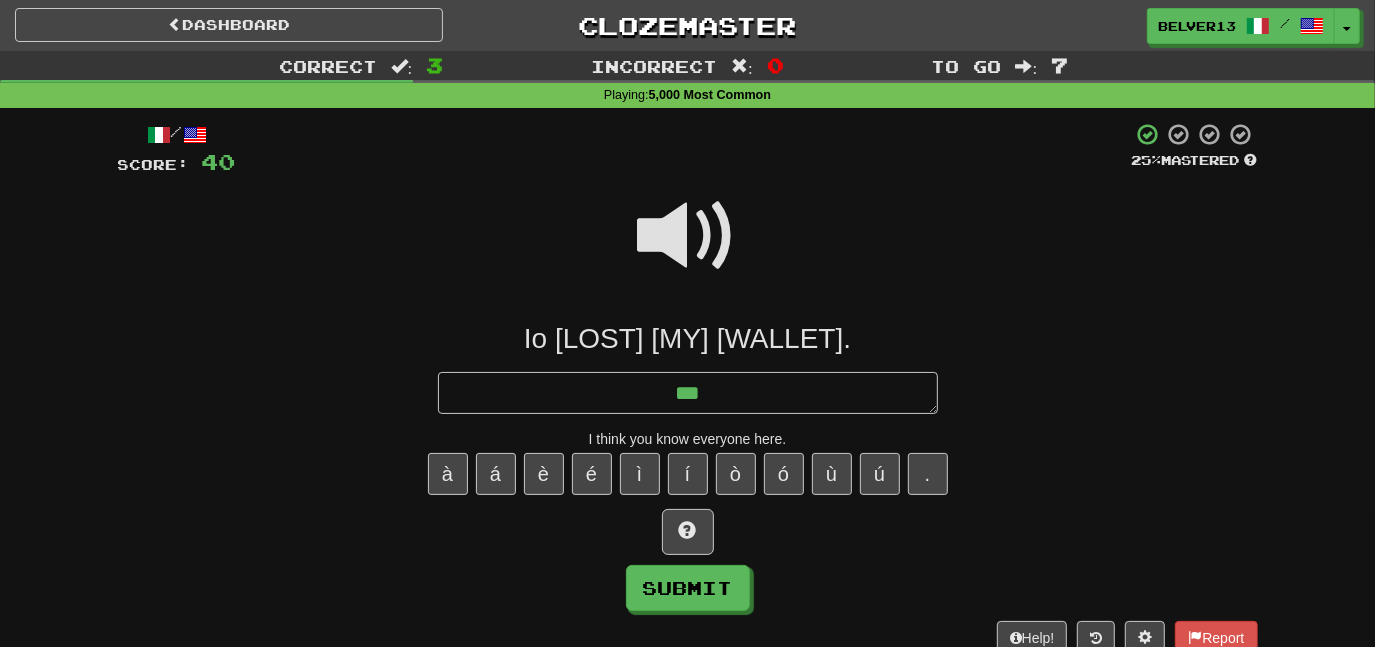 type on "*" 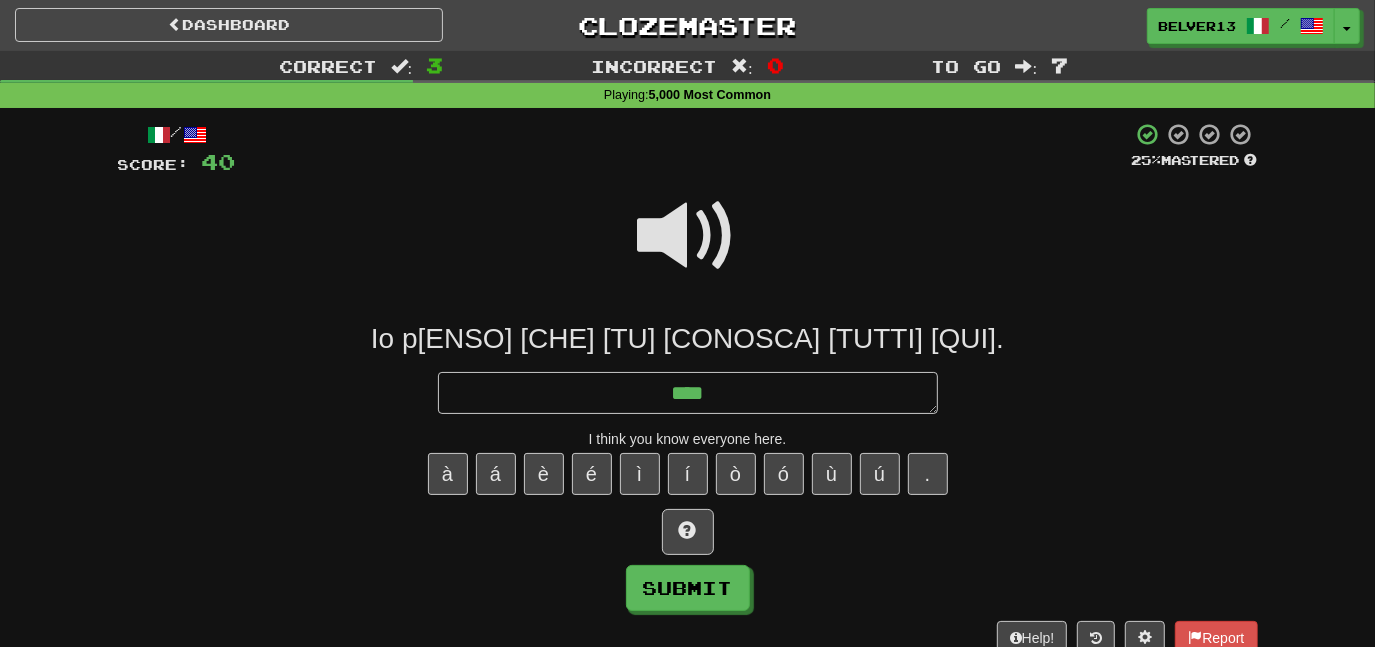 type on "*" 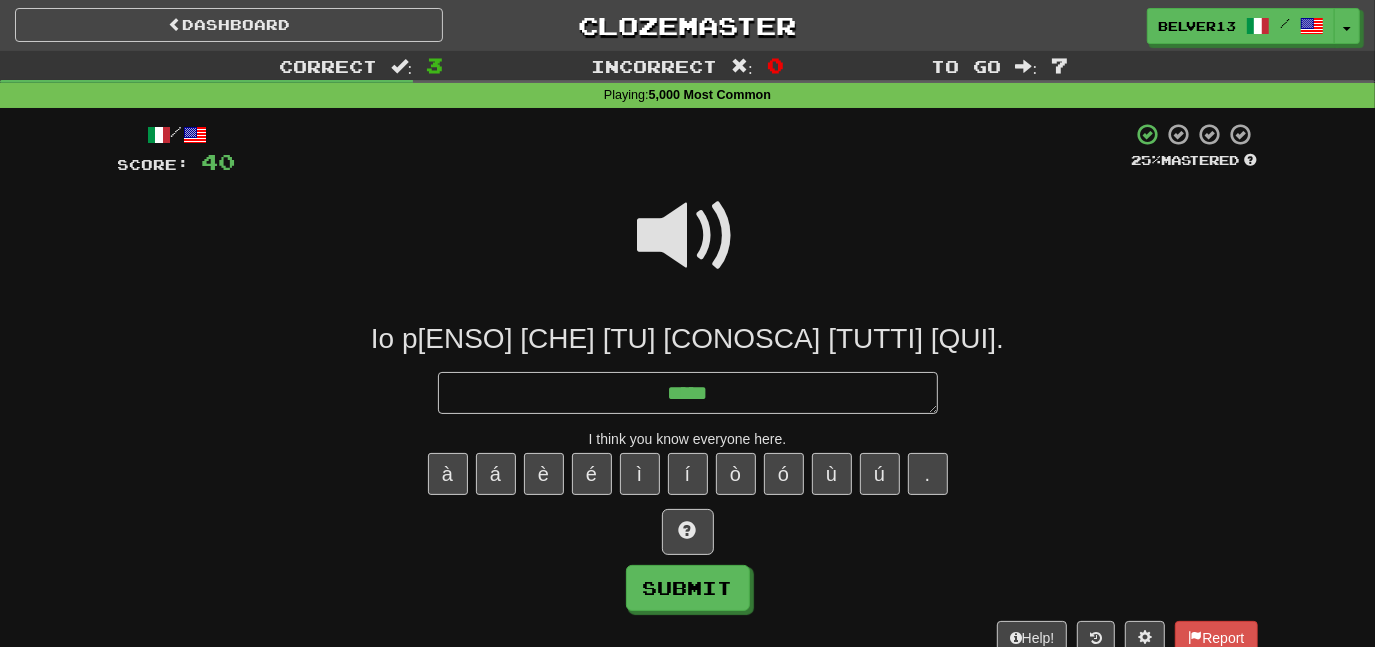 type on "*" 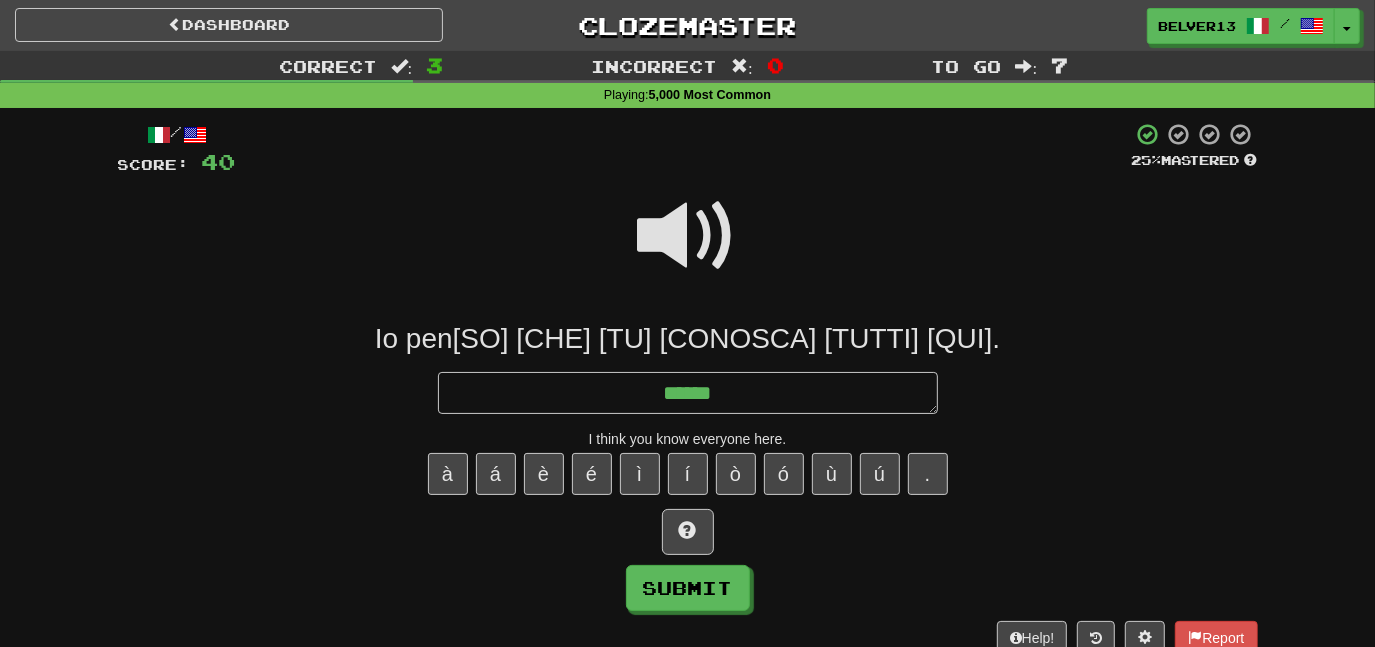 type on "*******" 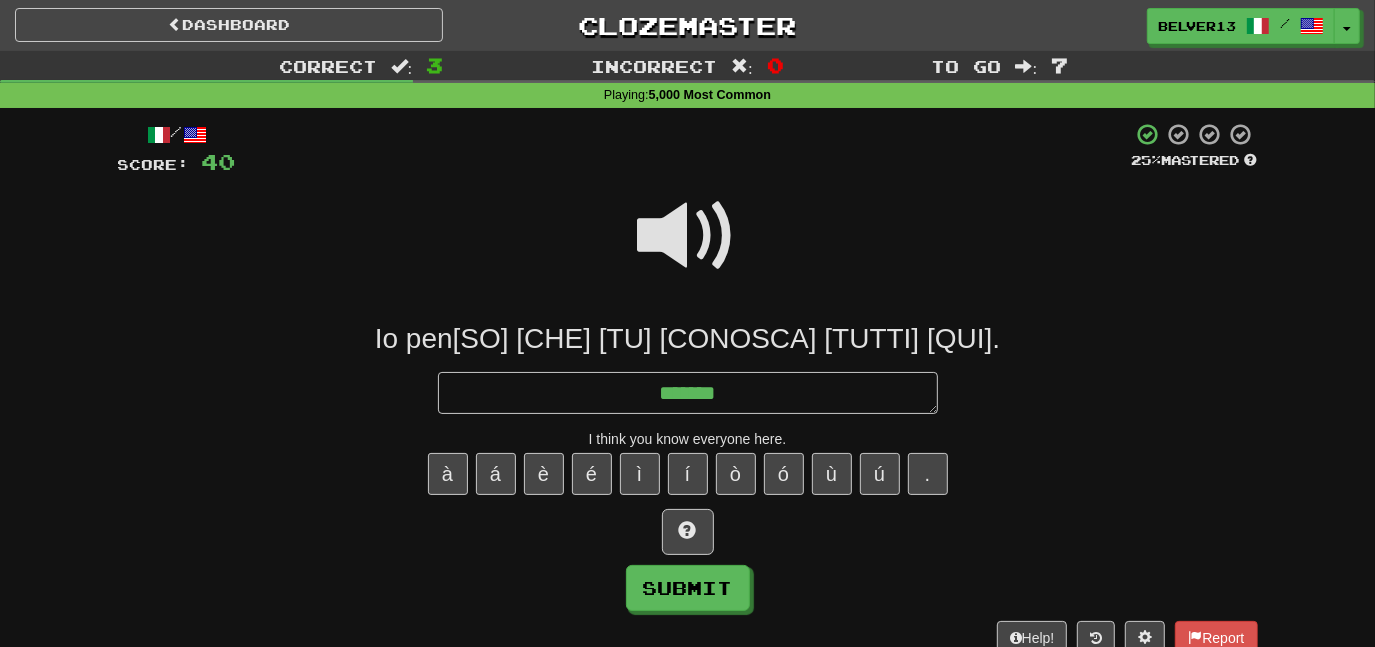 type on "*" 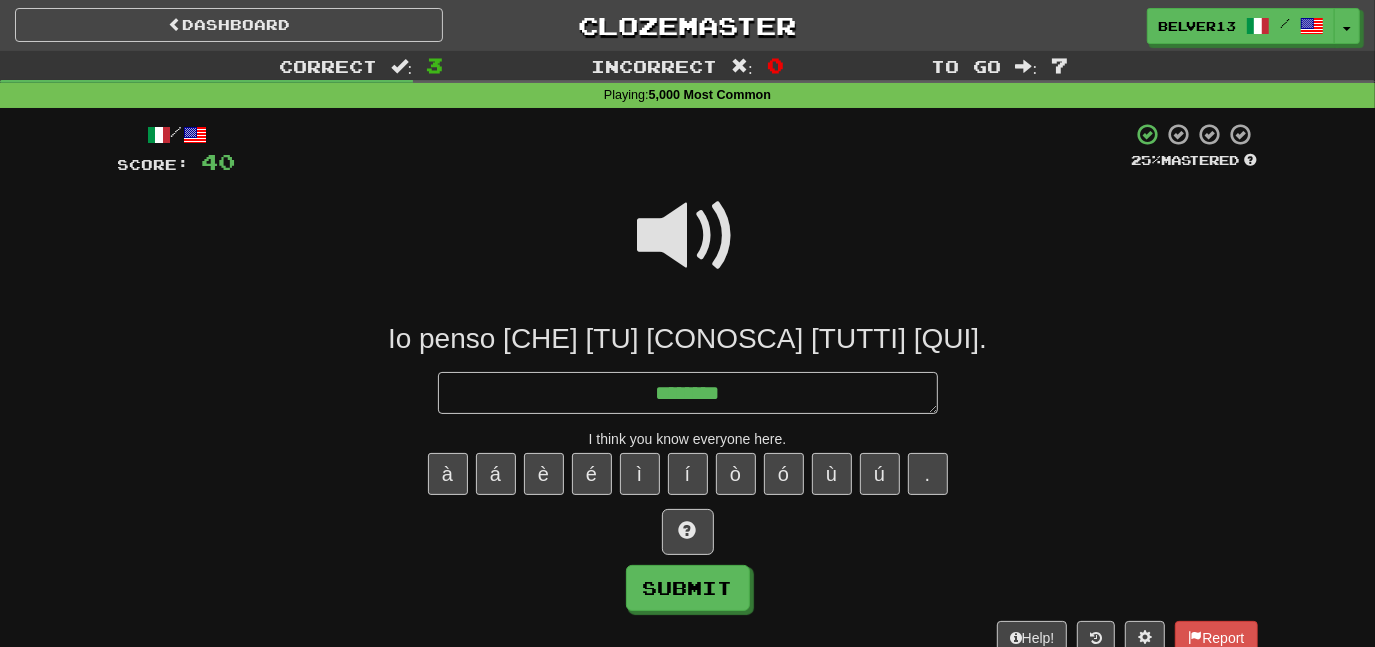 type on "*" 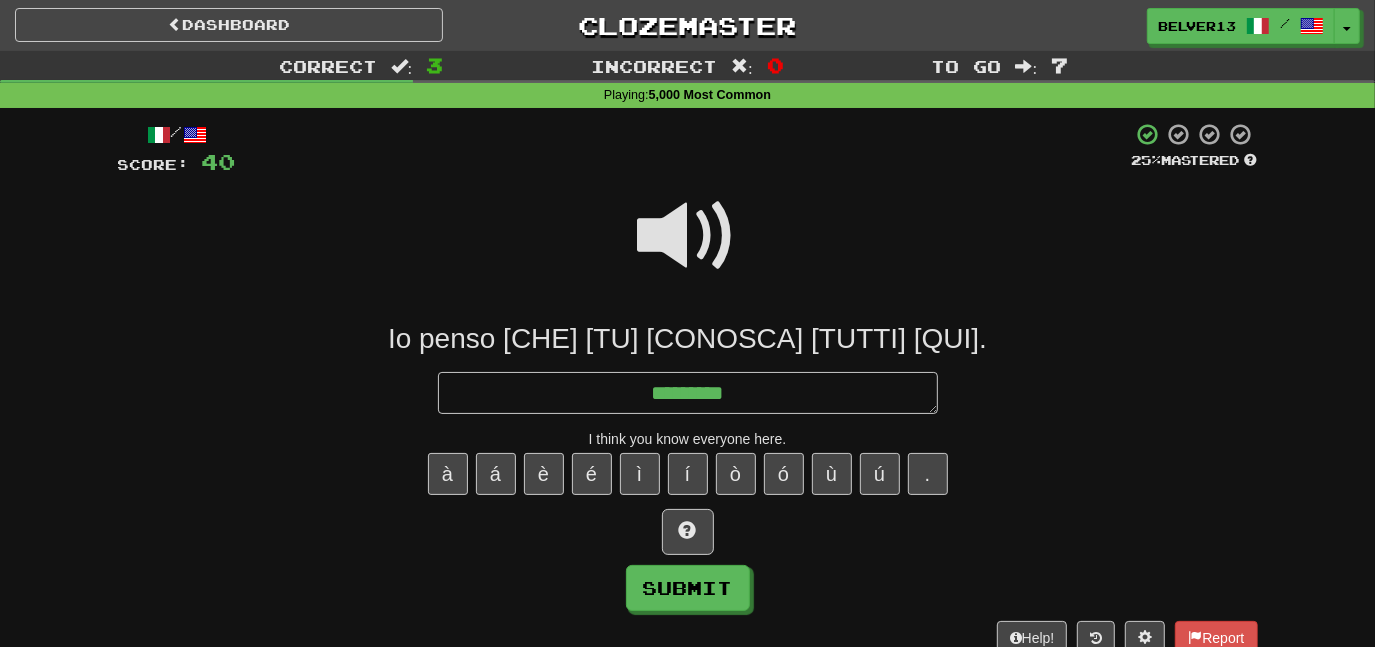 type on "*" 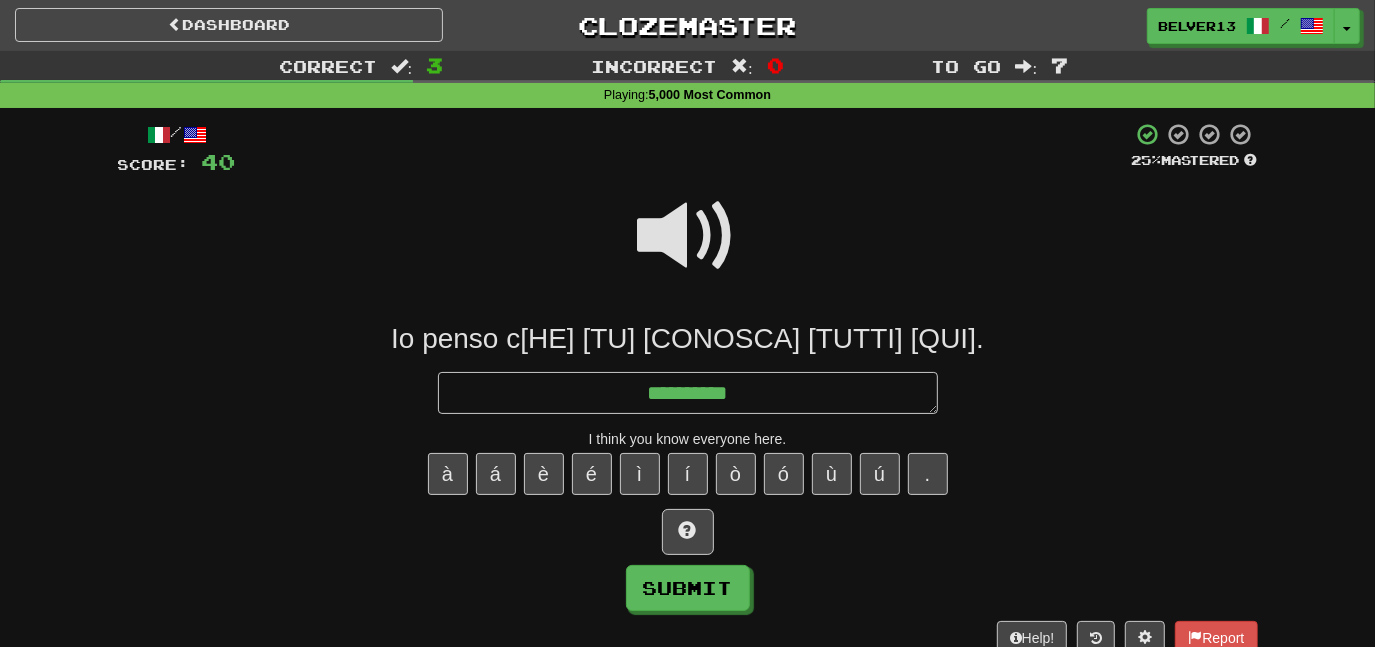 type on "*" 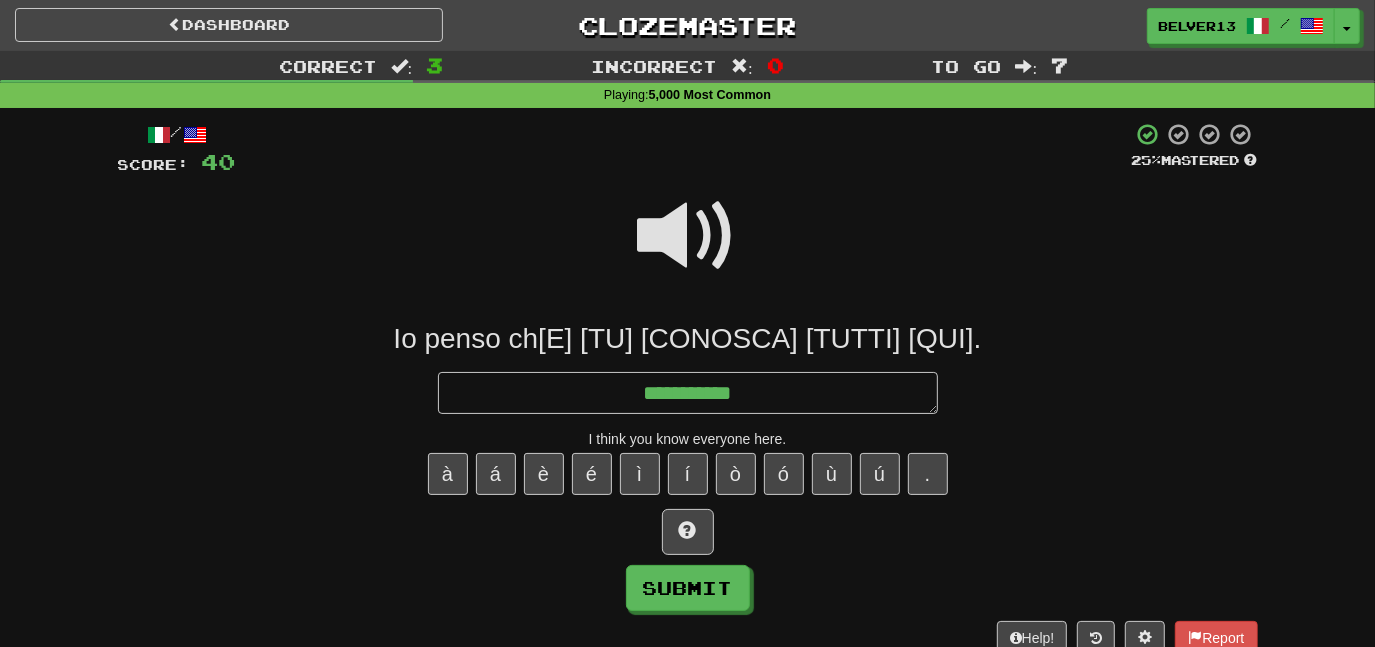 type on "*" 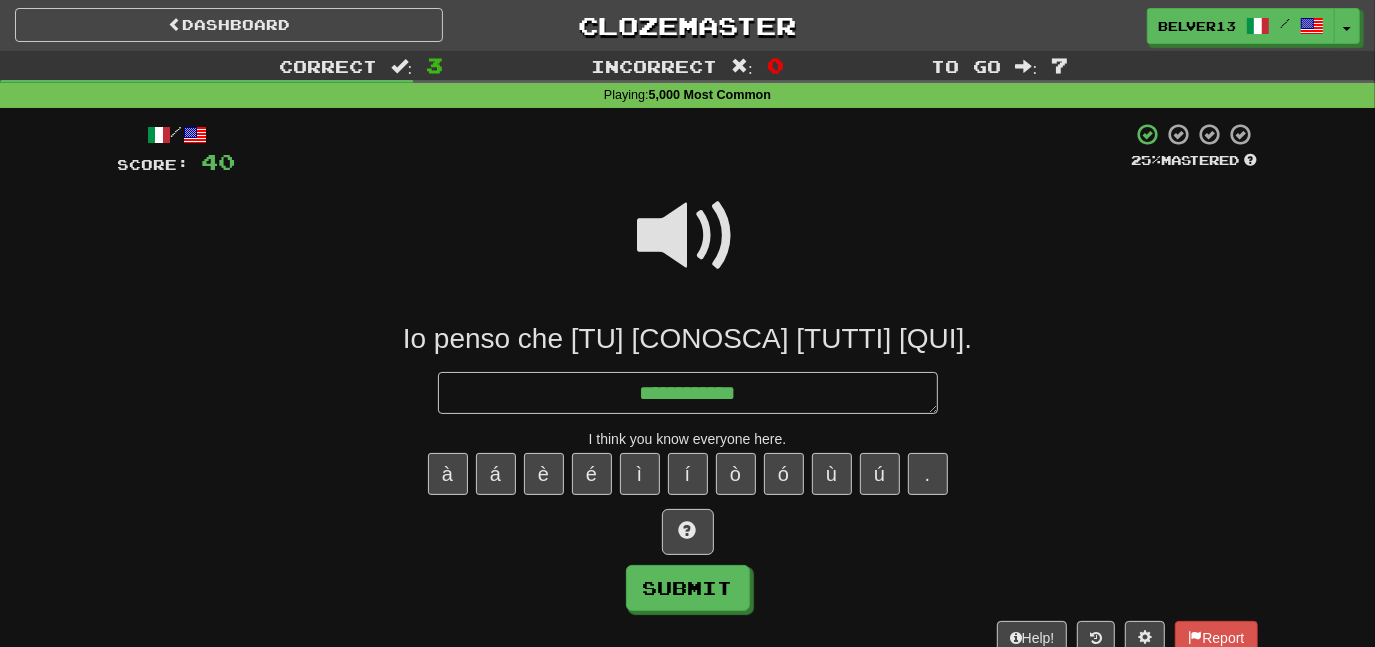 type on "*" 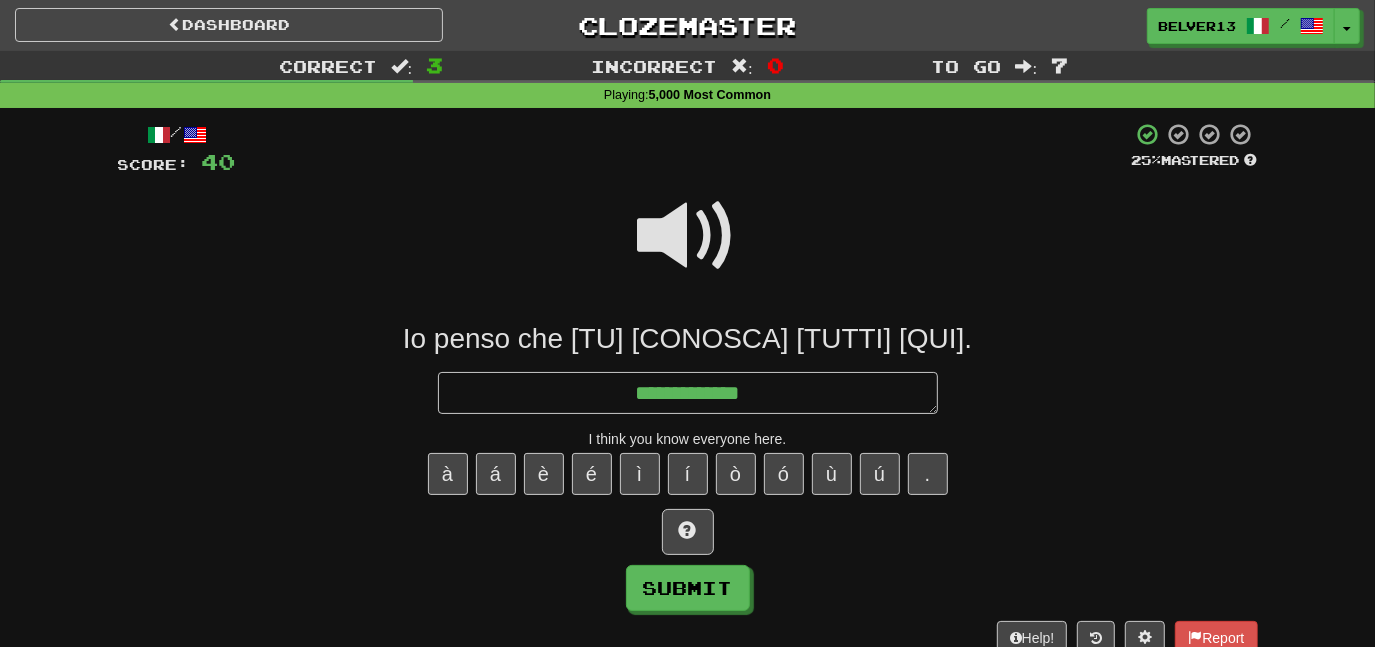 type on "*" 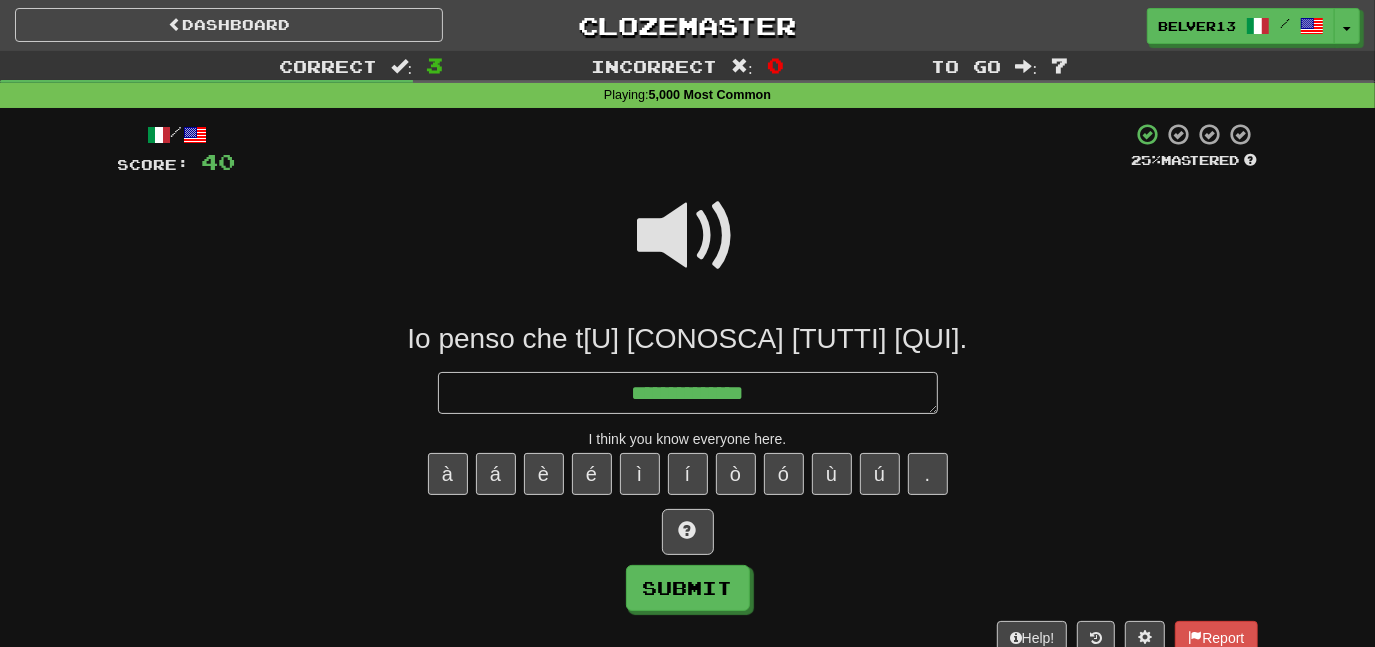 type on "*" 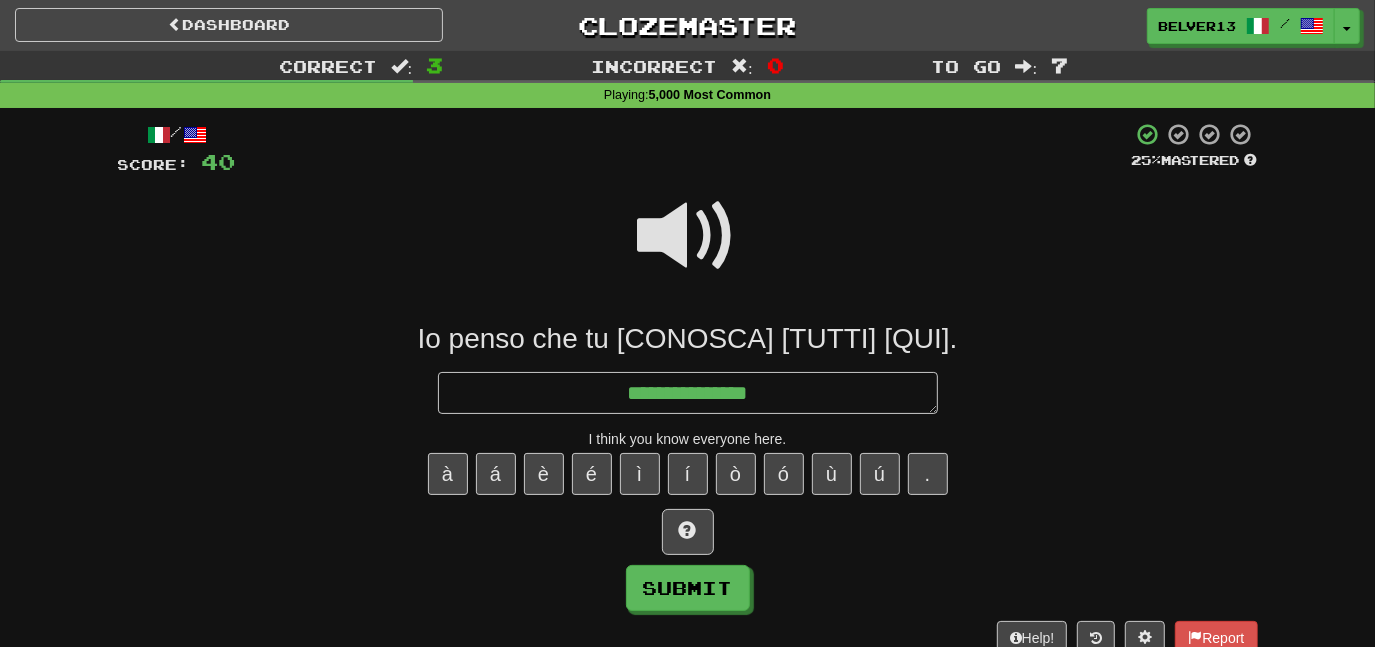 type on "*" 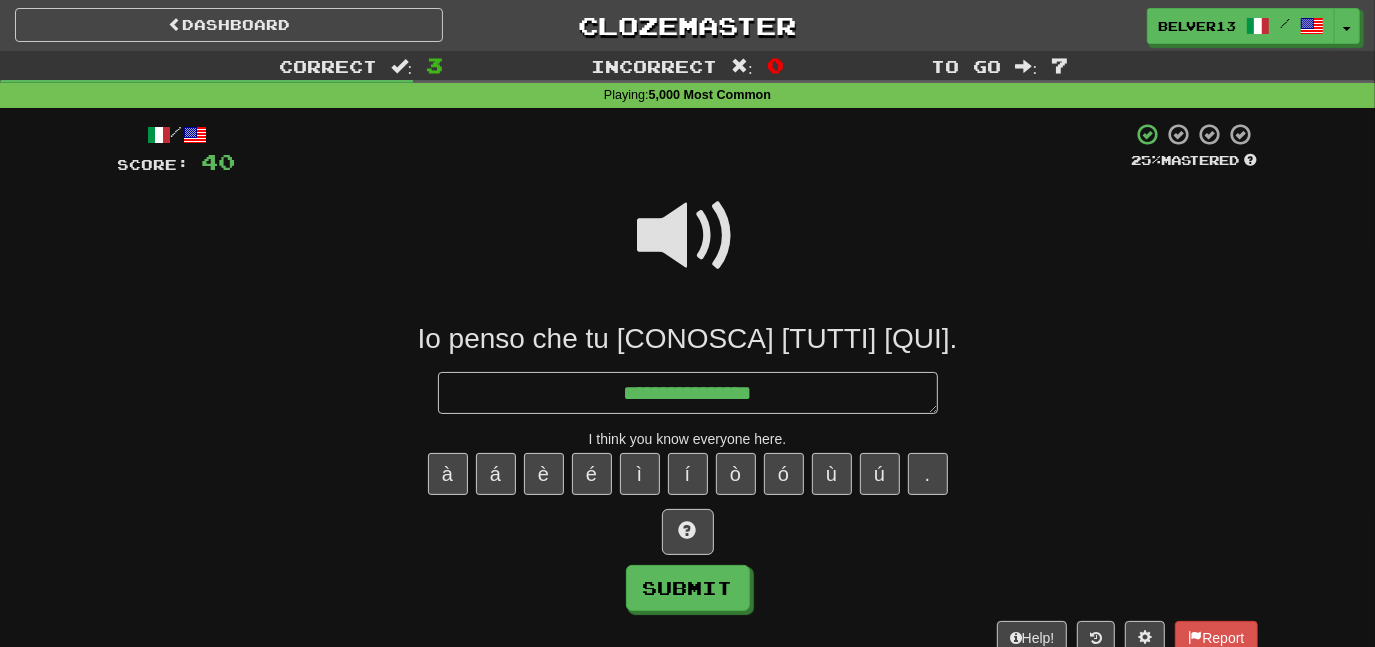 type on "*" 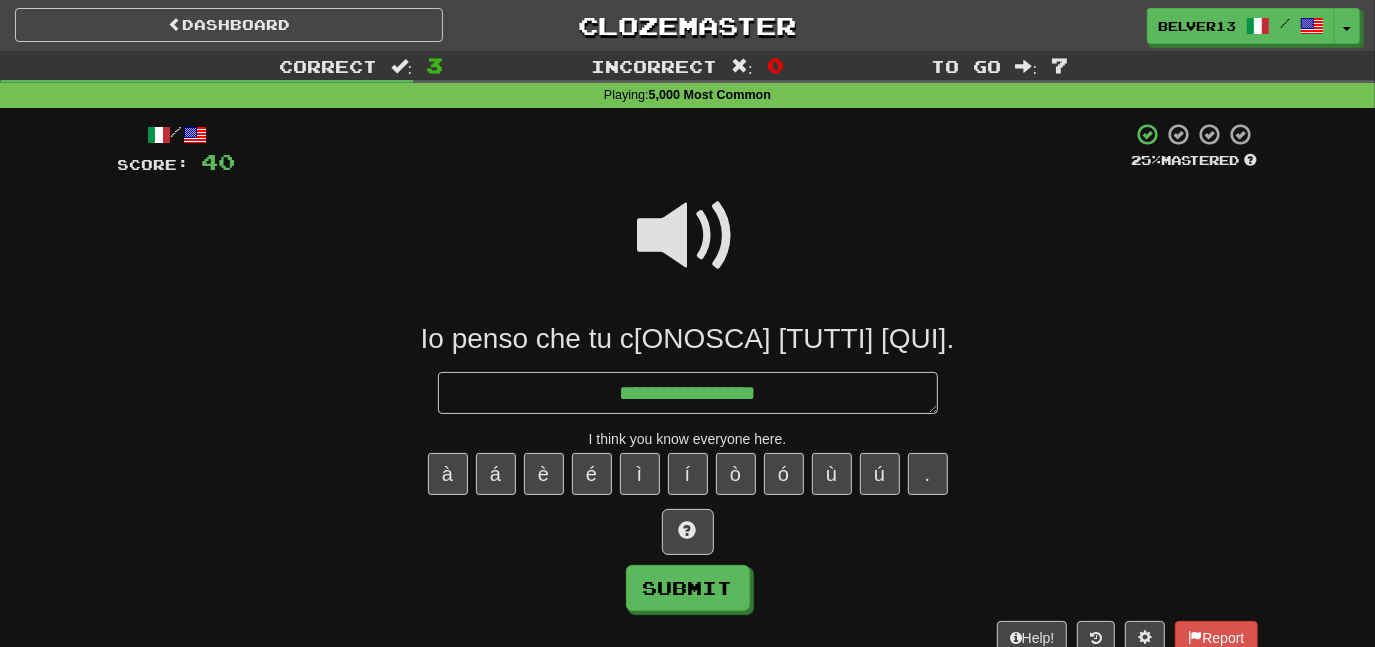 type on "*" 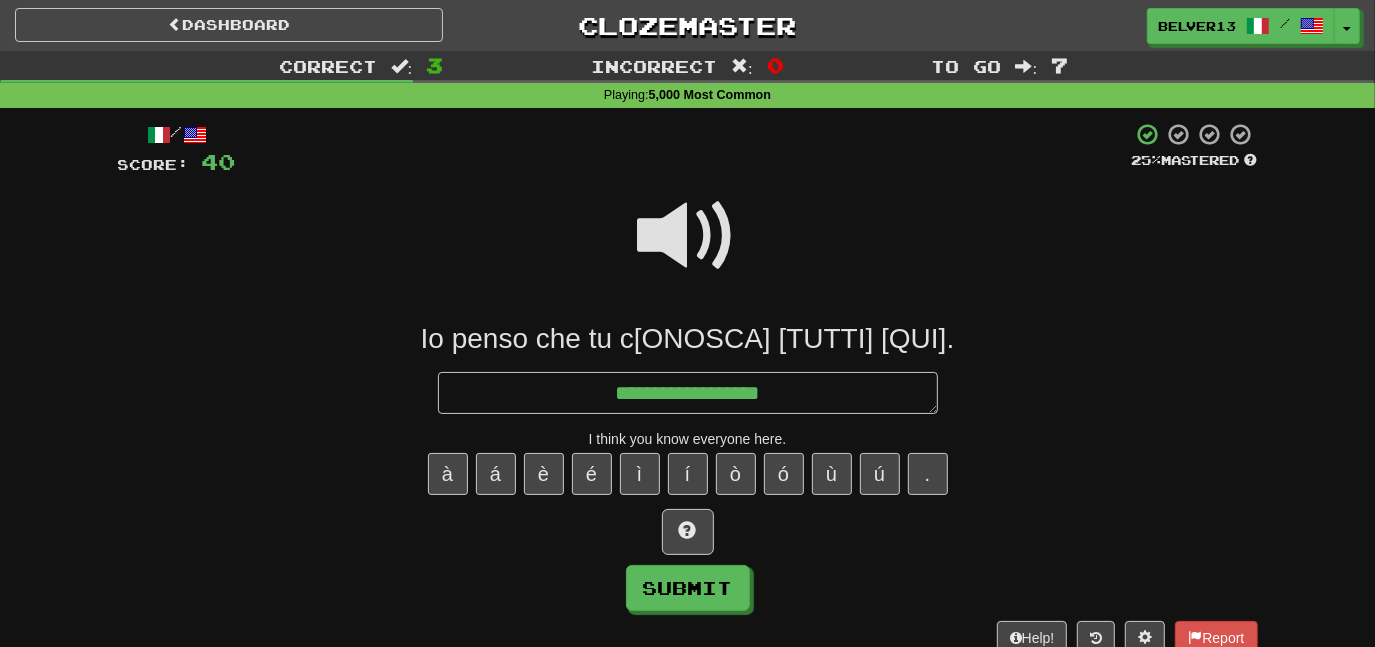 type on "*" 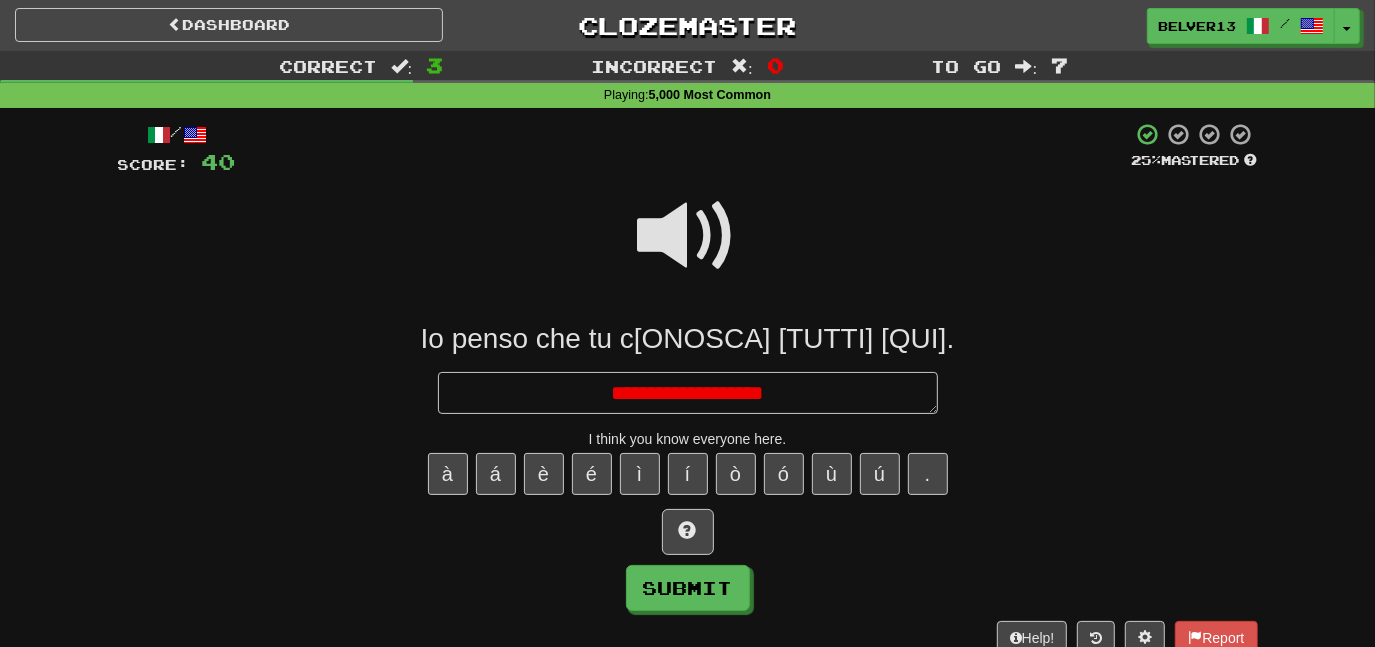 type on "*" 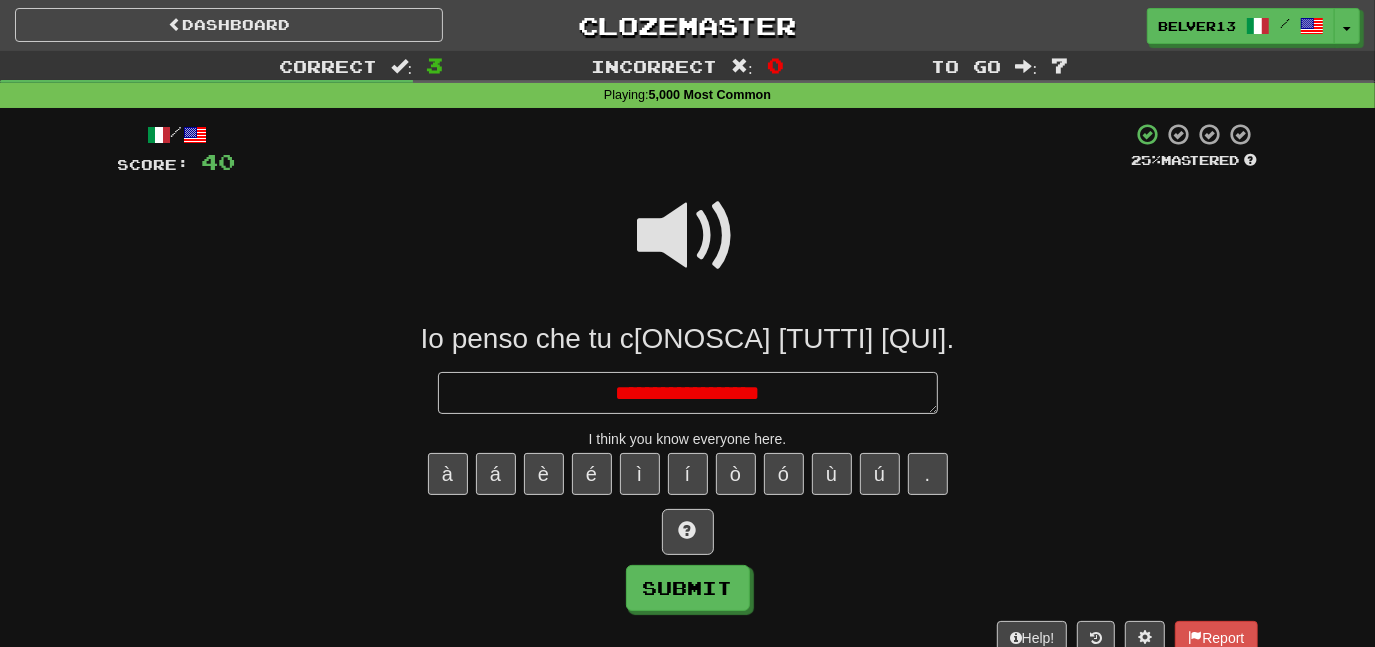 type on "*" 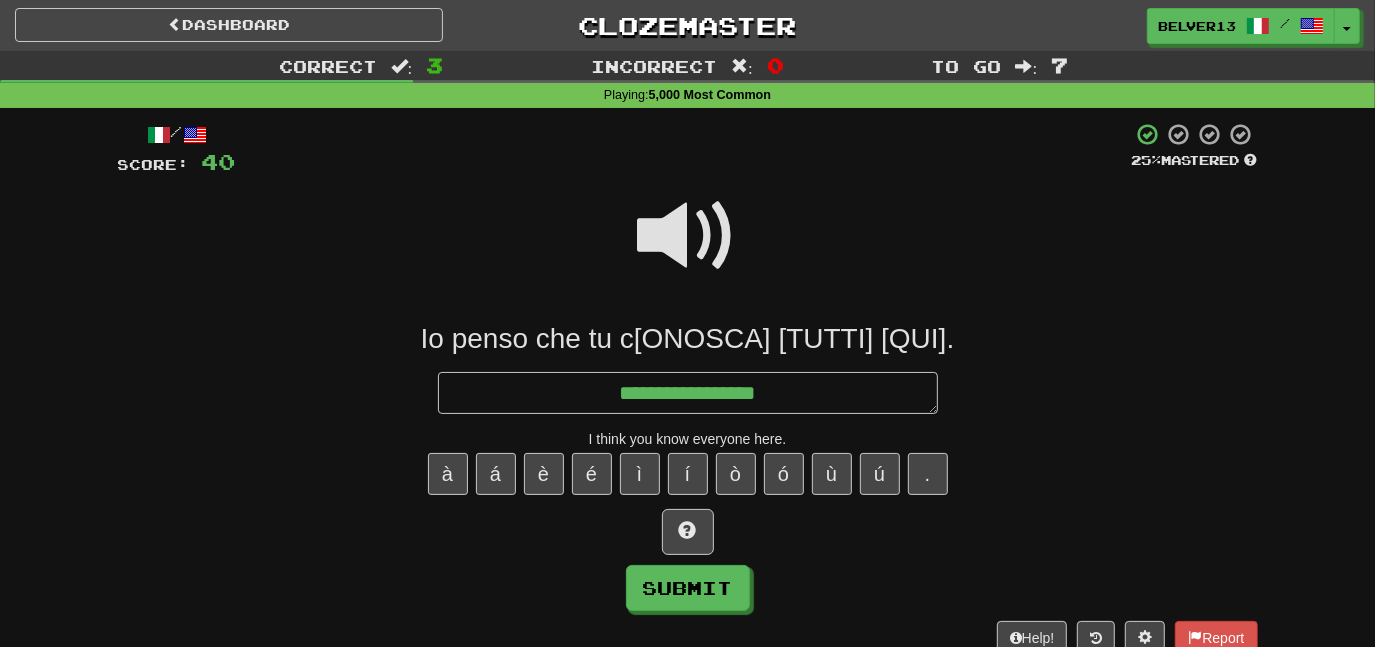type on "*" 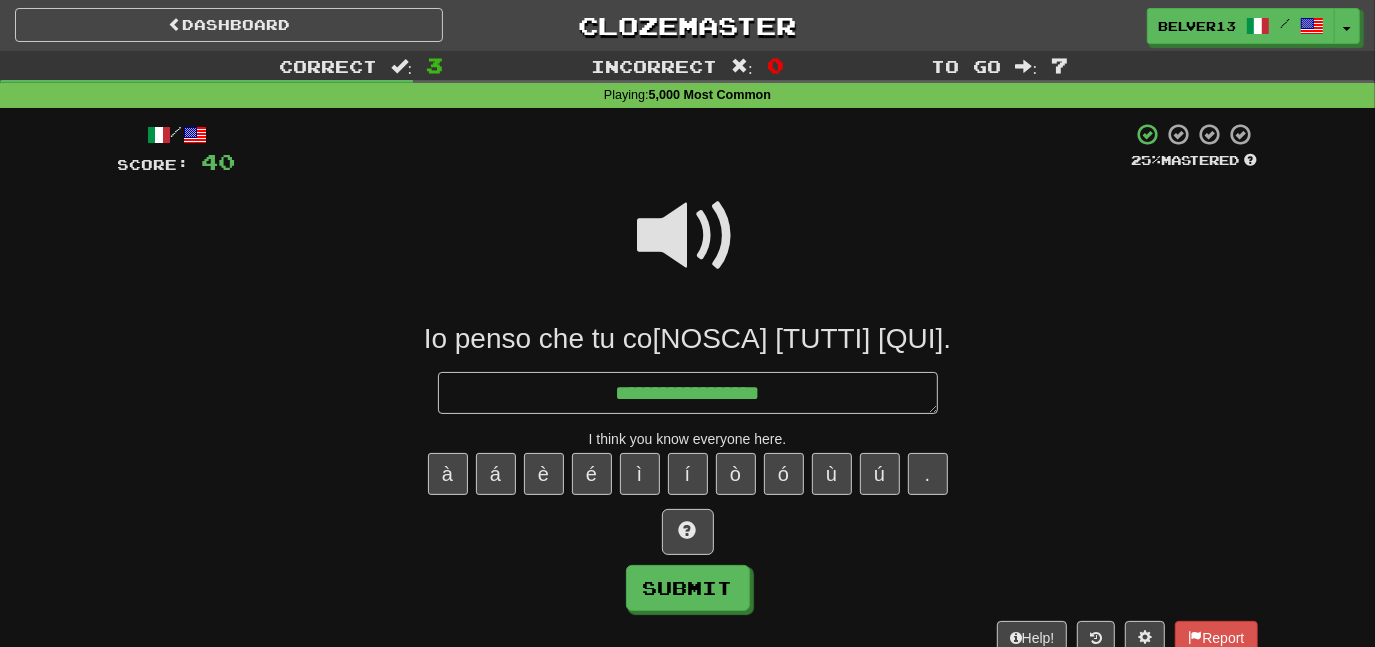 type on "*" 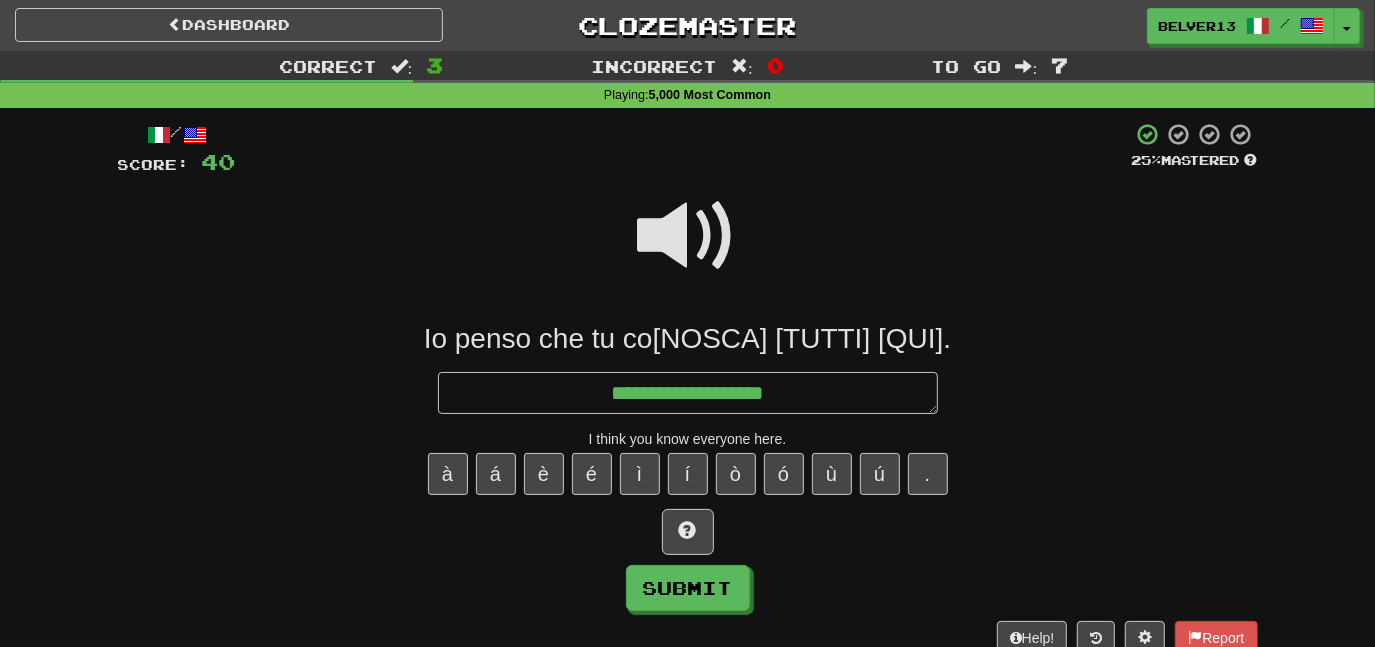 type on "*" 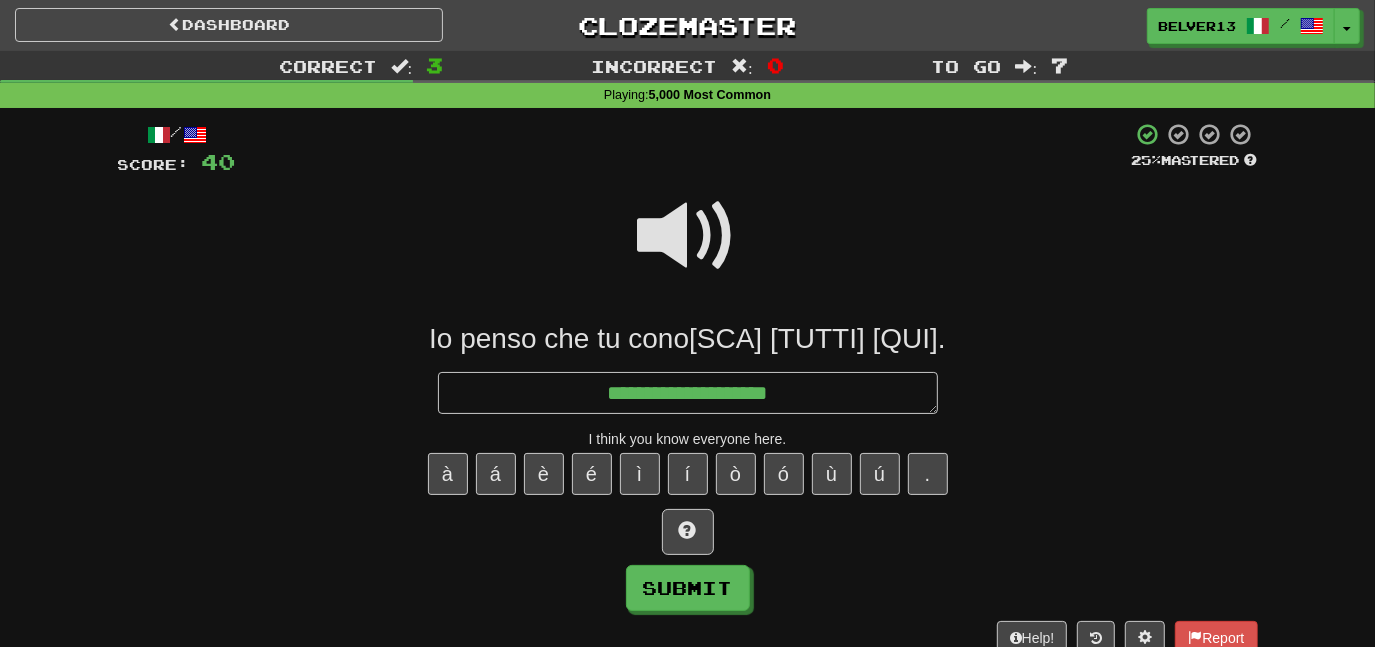 type on "*" 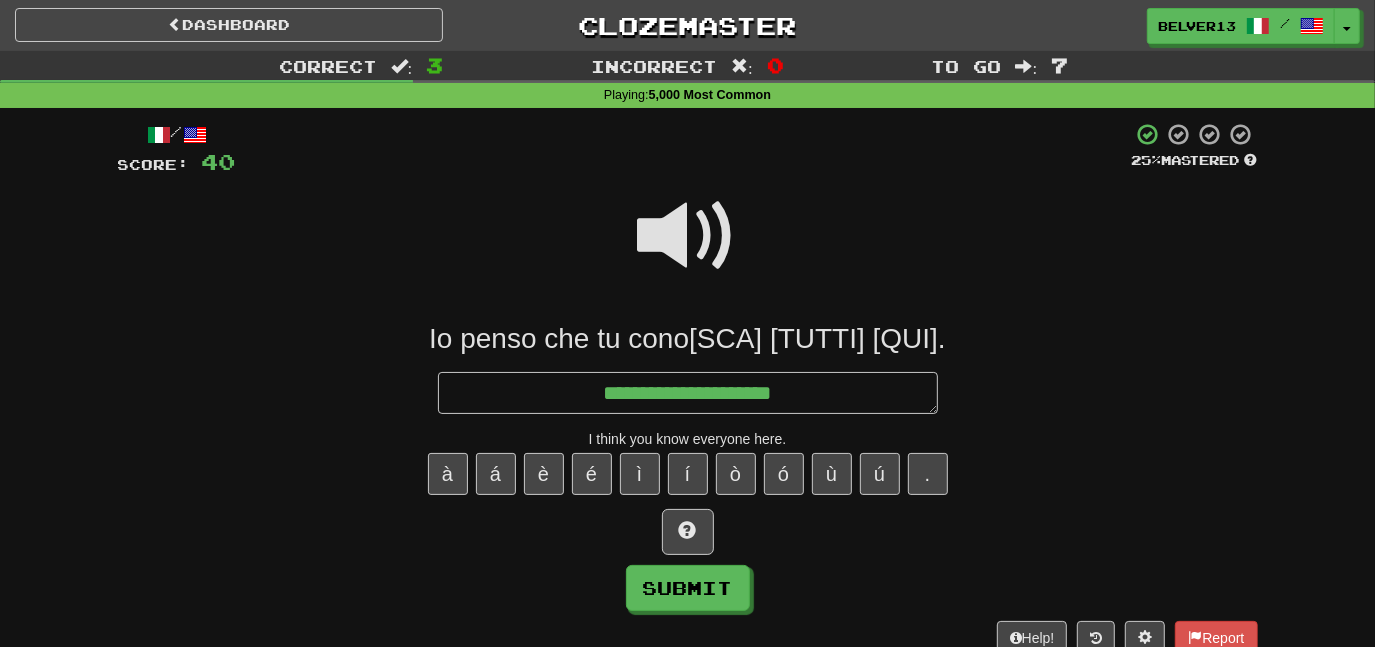 type on "*" 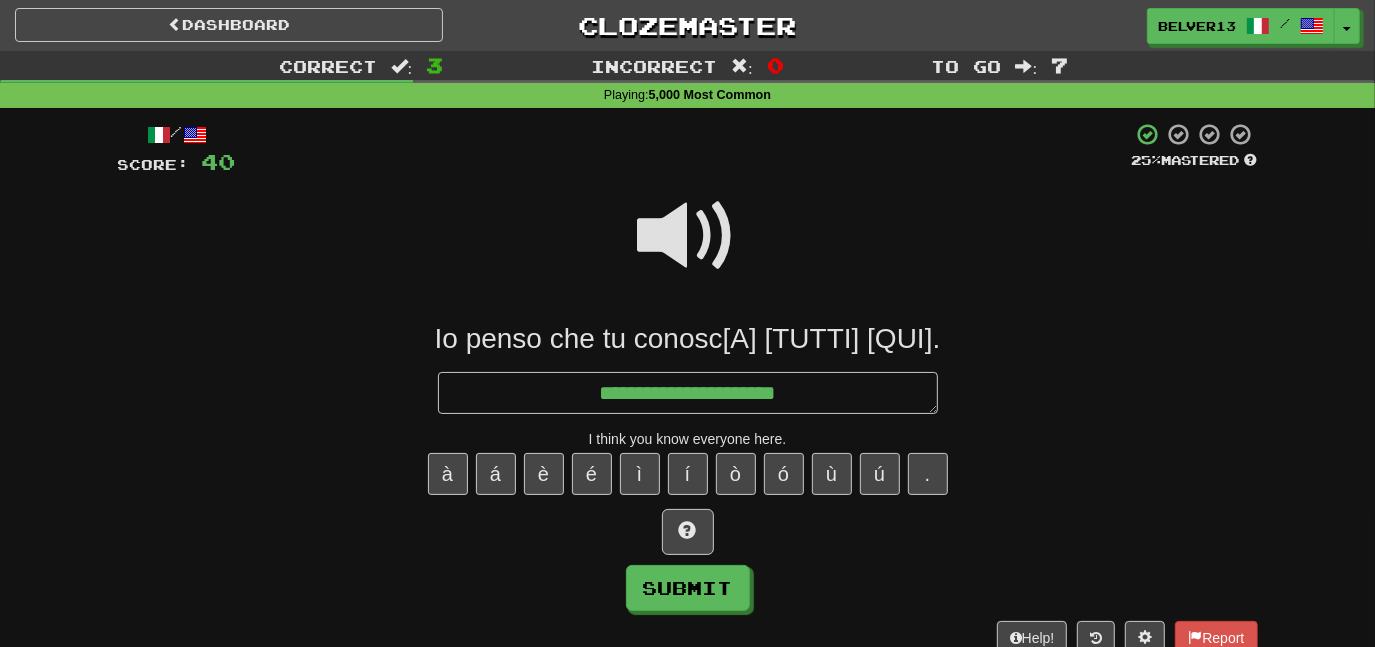 type on "*" 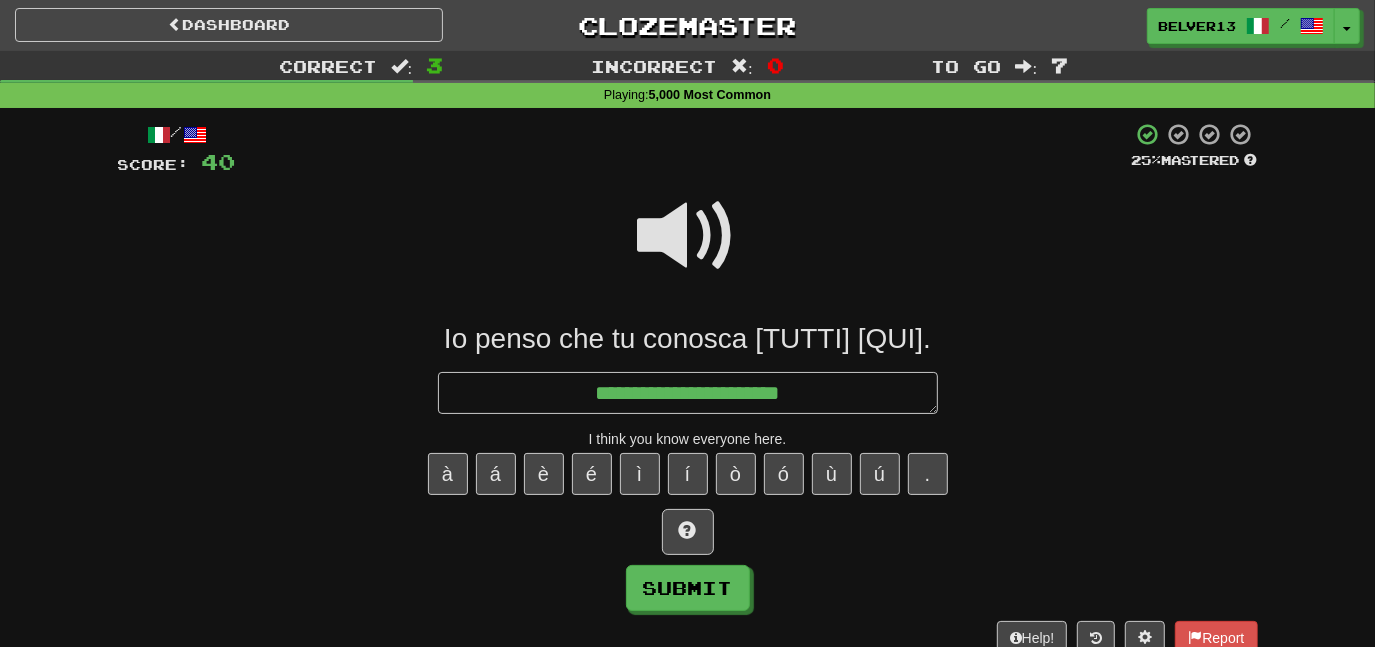 type on "*" 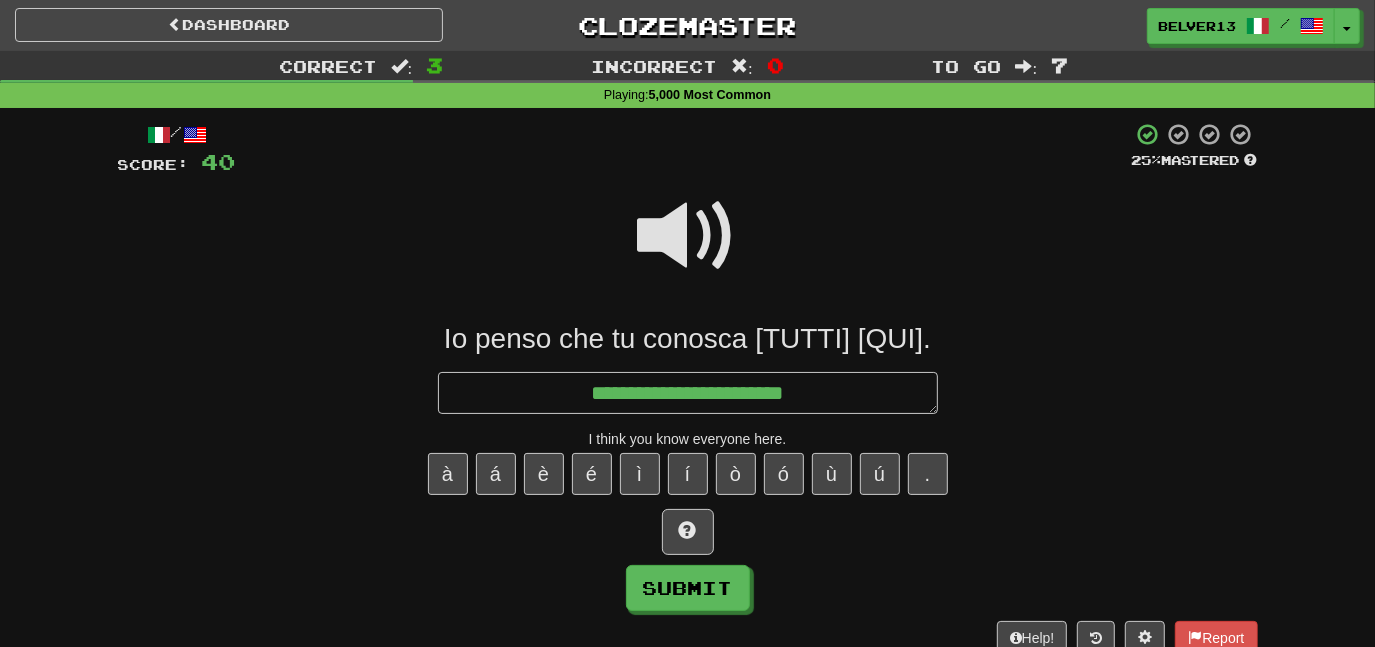 type on "*" 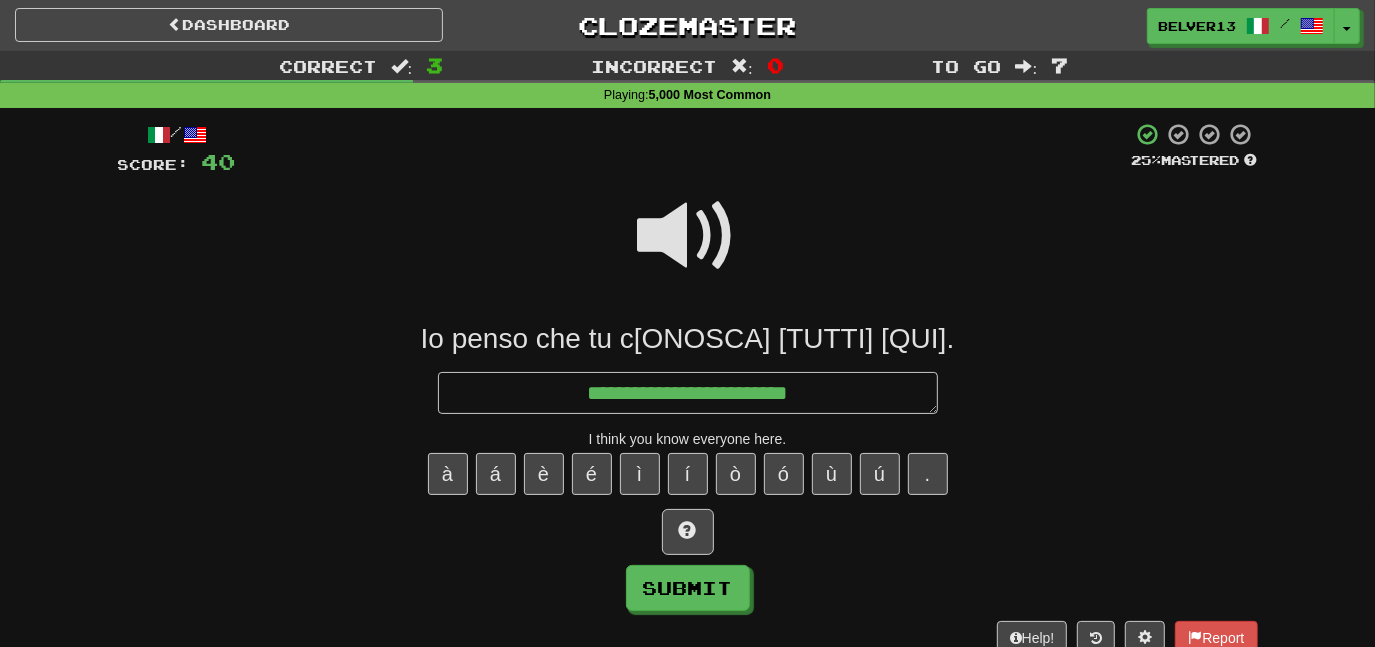 type on "*" 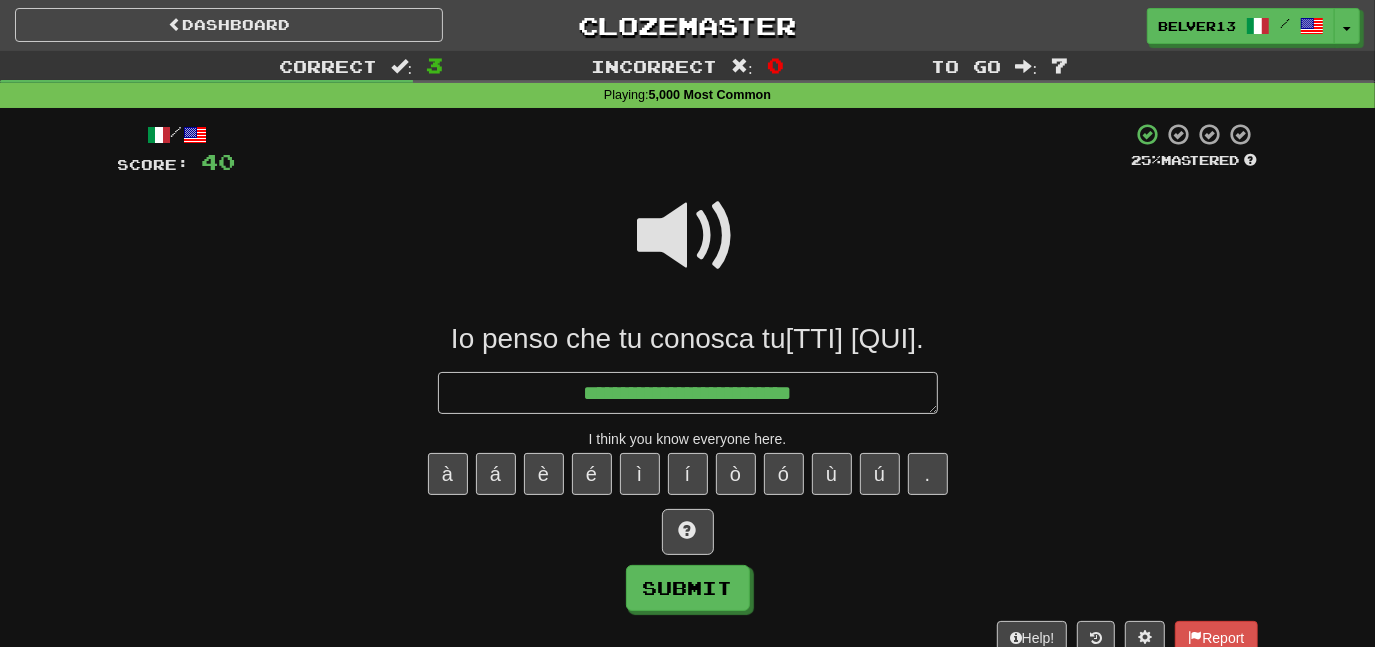 type on "*" 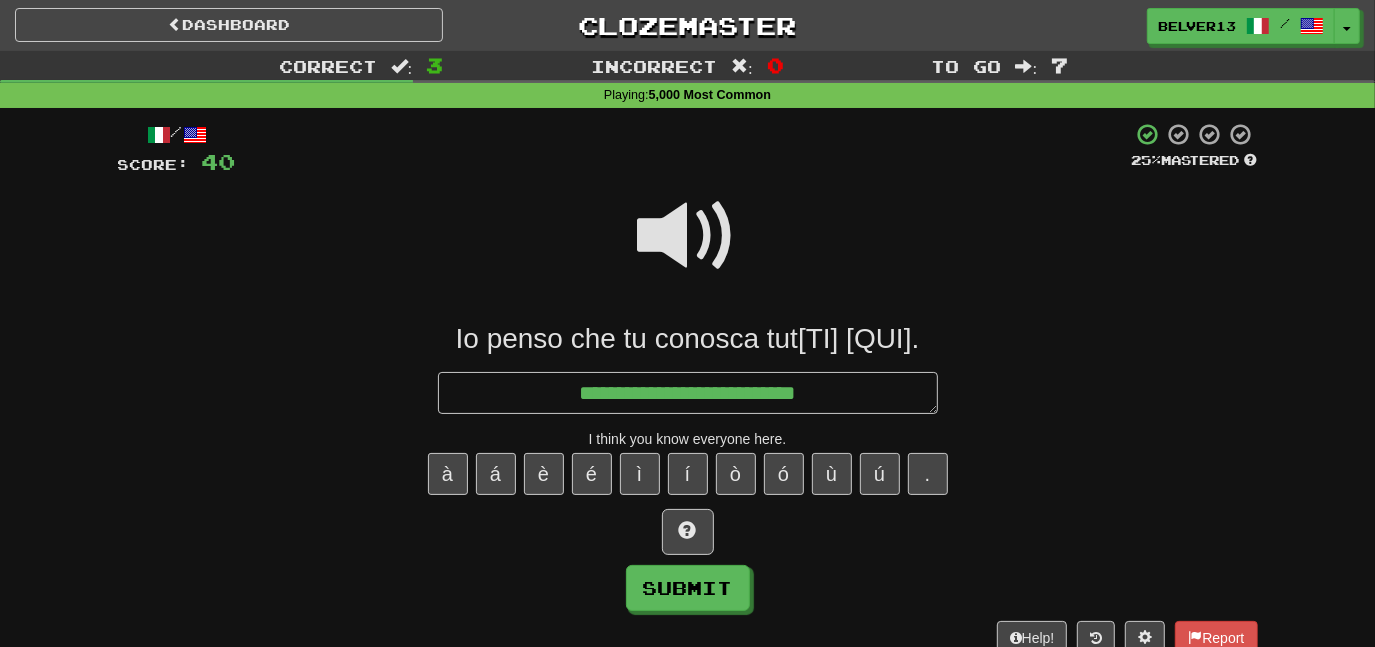 type on "*" 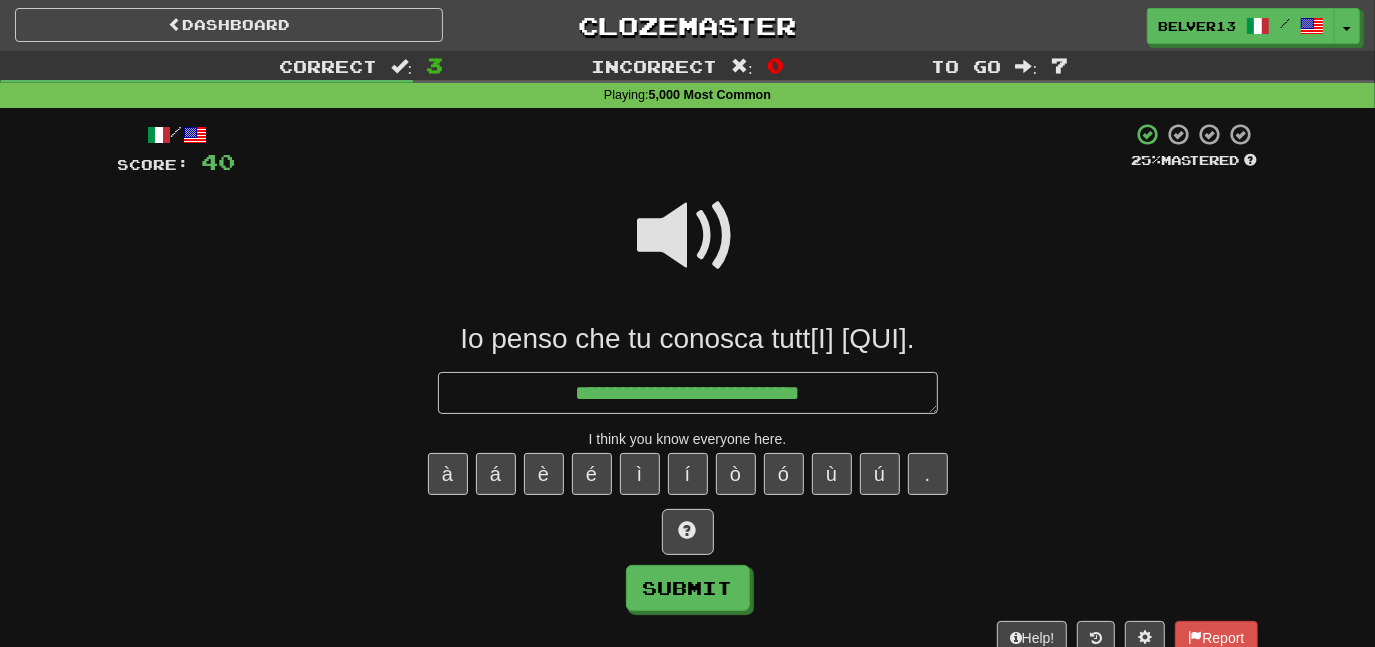 type on "*" 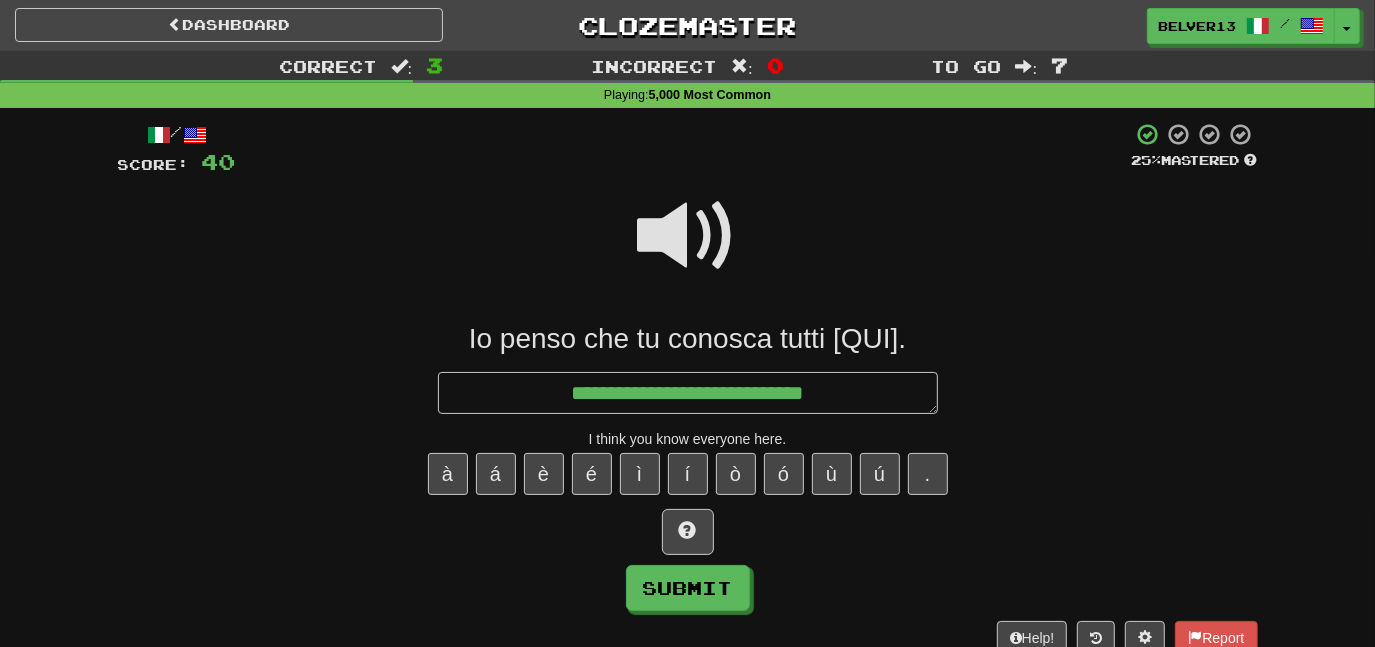 type on "*" 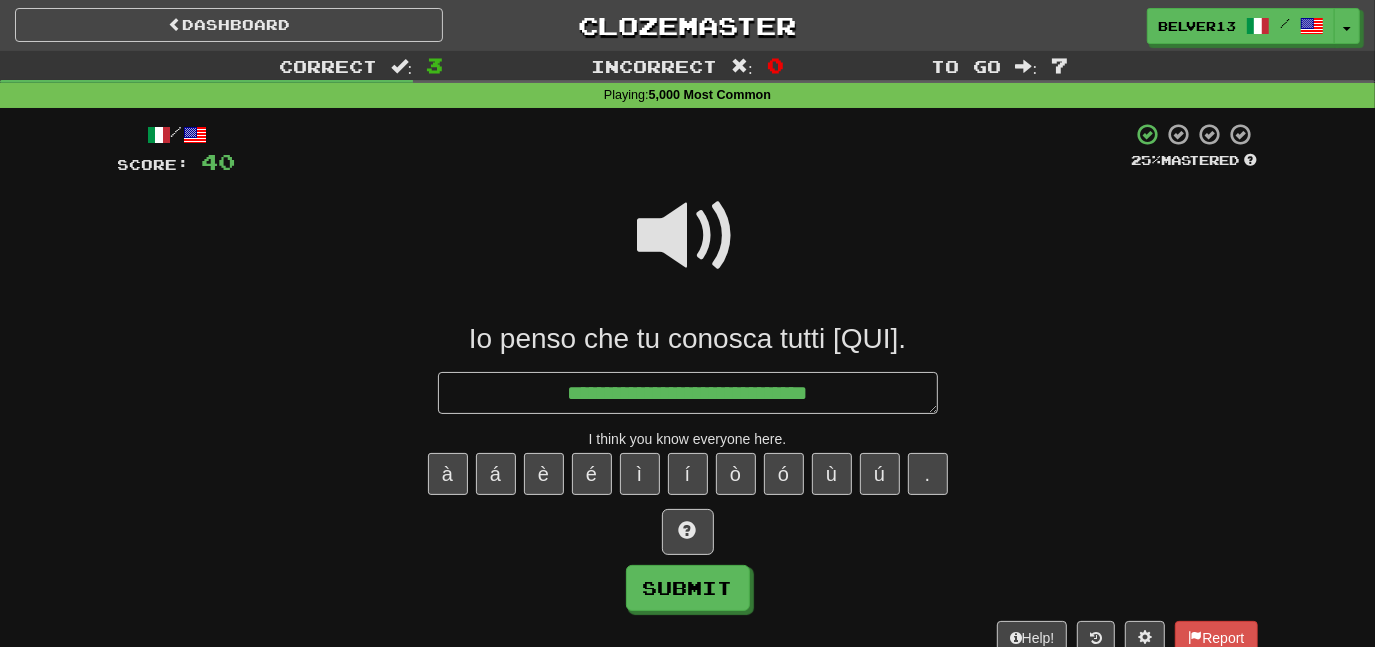 type on "*" 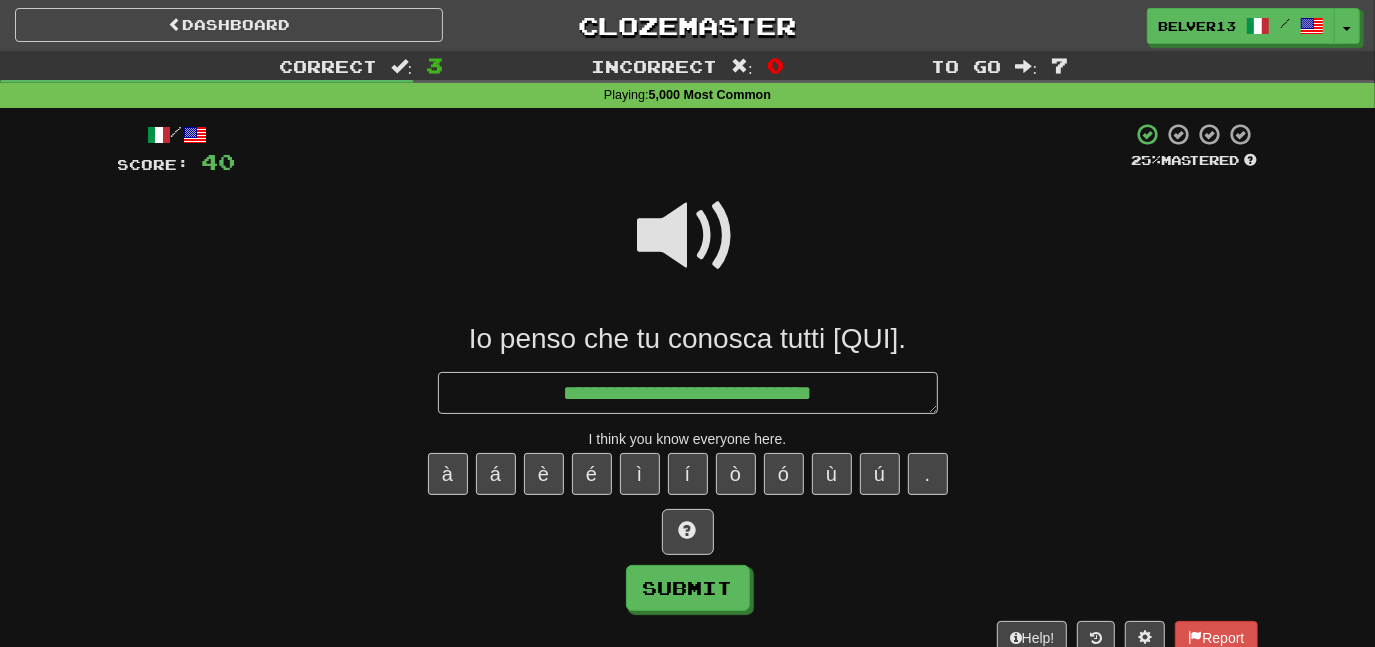 type on "*" 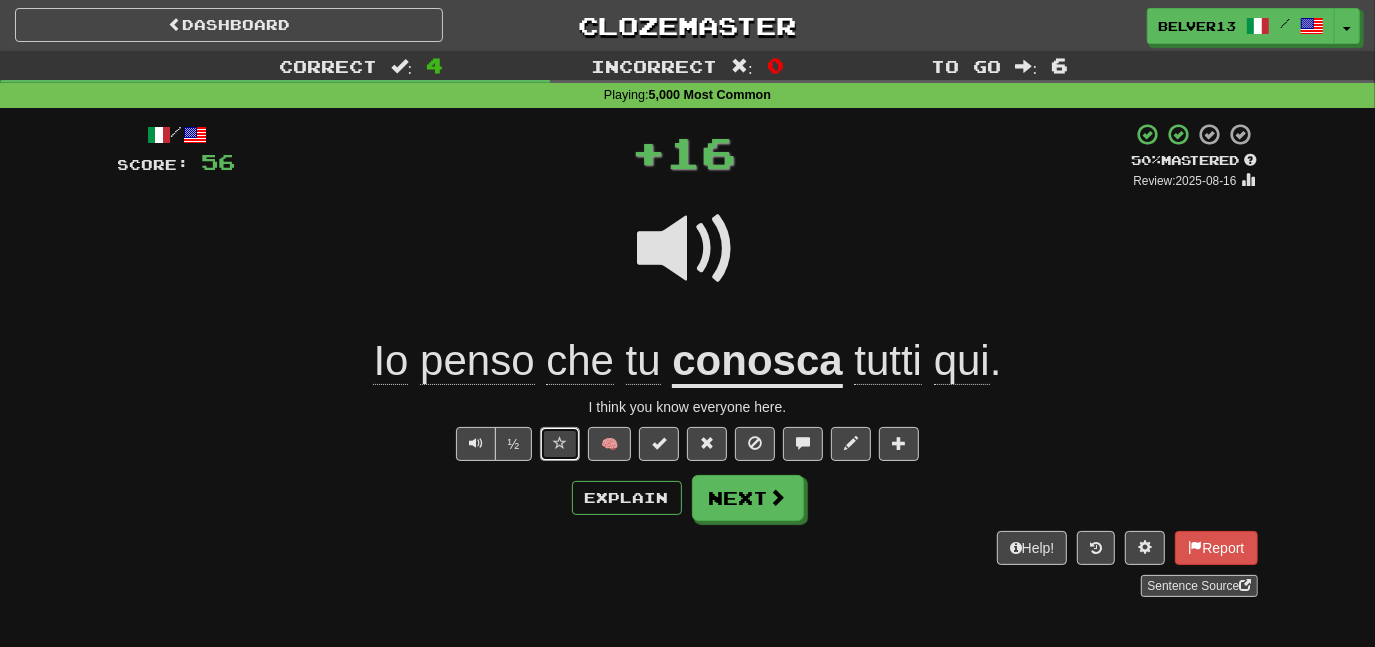 click at bounding box center (560, 443) 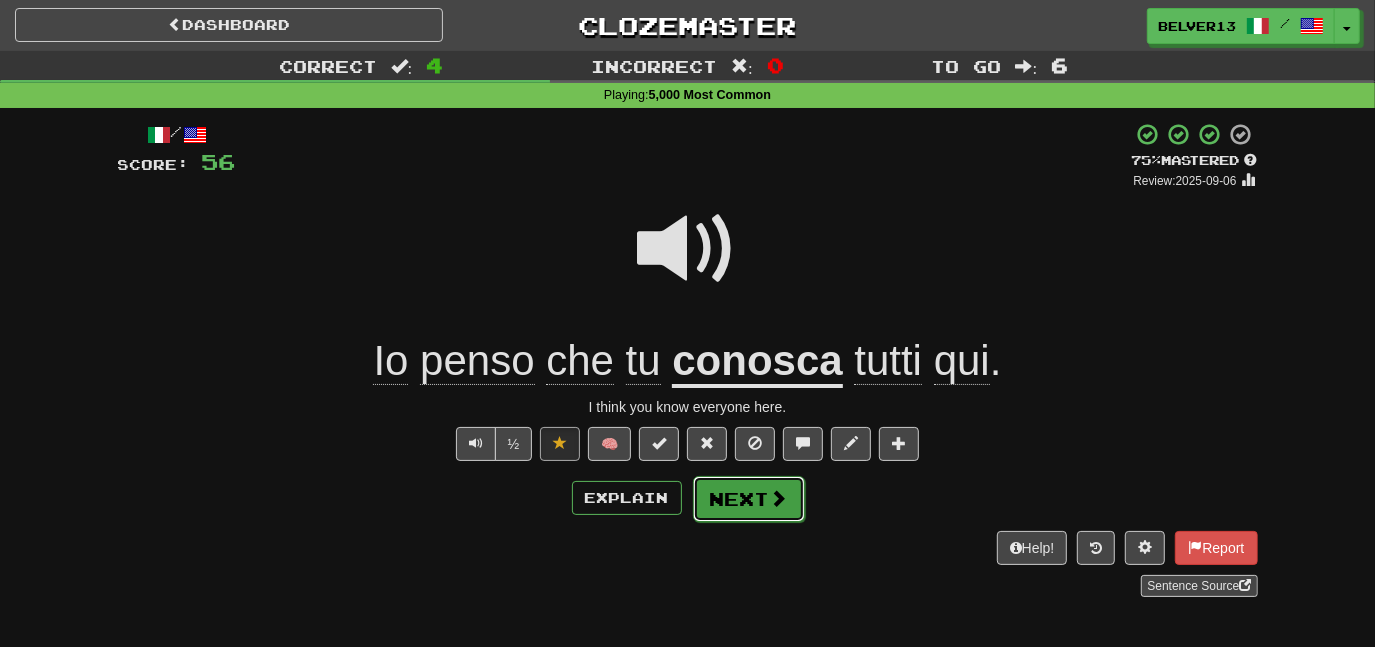 click on "Next" at bounding box center [749, 499] 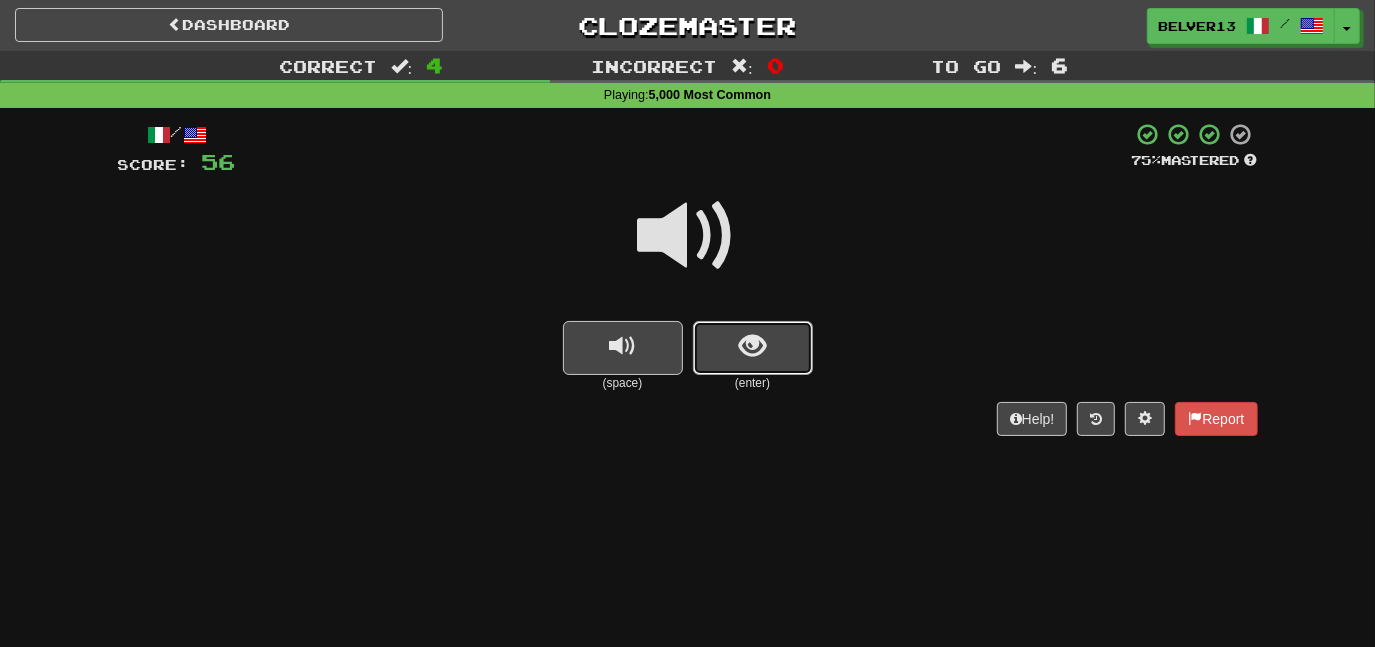 click at bounding box center (753, 348) 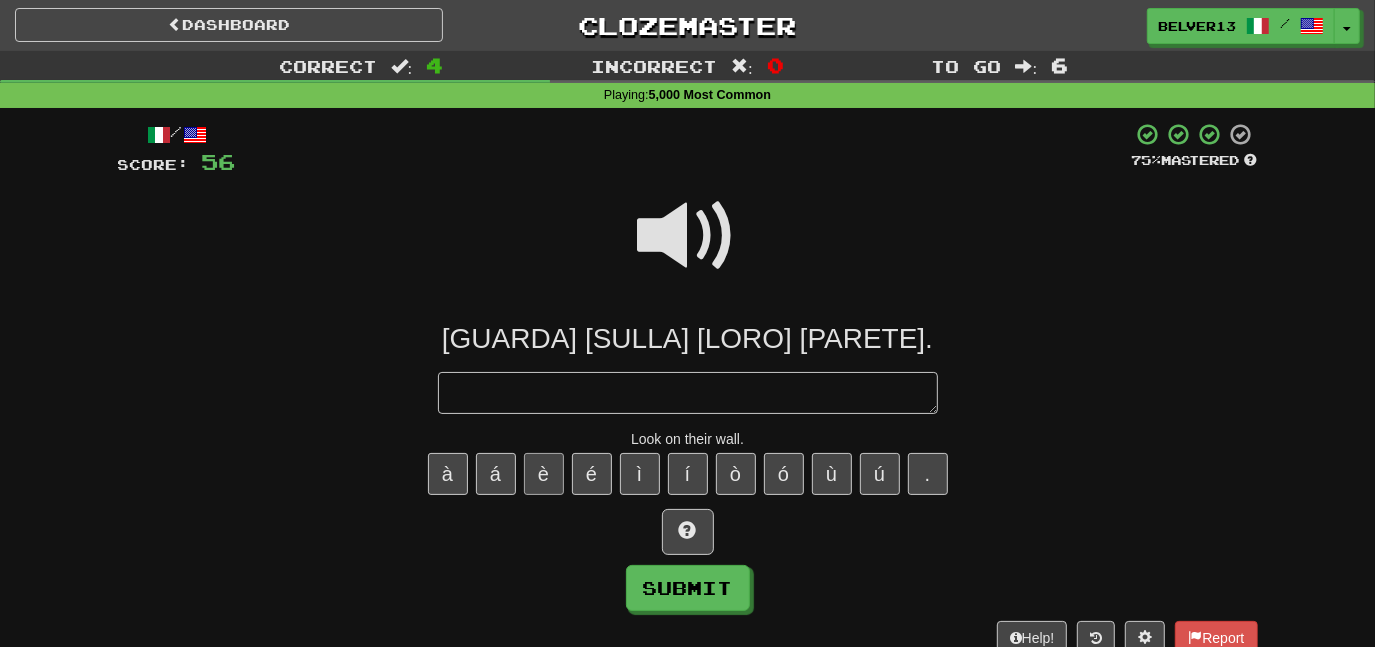type on "*" 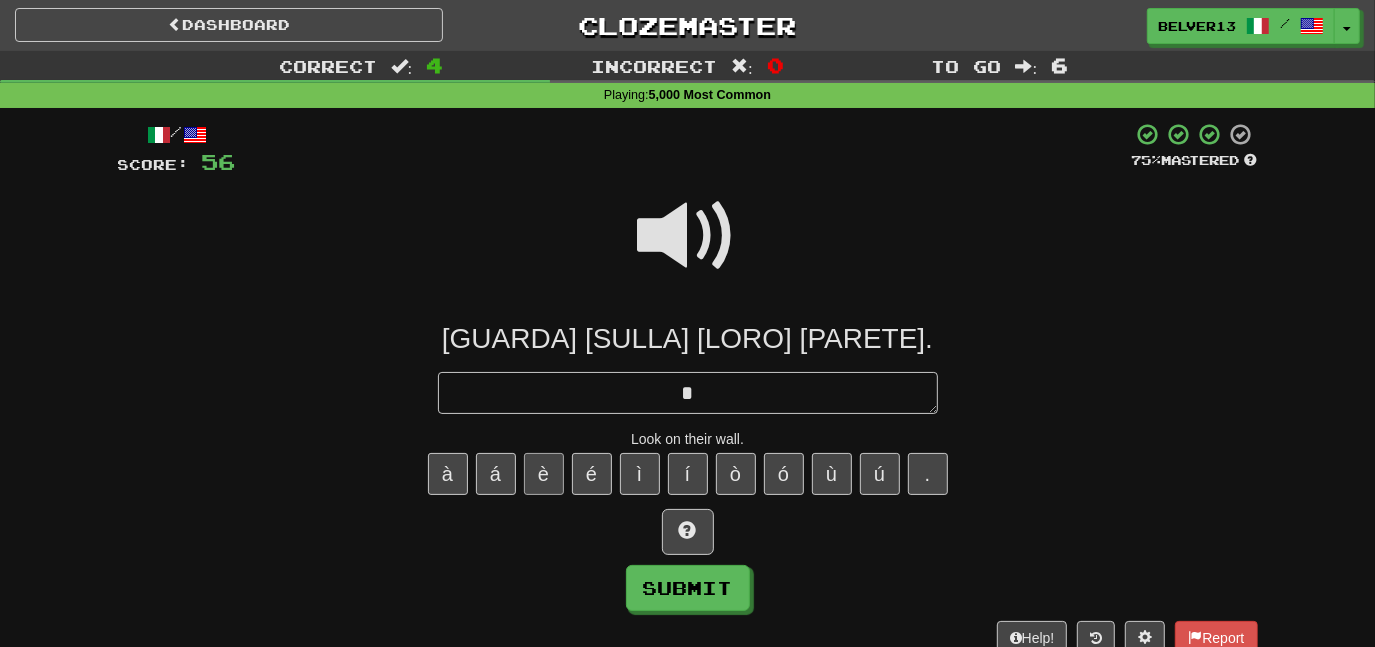 type on "*" 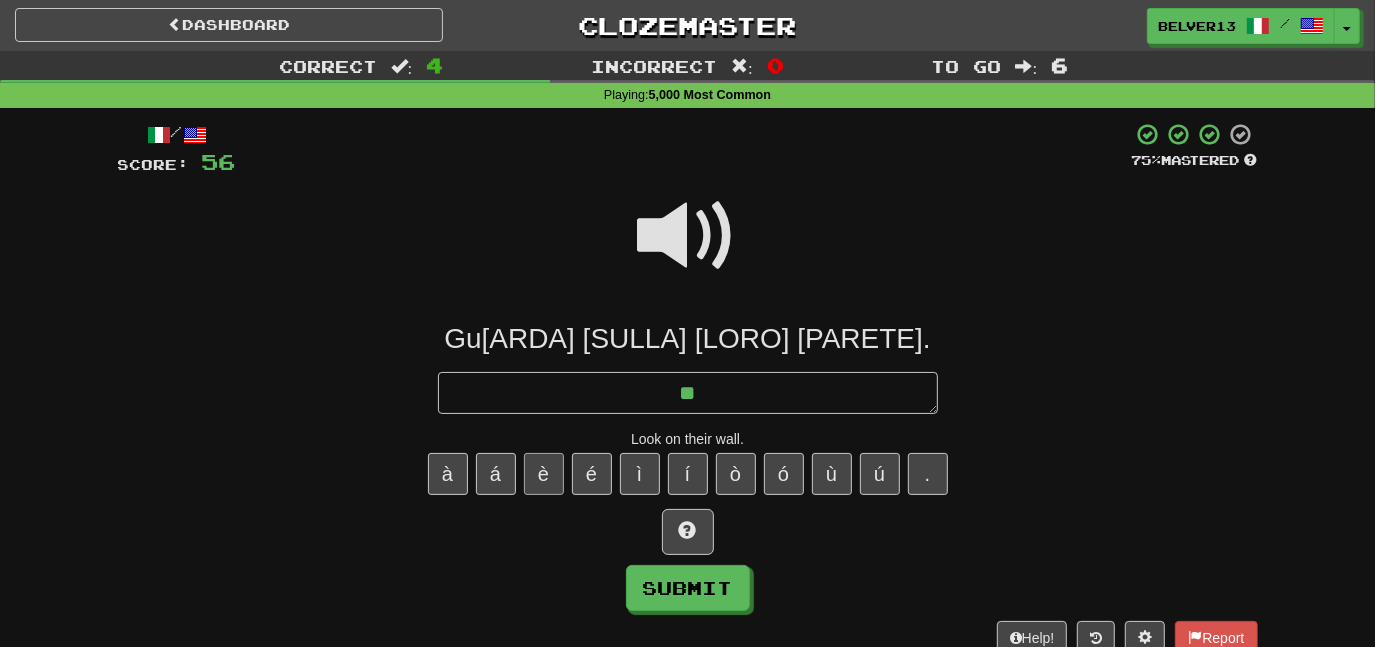 type on "*" 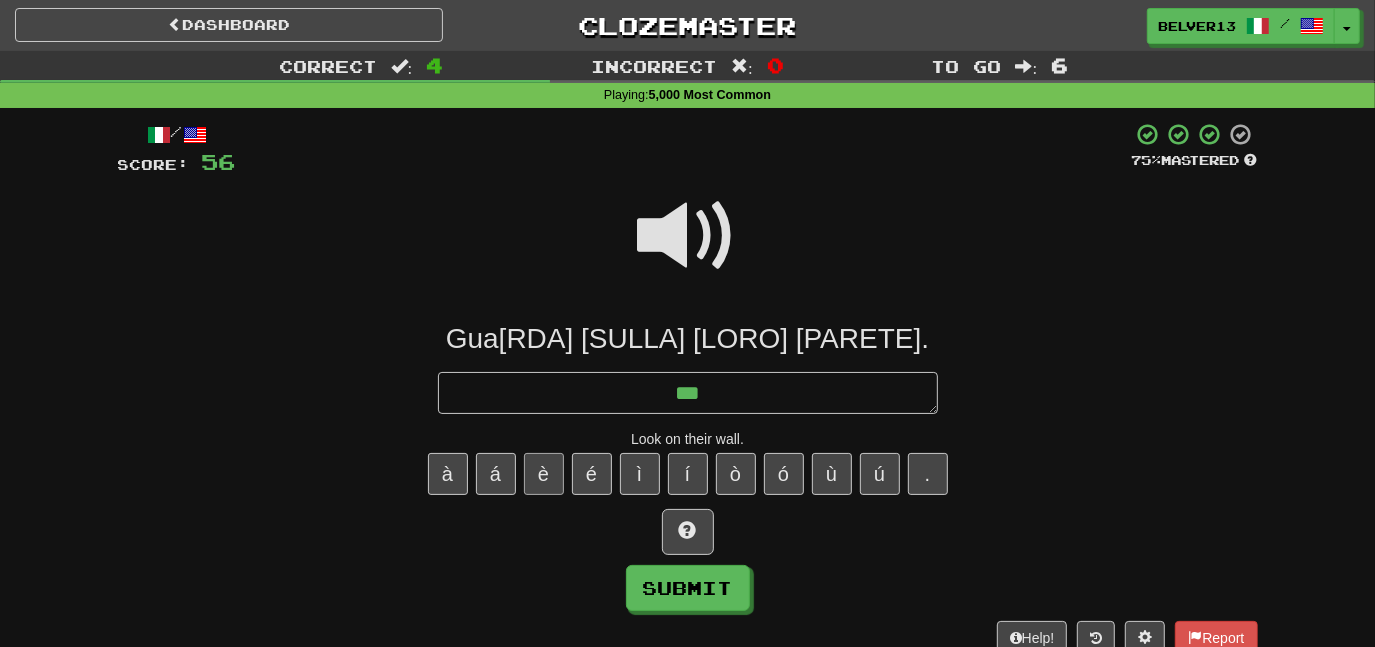 type on "*" 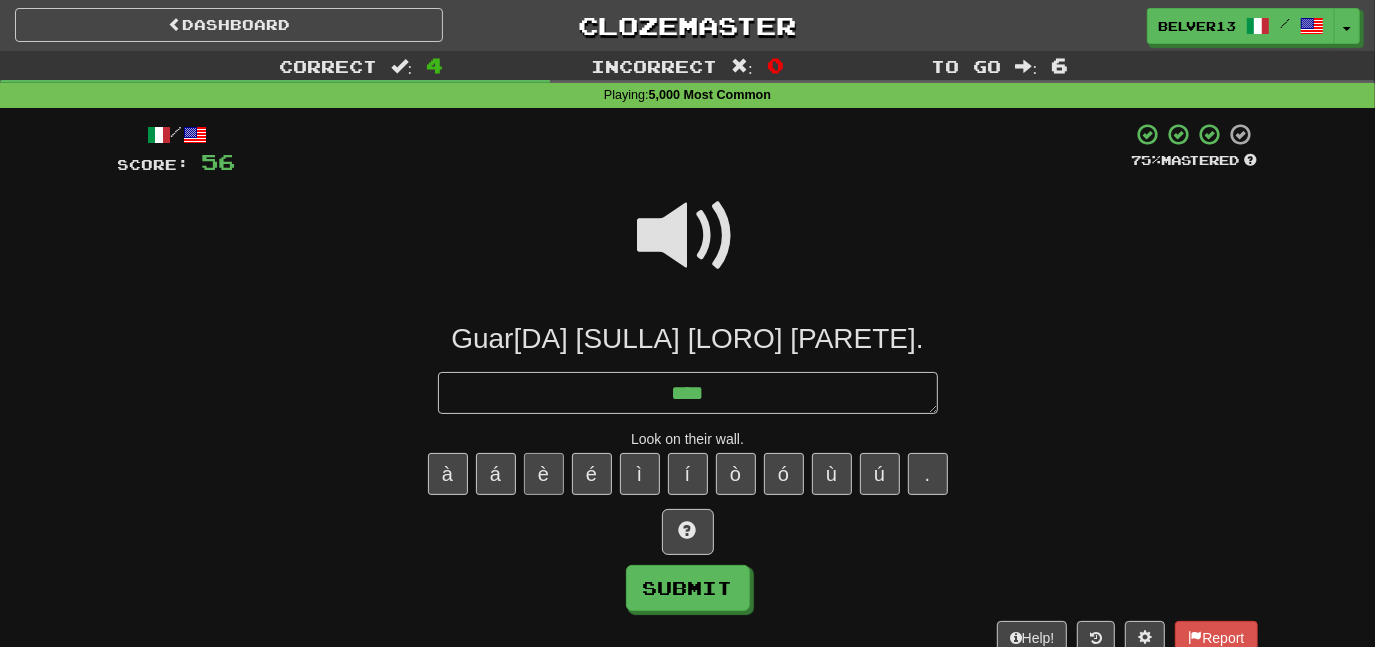 type on "*" 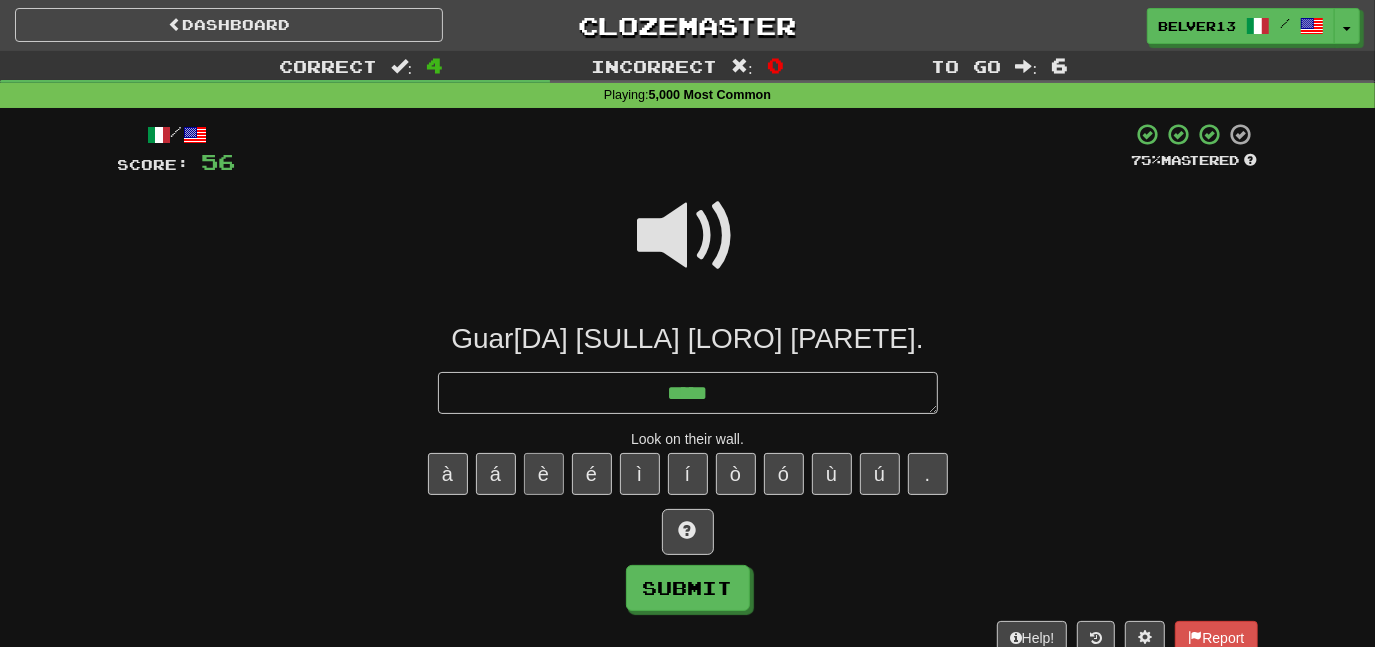 type on "*" 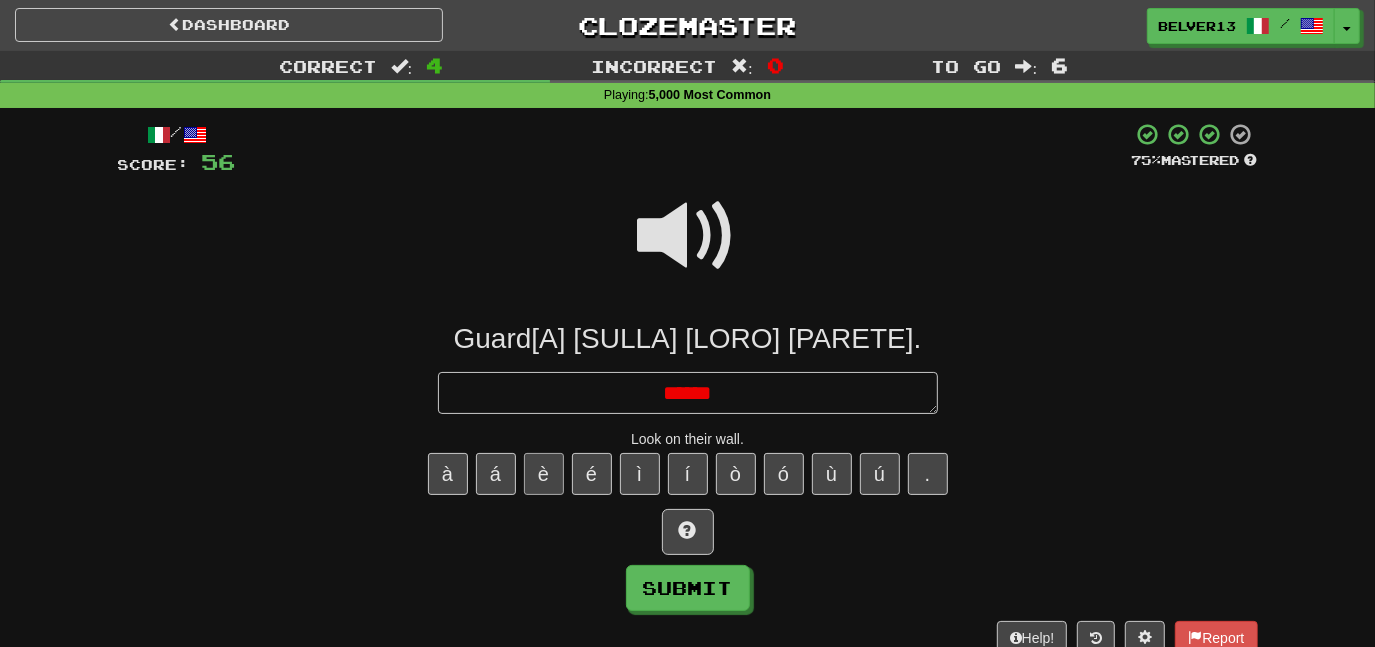 type on "*" 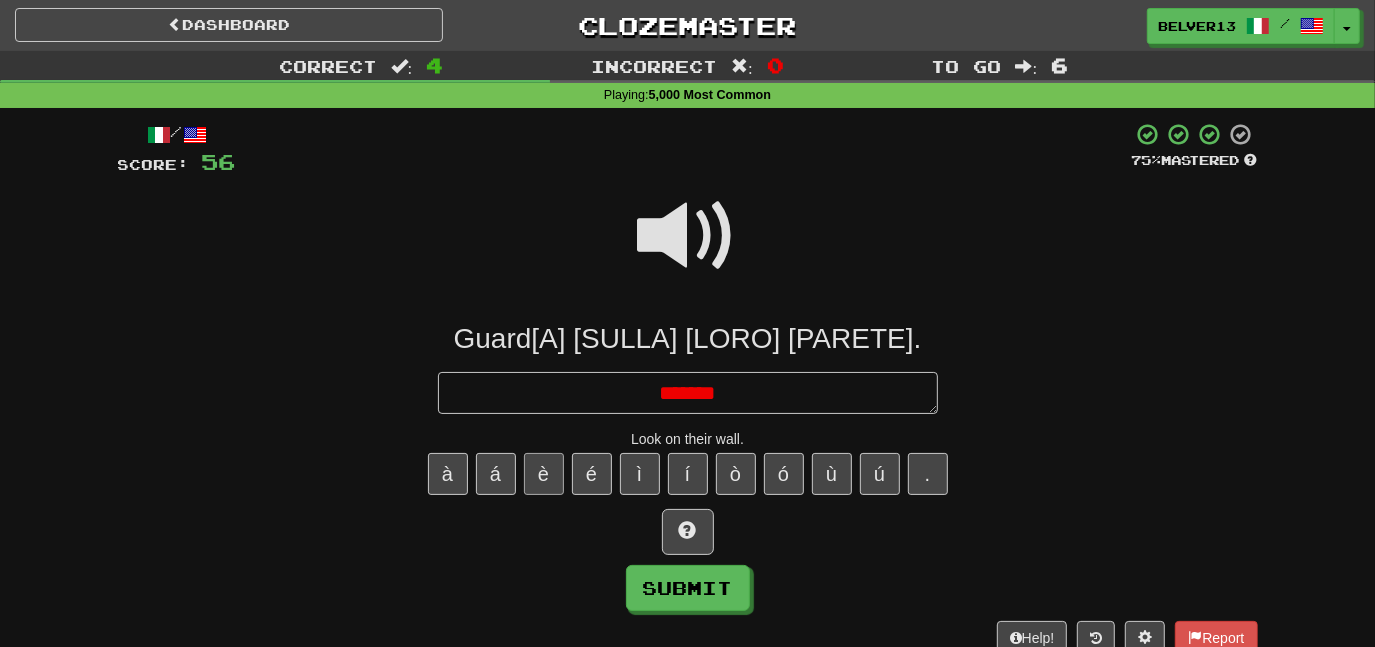 type on "*" 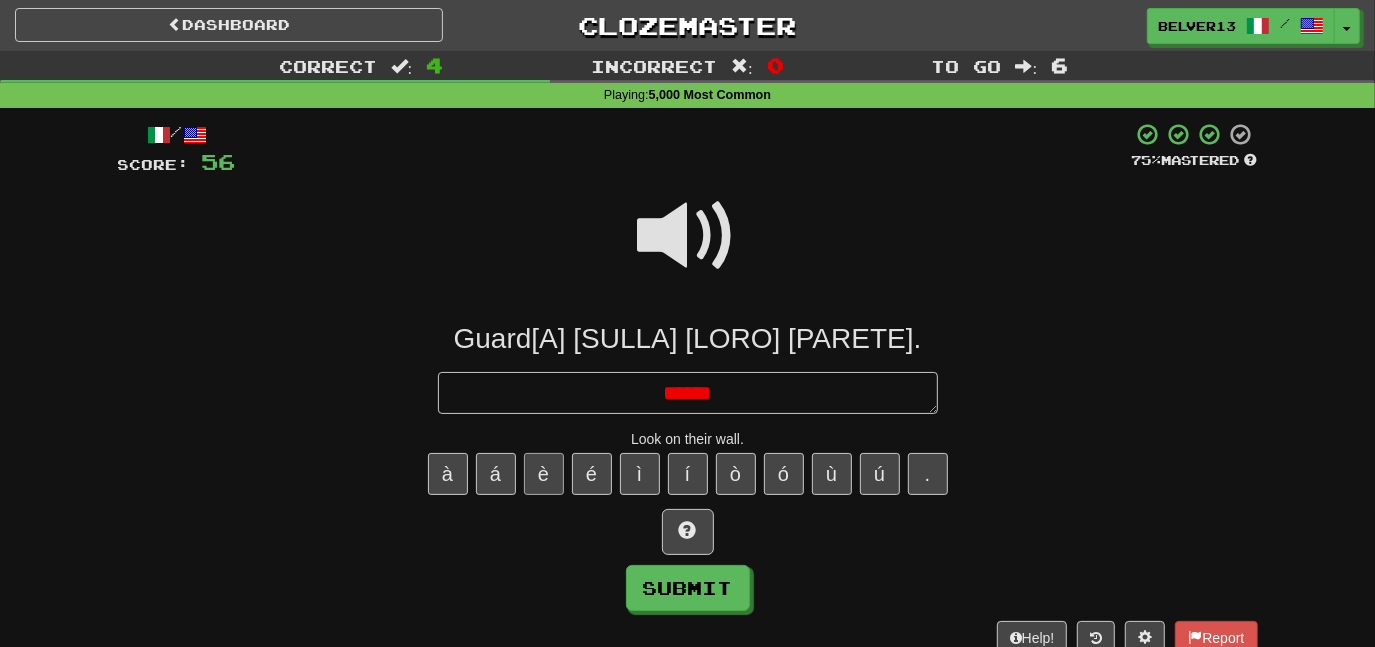 type on "*" 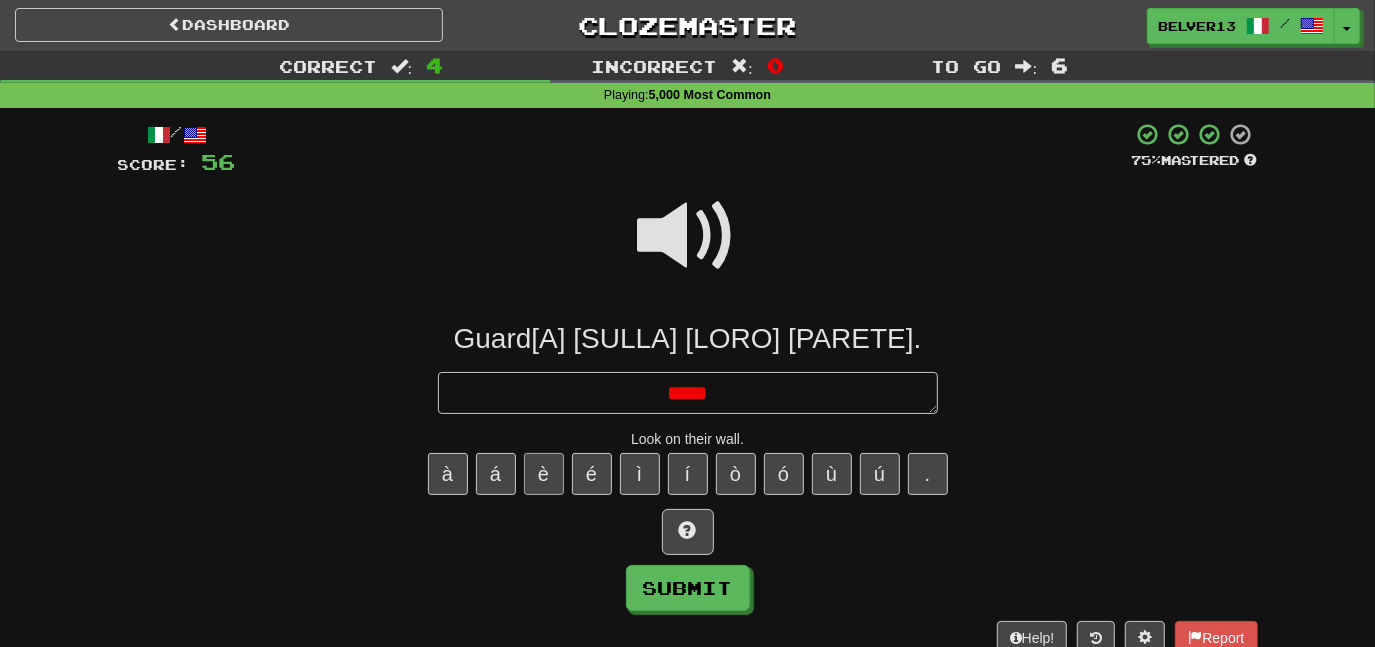 type on "*" 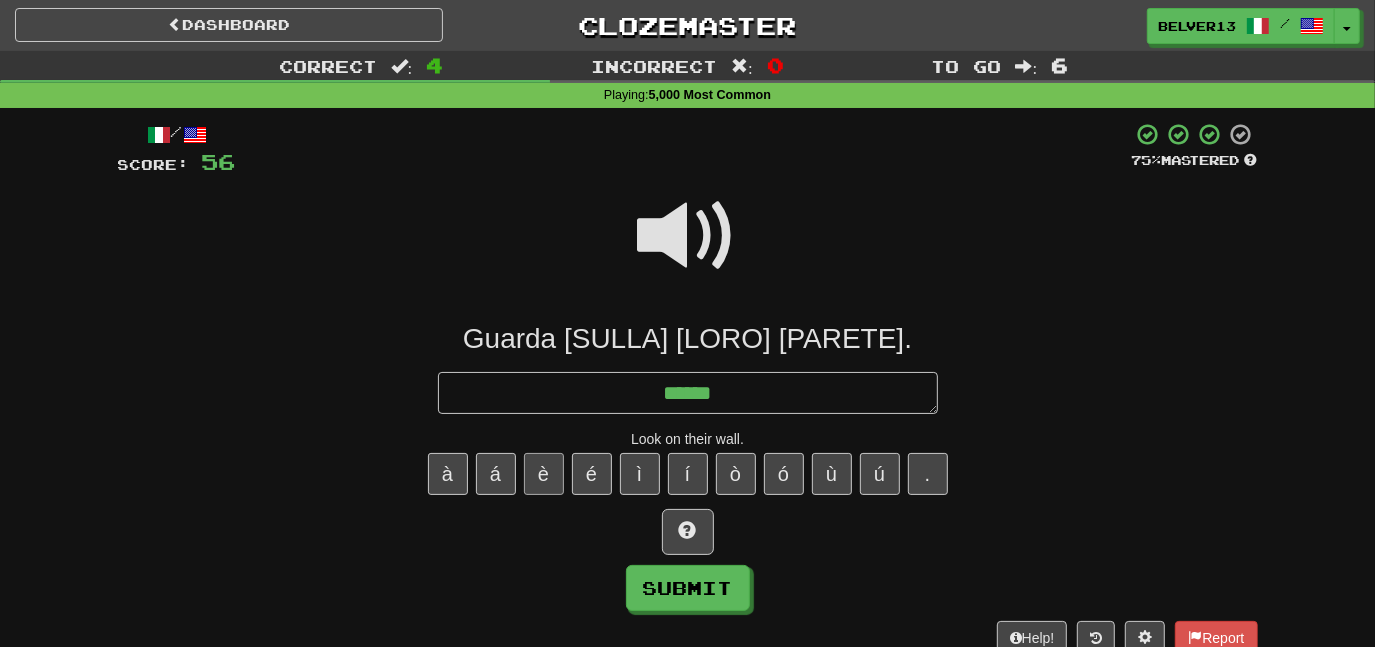 type on "*" 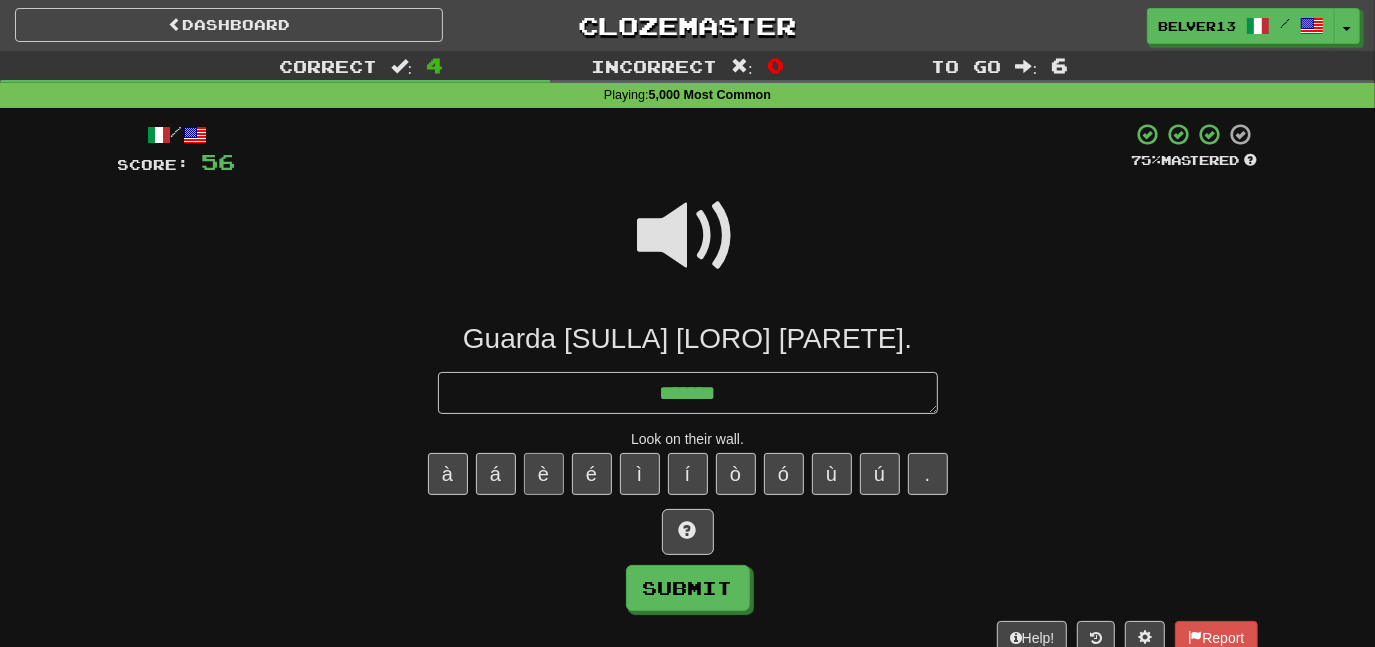 type on "*" 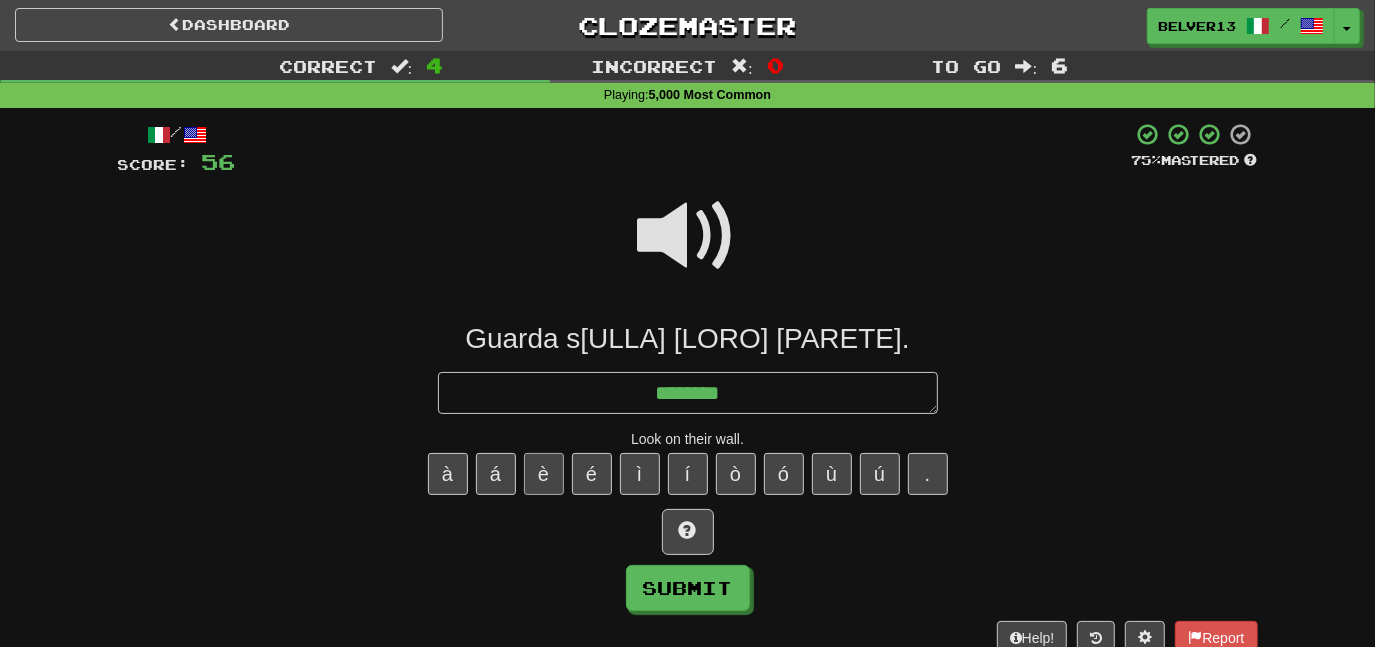 type on "*" 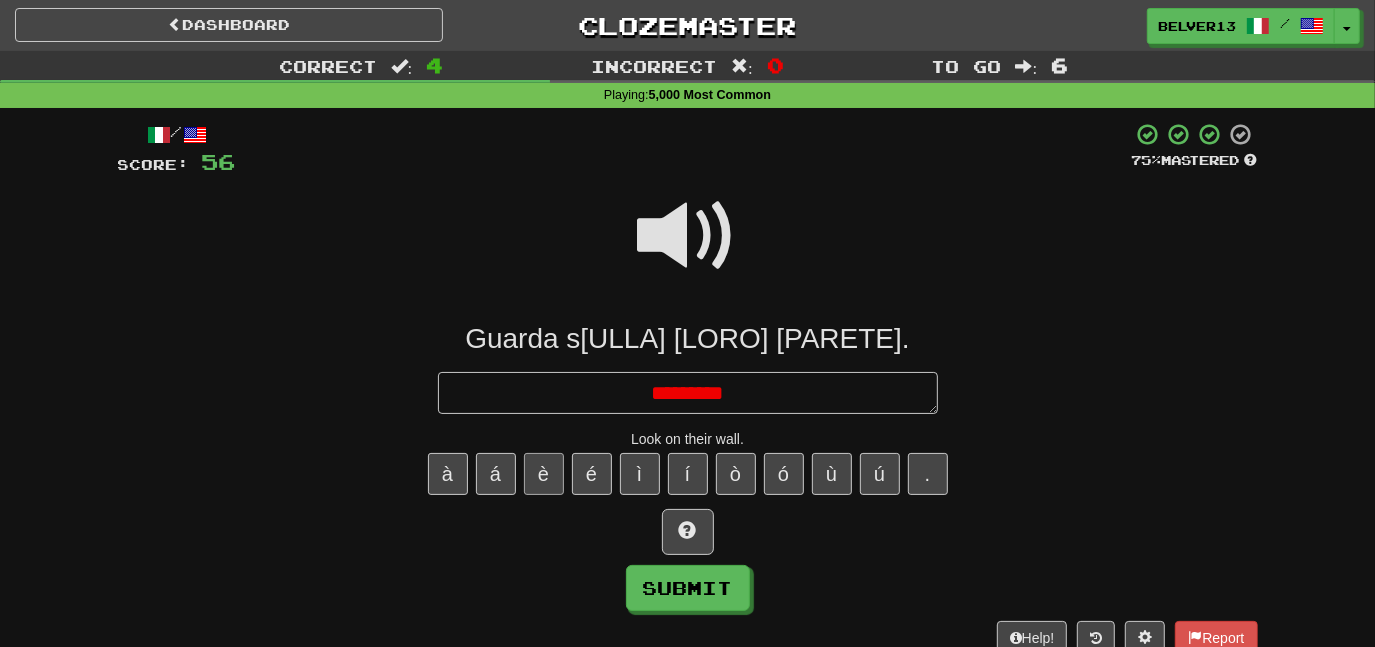 type on "*" 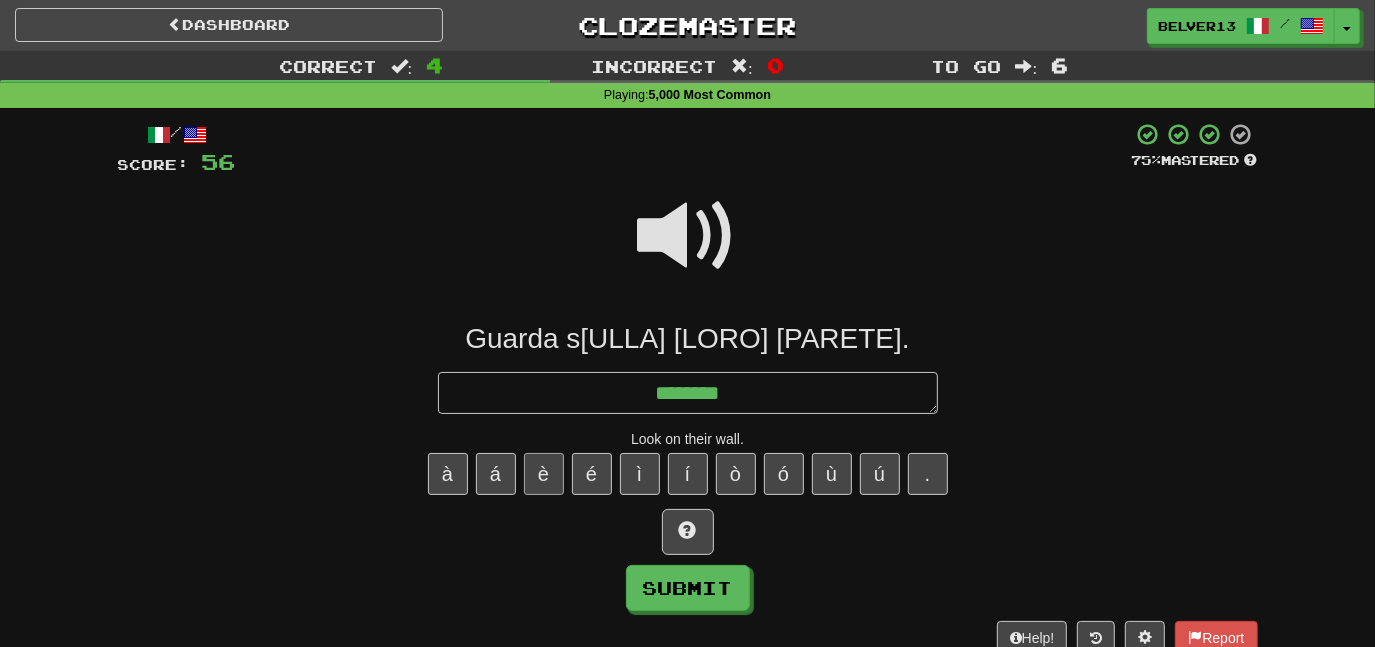 type 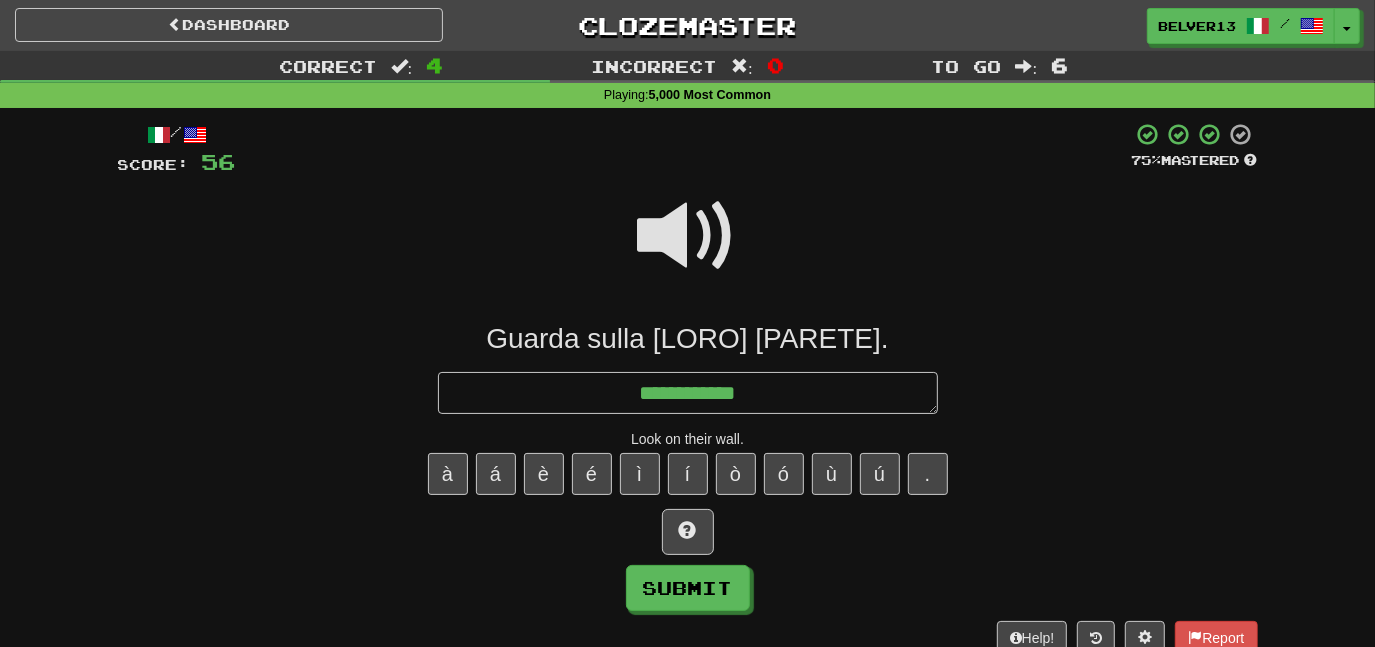 click at bounding box center (688, 236) 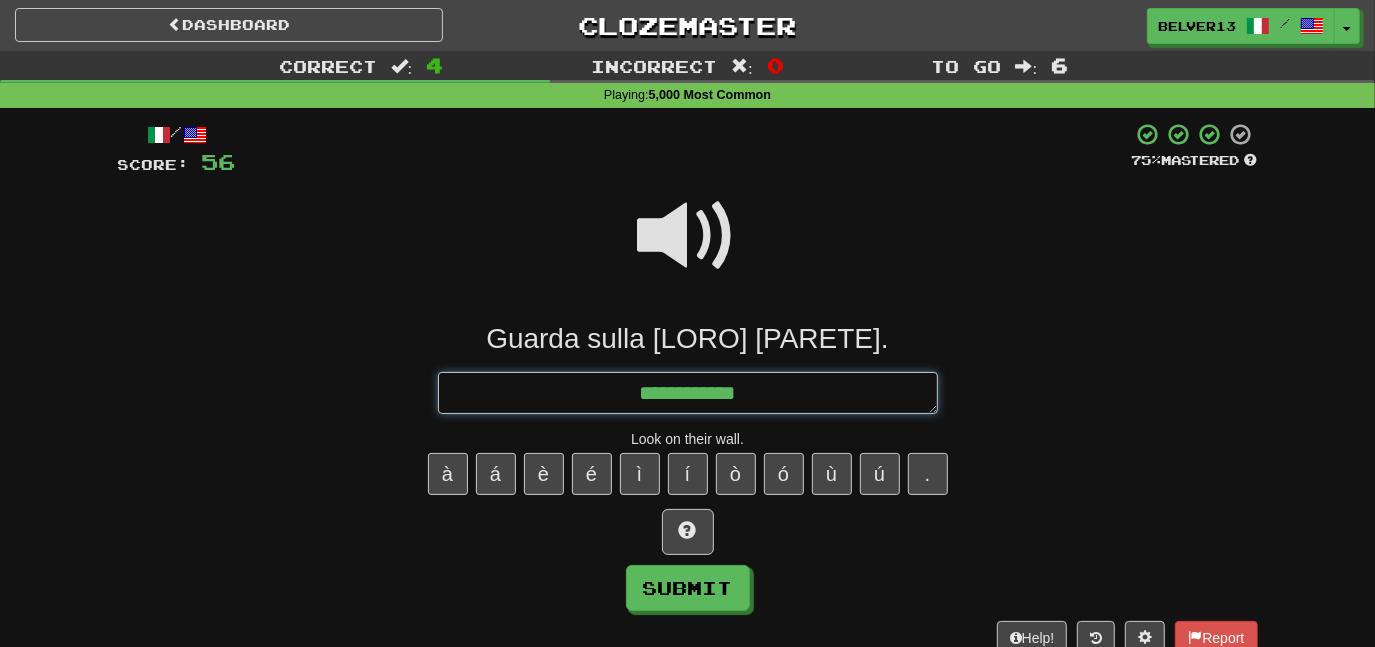 click on "**********" at bounding box center (688, 392) 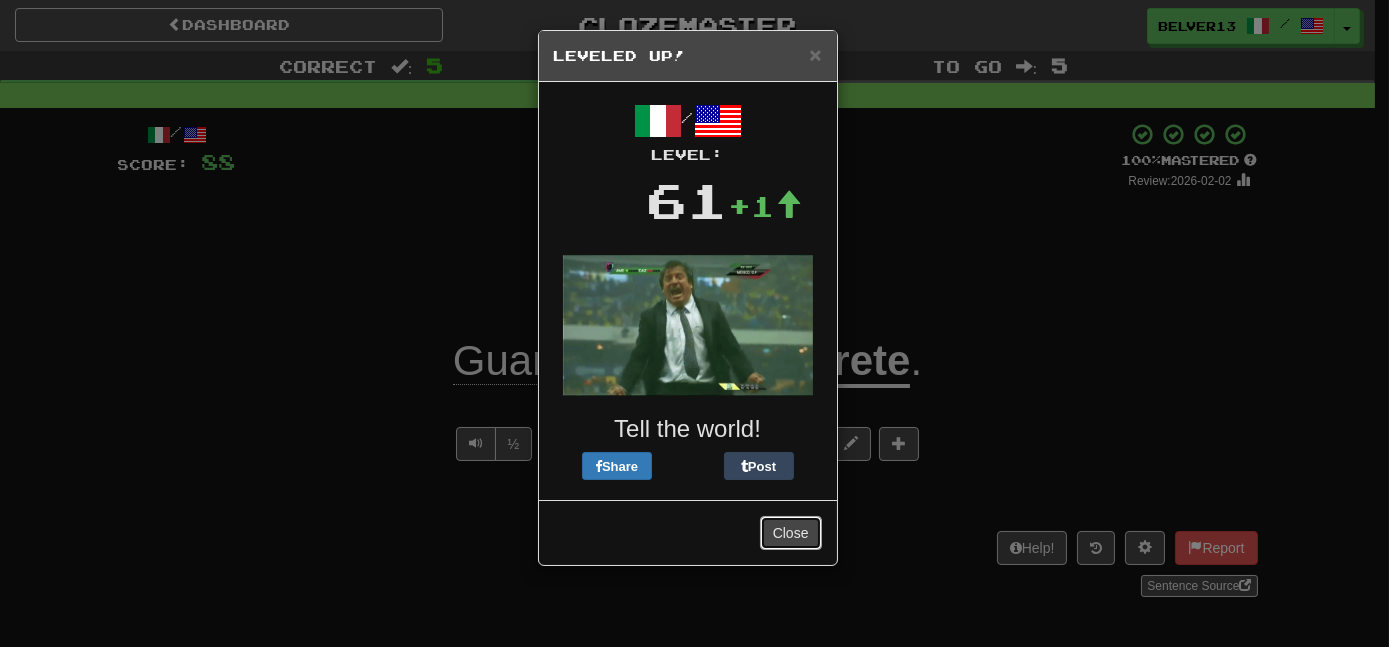 click on "Close" at bounding box center [791, 533] 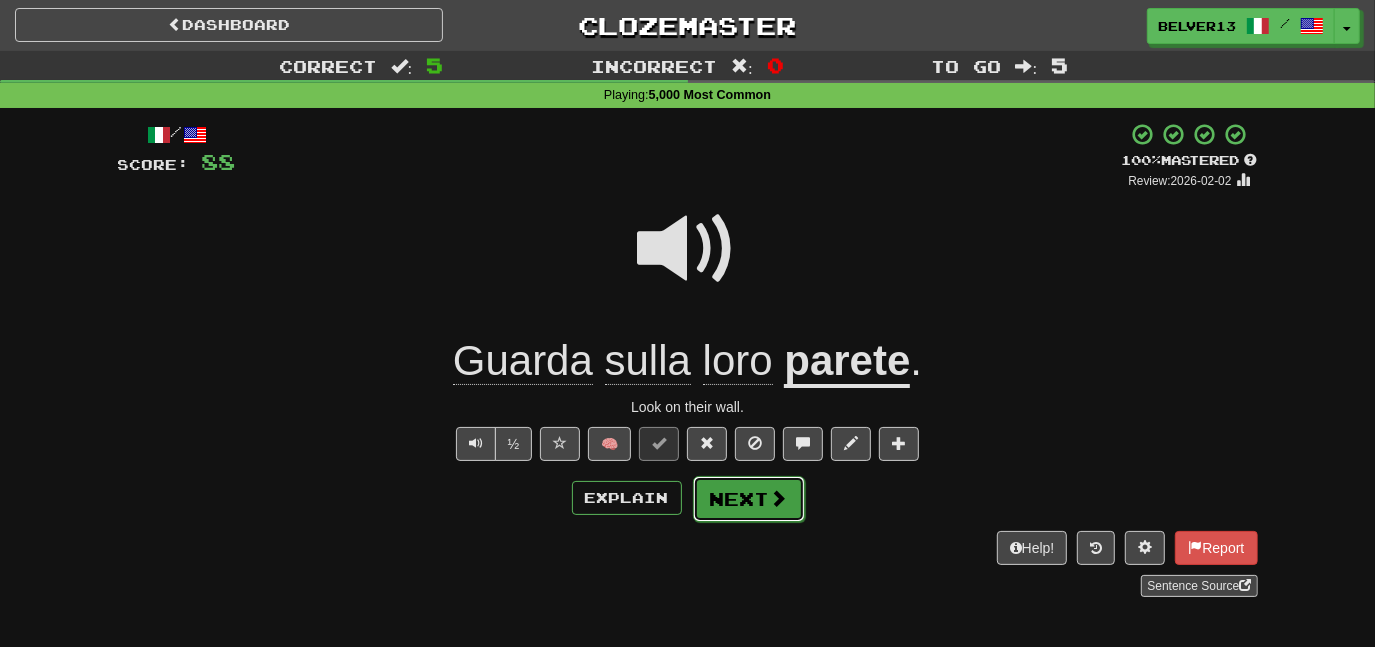 click on "Next" at bounding box center (749, 499) 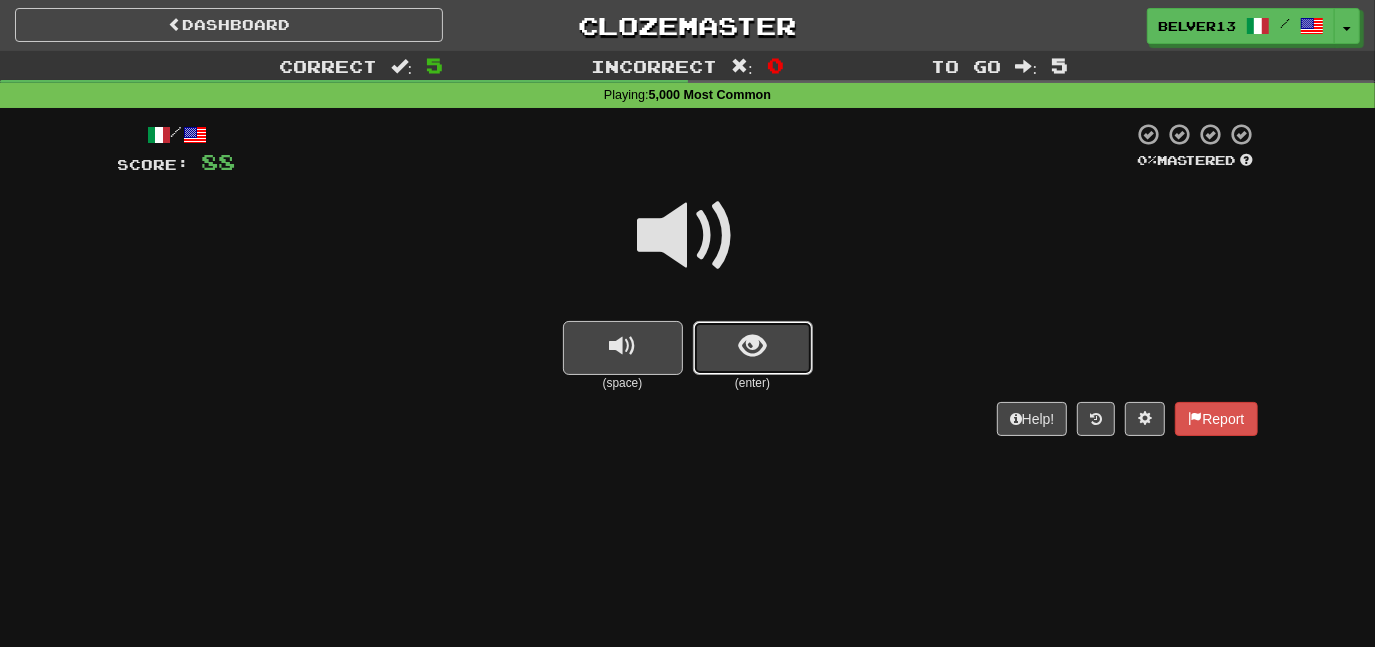 click at bounding box center (753, 348) 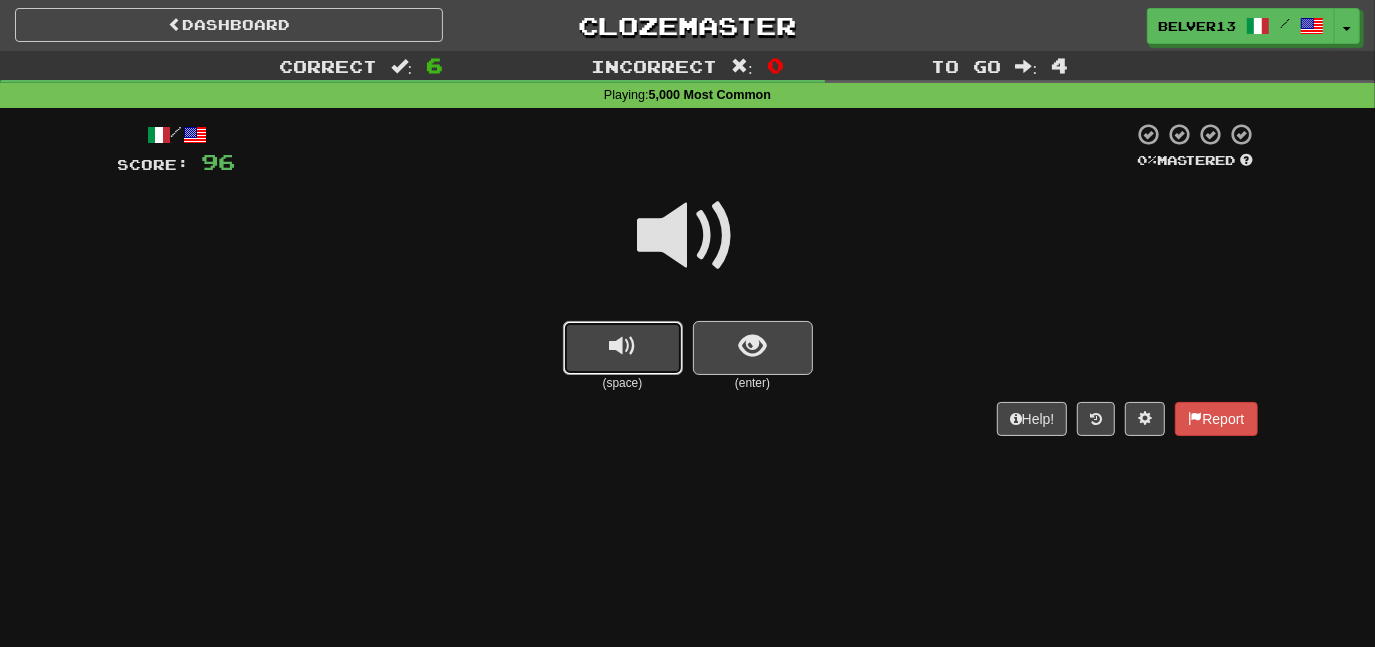 click at bounding box center (623, 348) 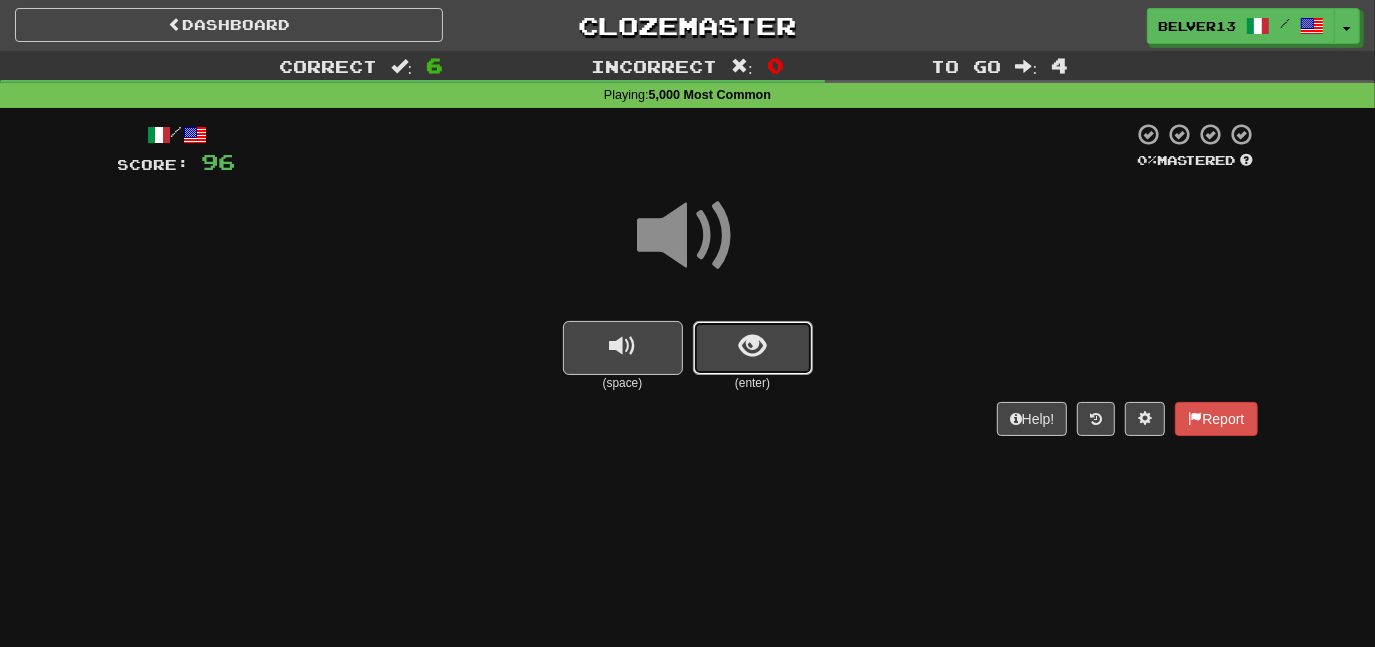 click at bounding box center [752, 346] 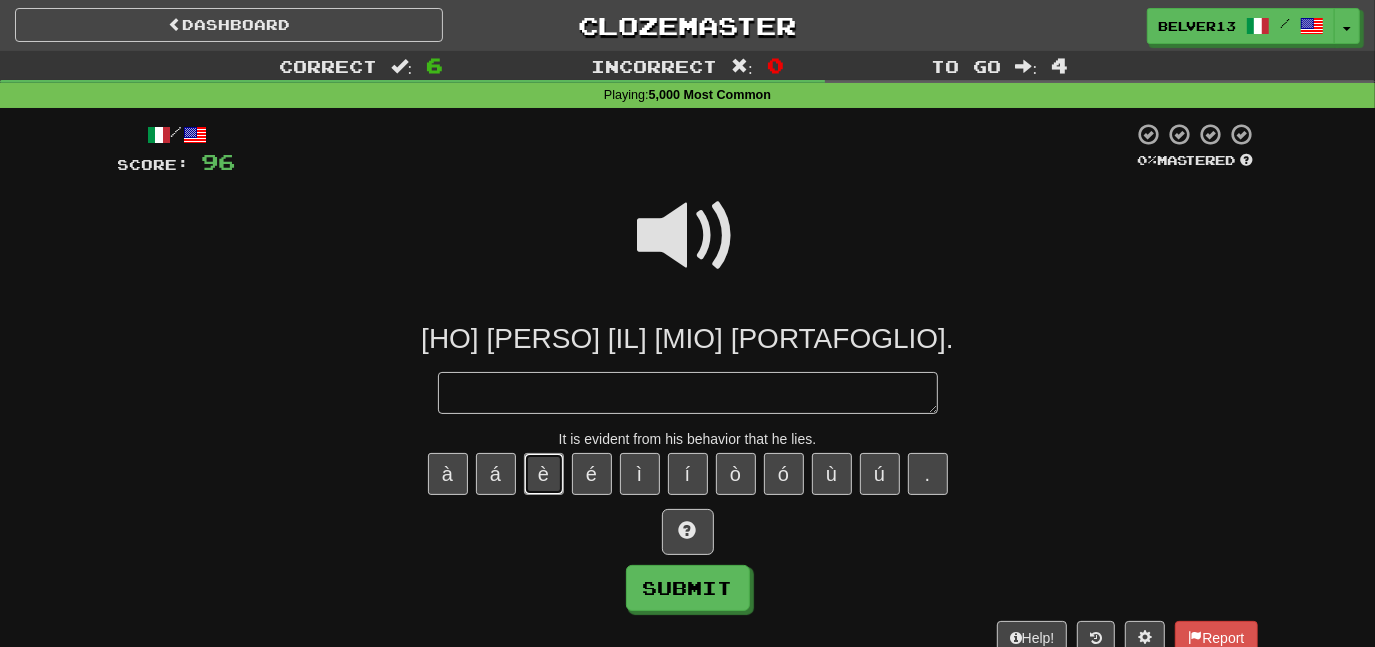 click on "è" at bounding box center [544, 474] 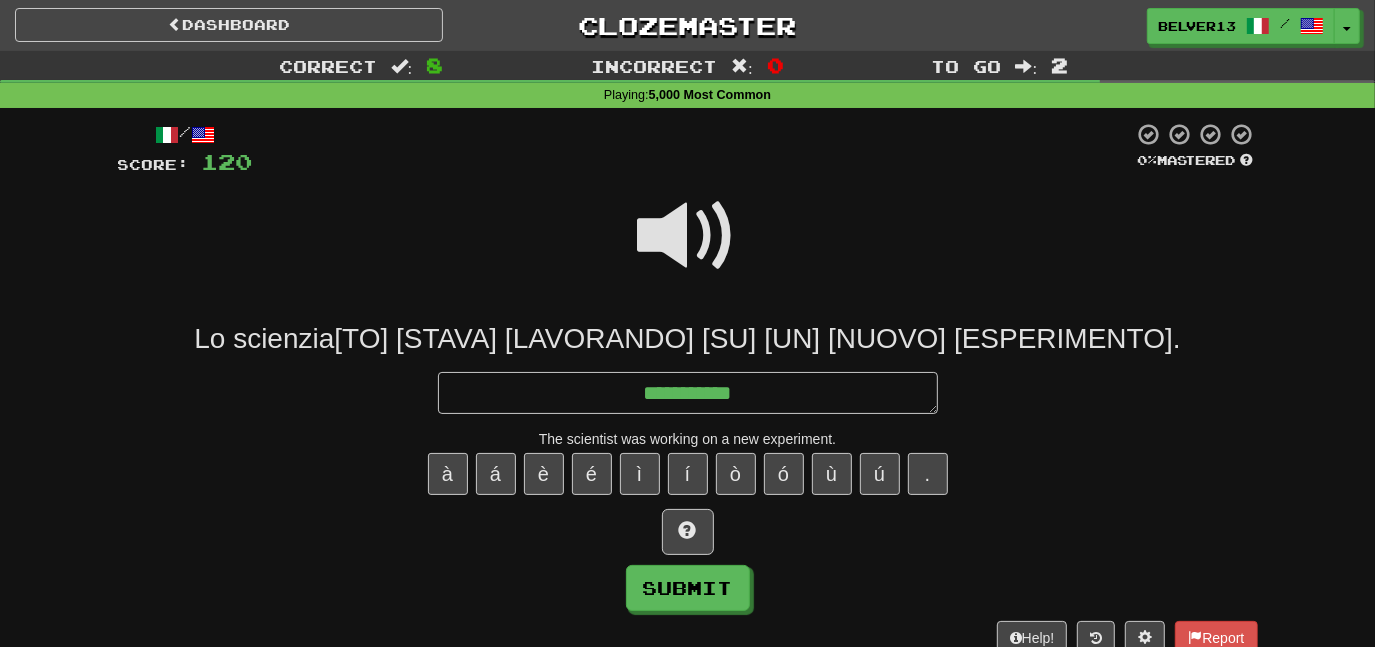 click at bounding box center [688, 236] 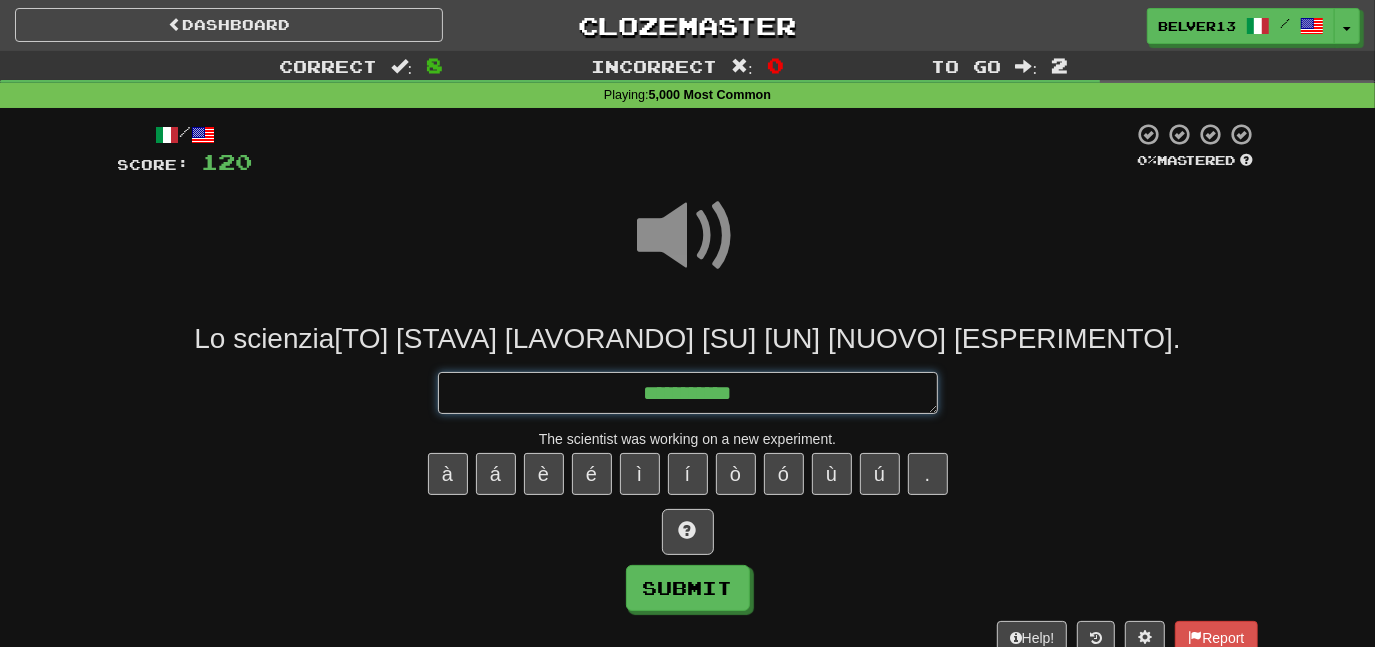 click on "**********" at bounding box center [688, 392] 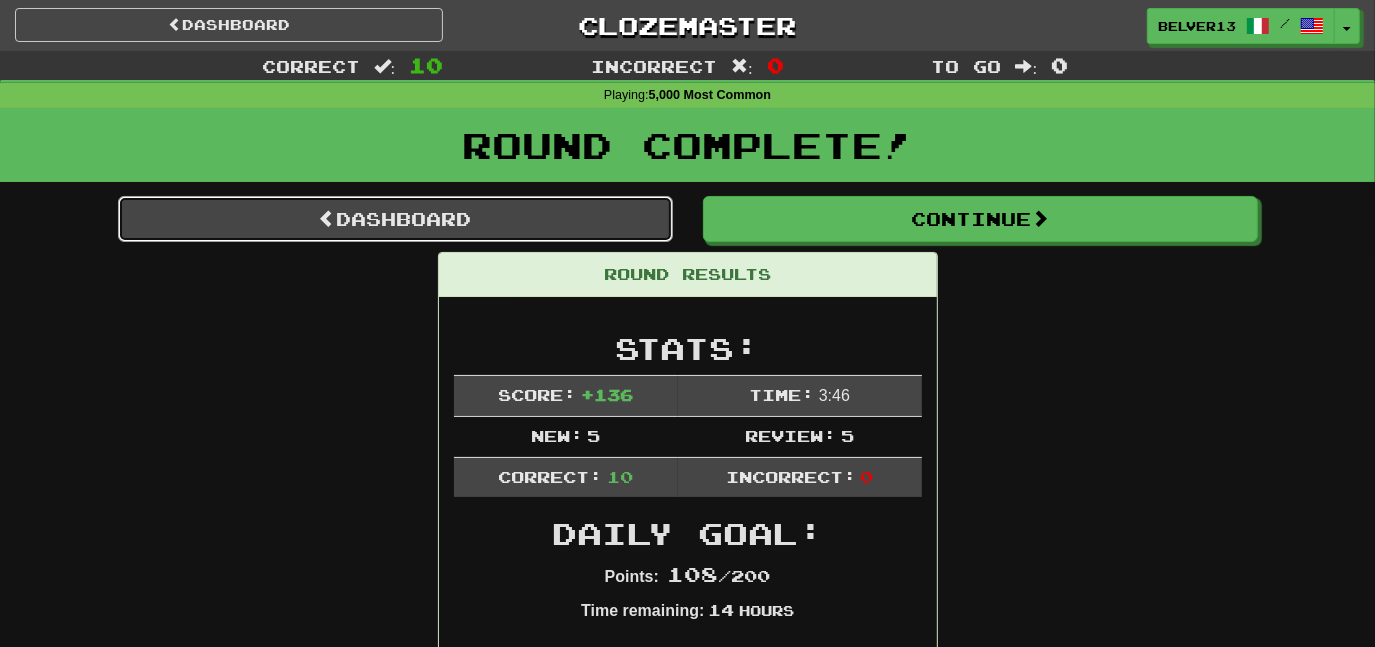 click on "Dashboard" at bounding box center [395, 219] 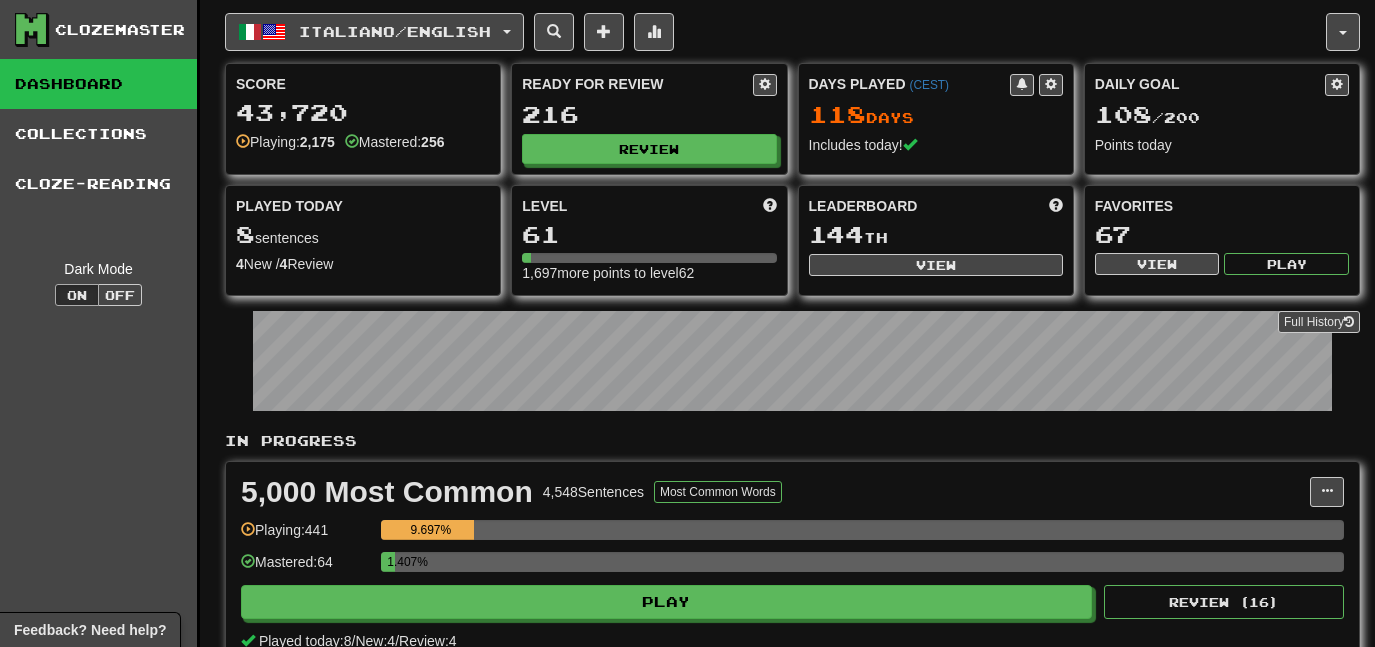 scroll, scrollTop: 0, scrollLeft: 0, axis: both 